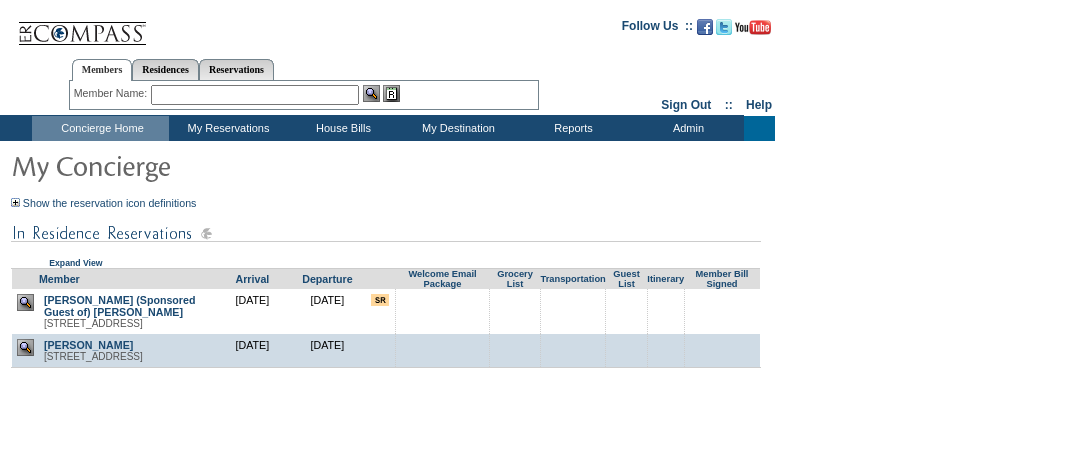 scroll, scrollTop: 0, scrollLeft: 0, axis: both 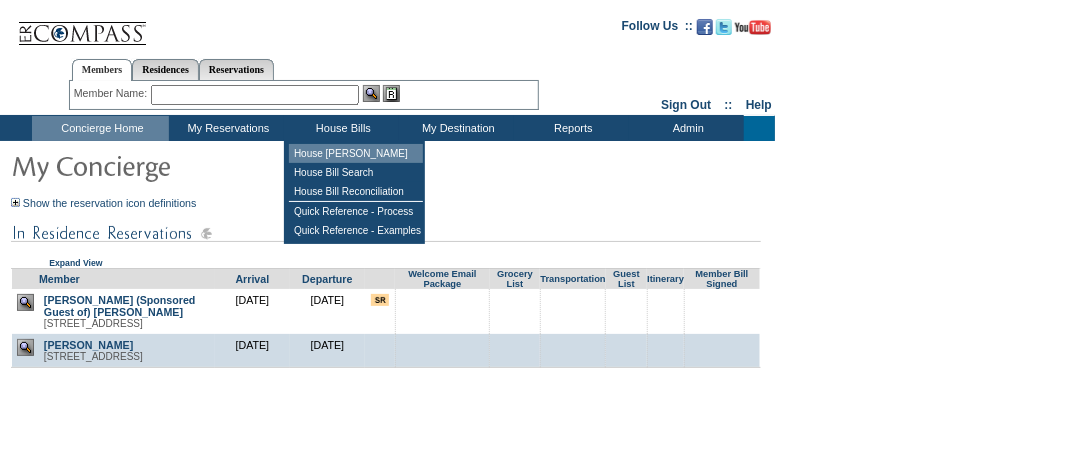click on "House [PERSON_NAME]" at bounding box center (356, 153) 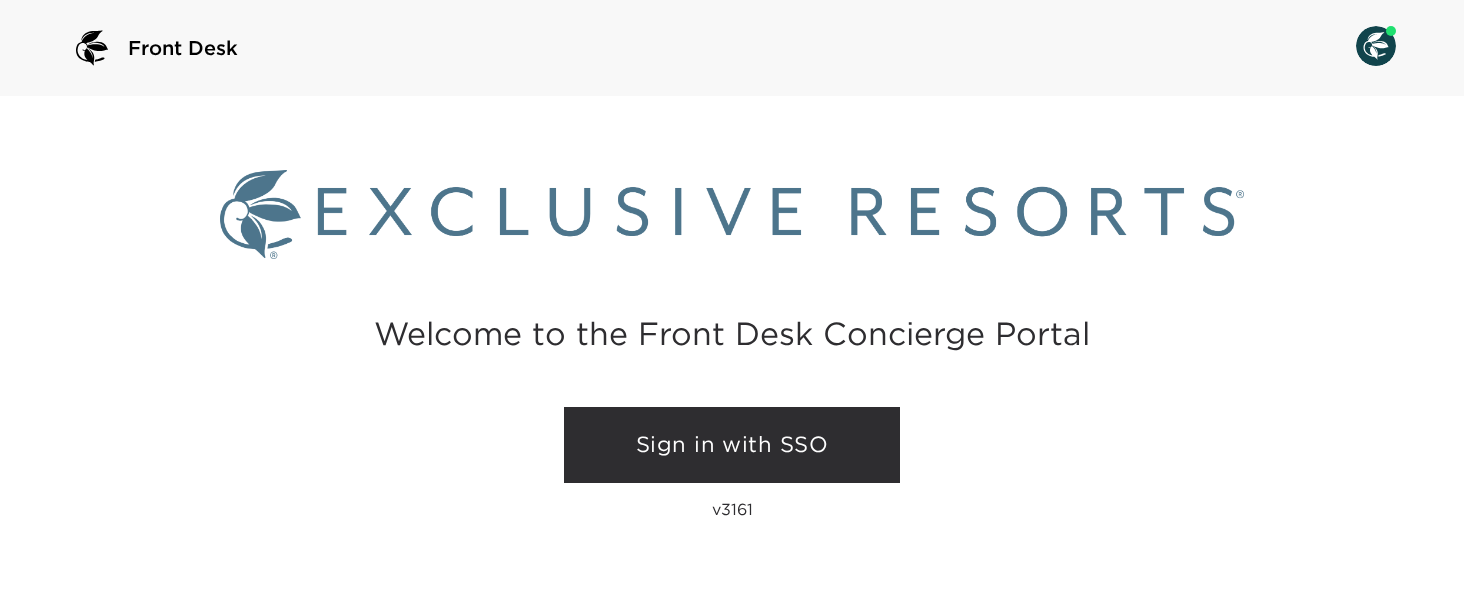 scroll, scrollTop: 0, scrollLeft: 0, axis: both 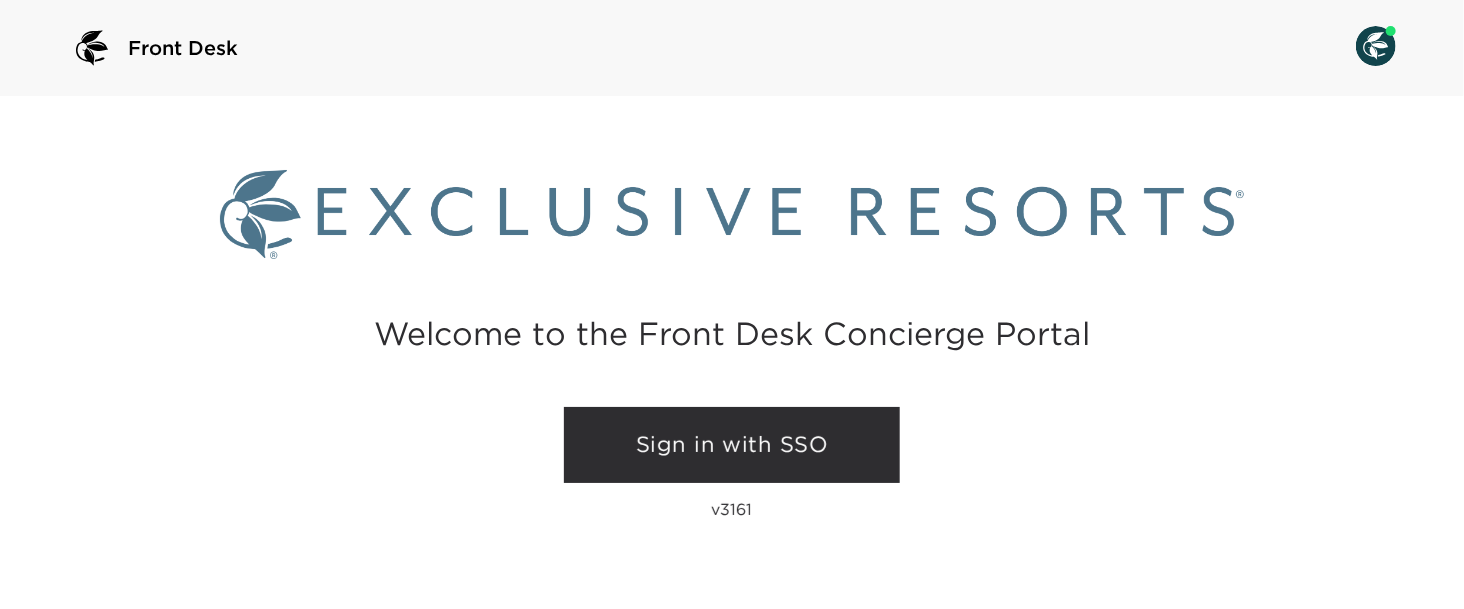 click on "Sign in with SSO" at bounding box center (732, 445) 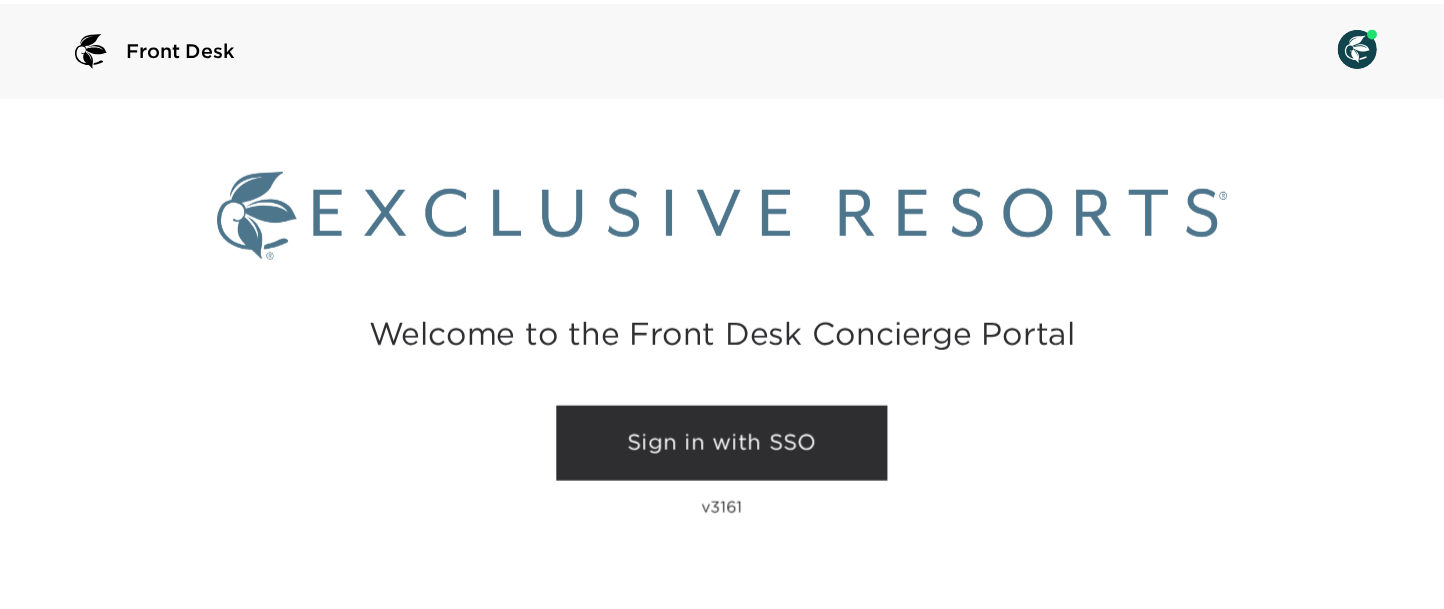 scroll, scrollTop: 0, scrollLeft: 0, axis: both 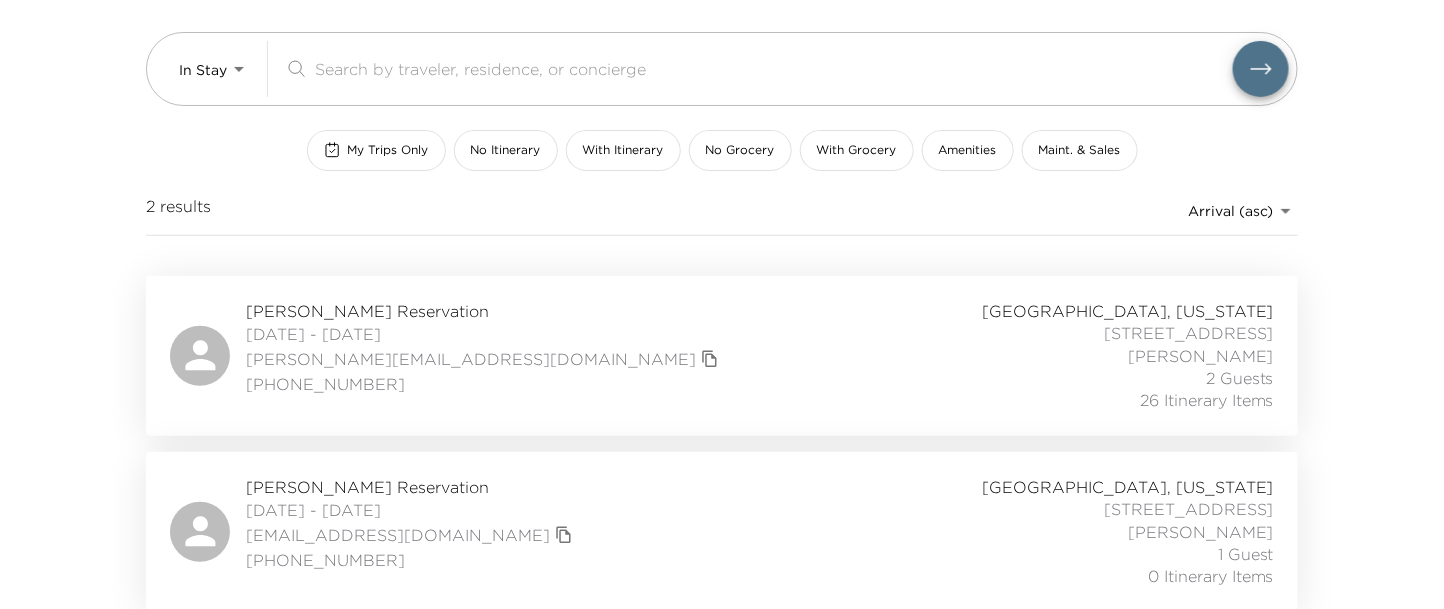 click on "Amy Hollingsworth Reservation" at bounding box center [412, 487] 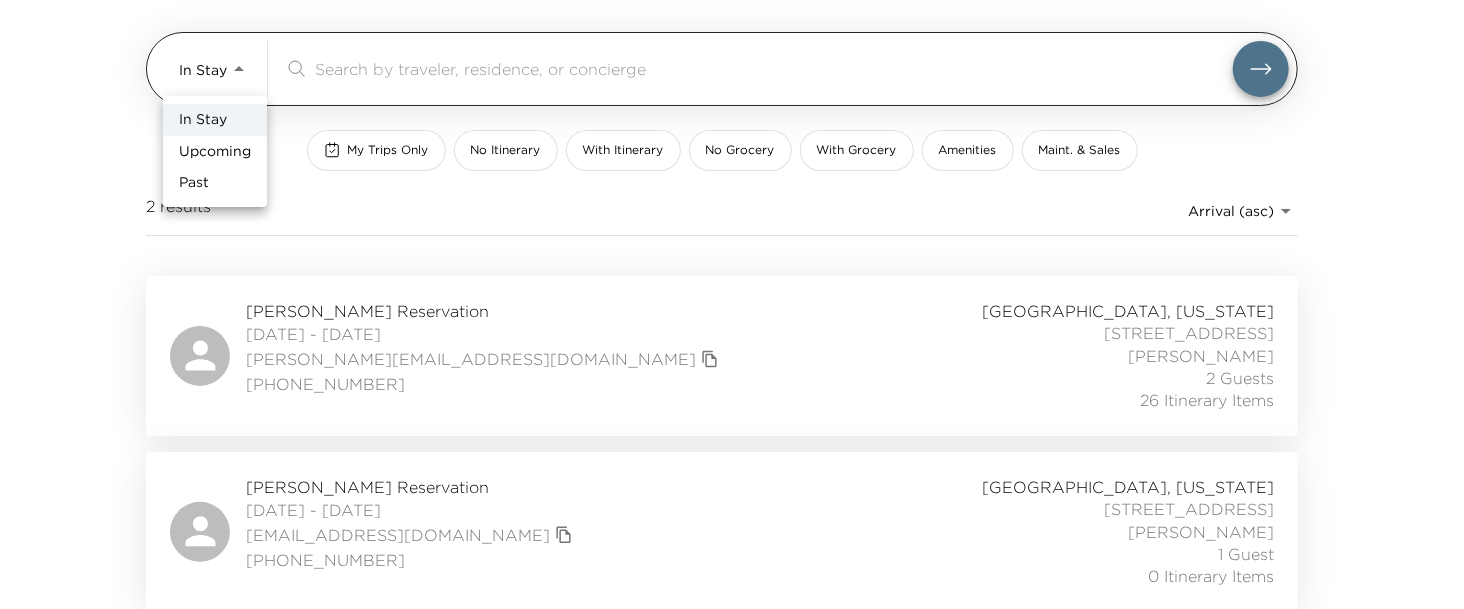 click on "Front Desk In Stay In-Stay ​ My Trips Only No Itinerary With Itinerary No Grocery With Grocery Amenities Maint. & Sales 2 results Arrival (asc) reservations_prod_arrival_asc Nicole Daly Reservation 07/06/2025 - 07/13/2025 nicole@penstargroup.com 559 977 7006 Naples, Florida 502 13th Ave South  Naples, FL Colleen Sugden 2 Guests 26 Itinerary Items Amy Hollingsworth Reservation 07/12/2025 - 07/13/2025 amyh677@gmail.com (310) 573-1276 Naples, Florida 1325 5th St South  Naples, FL Colleen Sugden 1 Guest 0 Itinerary Items In Stay Upcoming Past" at bounding box center [732, 160] 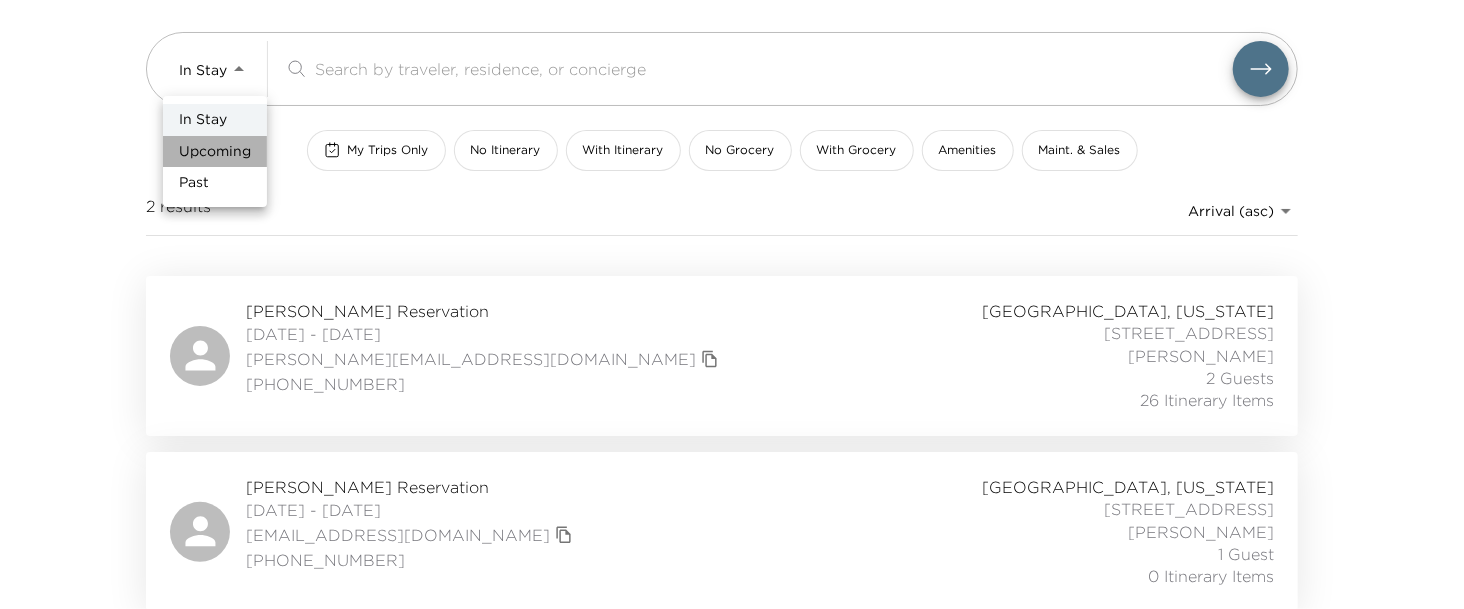 click on "Upcoming" at bounding box center (215, 152) 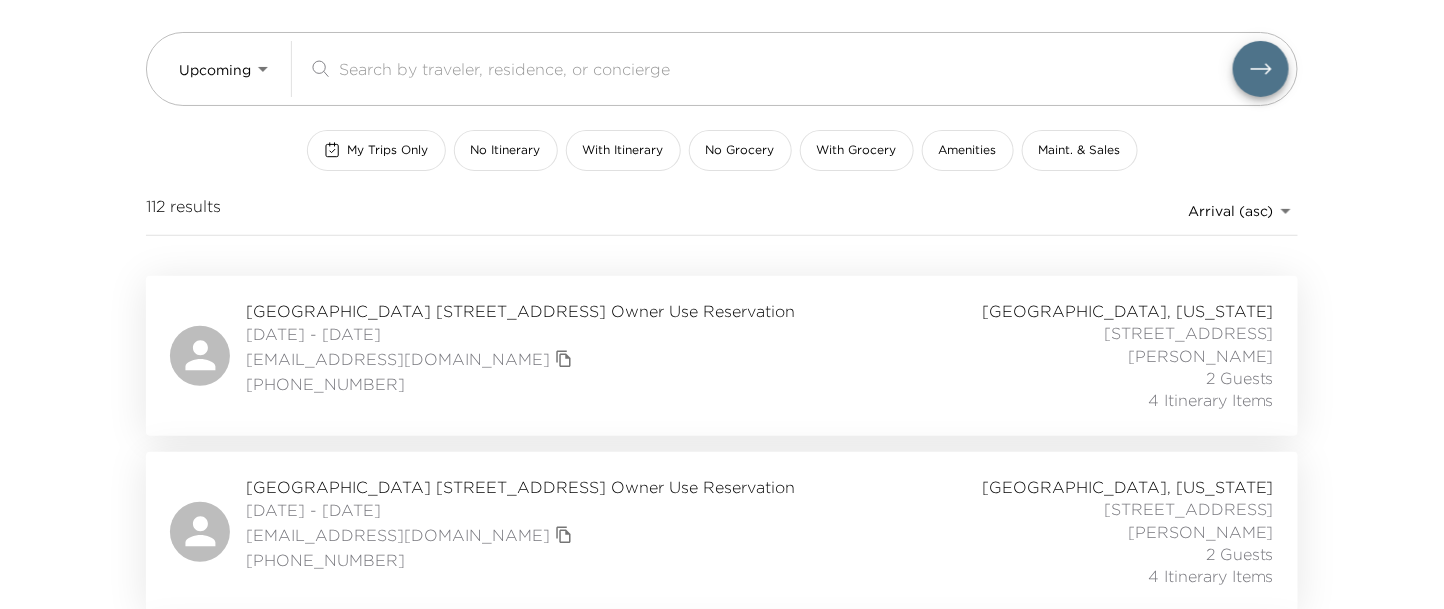 click on "Naples 502 13th Ave South Owner Use Reservation" at bounding box center (520, 311) 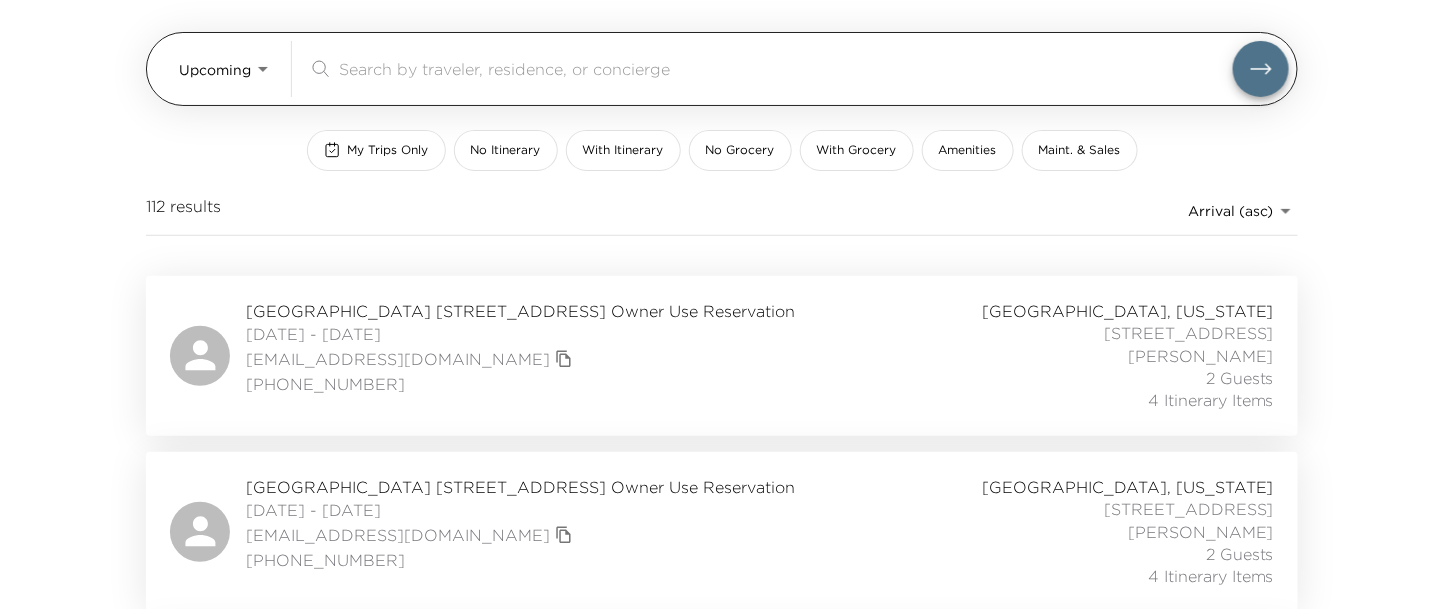 click on "Front Desk Upcoming Upcoming ​ My Trips Only No Itinerary With Itinerary No Grocery With Grocery Amenities Maint. & Sales 112 results Arrival (asc) reservations_prod_arrival_asc Naples 502 13th Ave South Owner Use Reservation 07/13/2025 - 07/20/2025 502@er.com (862) 354-8796 Naples, Florida 502 13th Ave South  Naples, FL Colleen Sugden 2 Guests 4 Itinerary Items Naples 1325 5th St South Owner Use Reservation 07/13/2025 - 07/20/2025 owner1325@er.com (987) 456-1230 Naples, Florida 1325 5th St South  Naples, FL Colleen Sugden 2 Guests 4 Itinerary Items Jeremy Green Reservation 07/20/2025 - 07/23/2025 jeremygreenmd@gmail.com 5614457593 Naples, Florida 502 13th Ave South  Naples, FL Colleen Sugden 1 Guest 12 Itinerary Items Kelsey Lindholm Reservation 07/25/2025 - 07/29/2025 kelseylindholm@gmail.com 508-734-0853 Naples, Florida 1325 5th St South  Naples, FL Colleen Sugden 1 Guest 17 Itinerary Items Matt Kelly Reservation 07/26/2025 - 08/02/2025 matthewhkelly@gmail.com +1 412 818 3037 Naples, Florida 6 Guests" at bounding box center [722, 160] 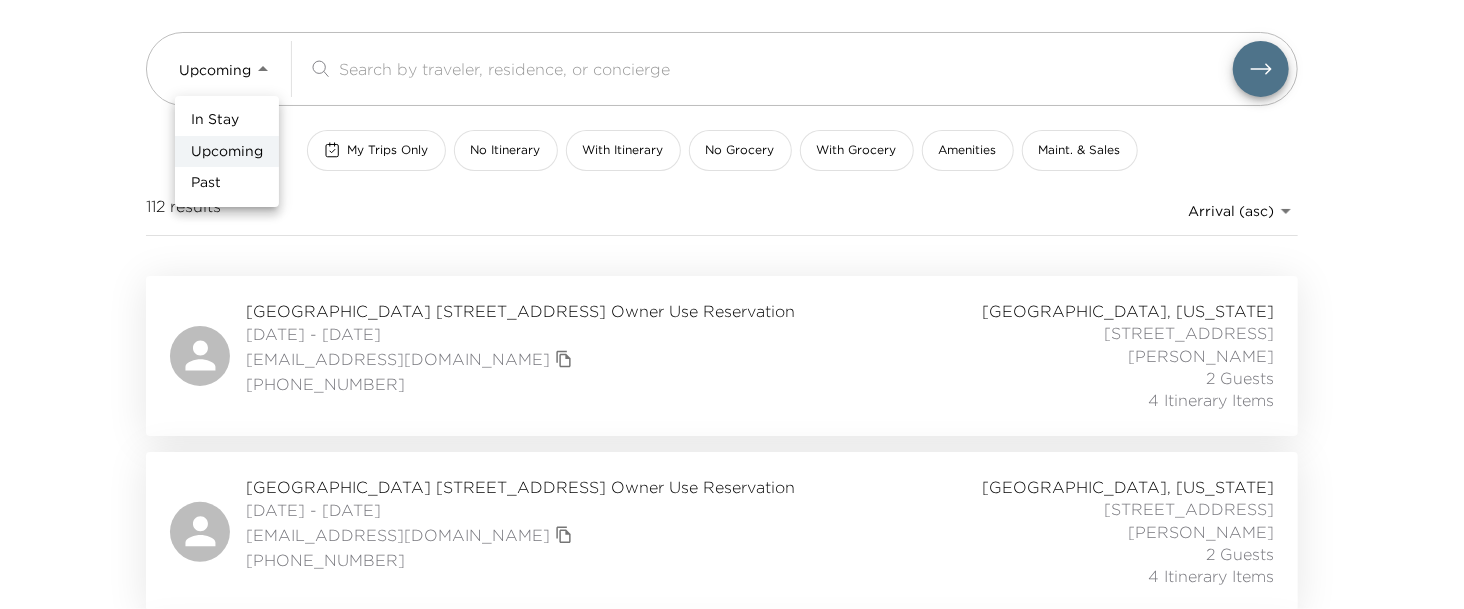click on "In Stay" at bounding box center [215, 120] 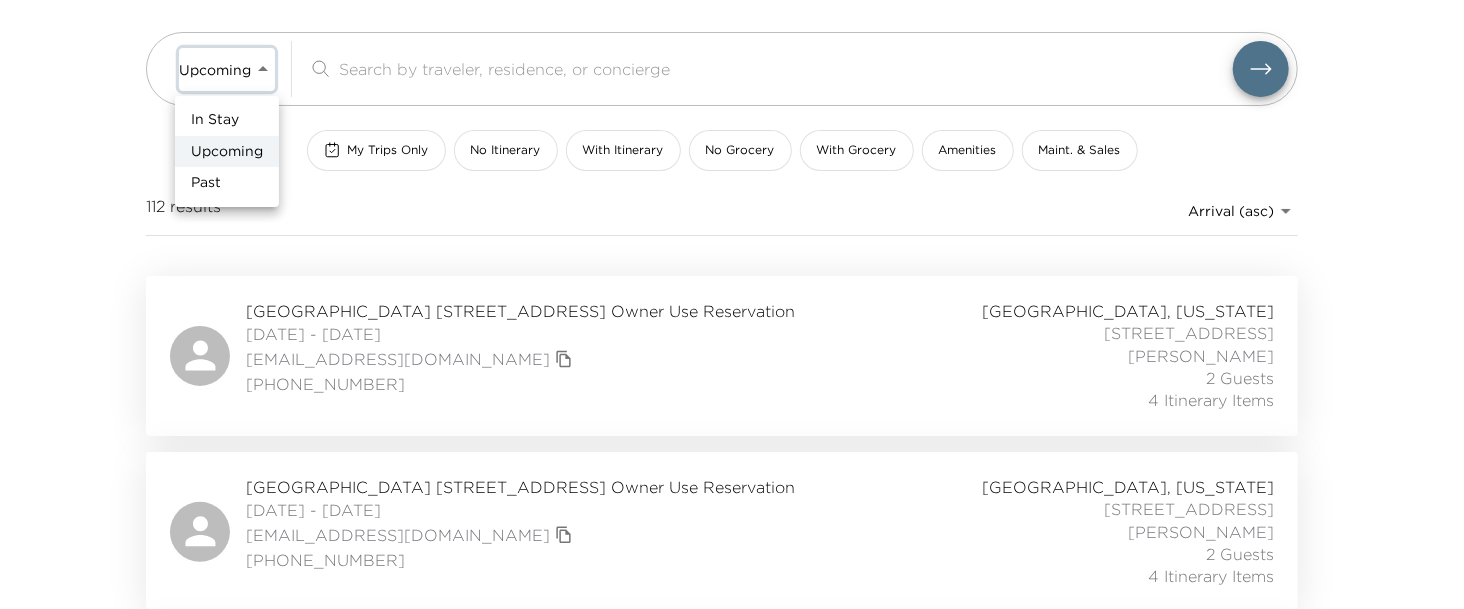 type on "In-Stay" 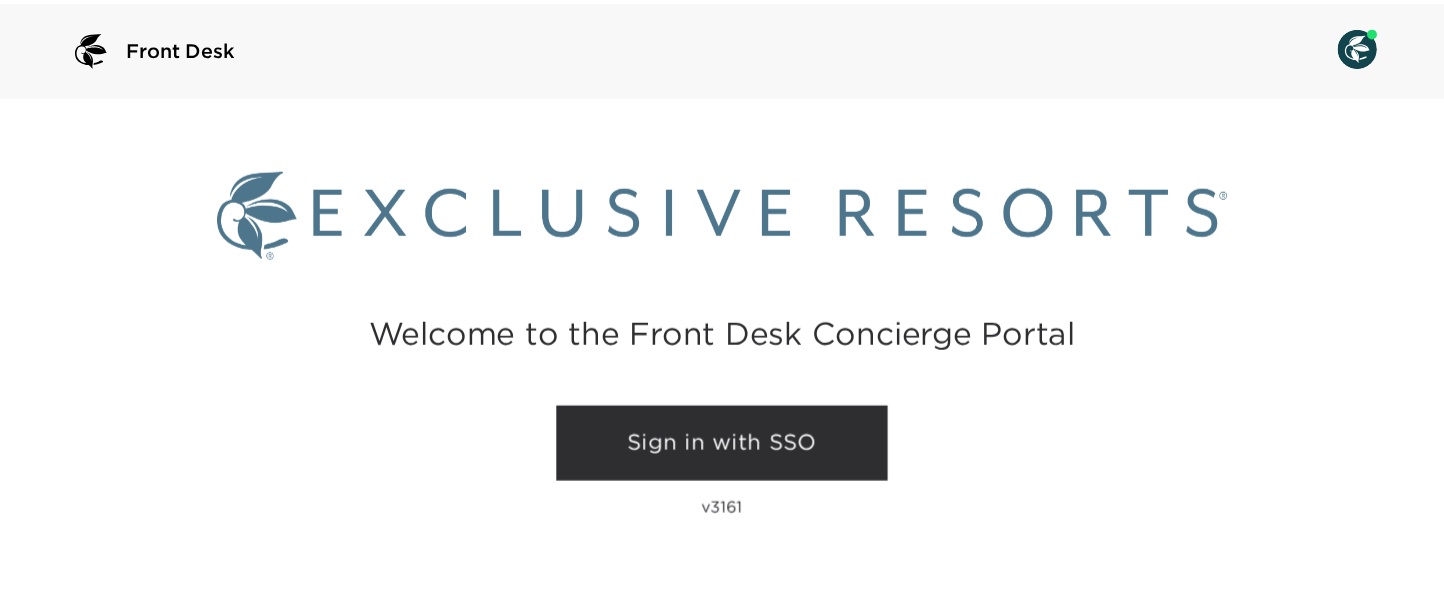 scroll, scrollTop: 0, scrollLeft: 0, axis: both 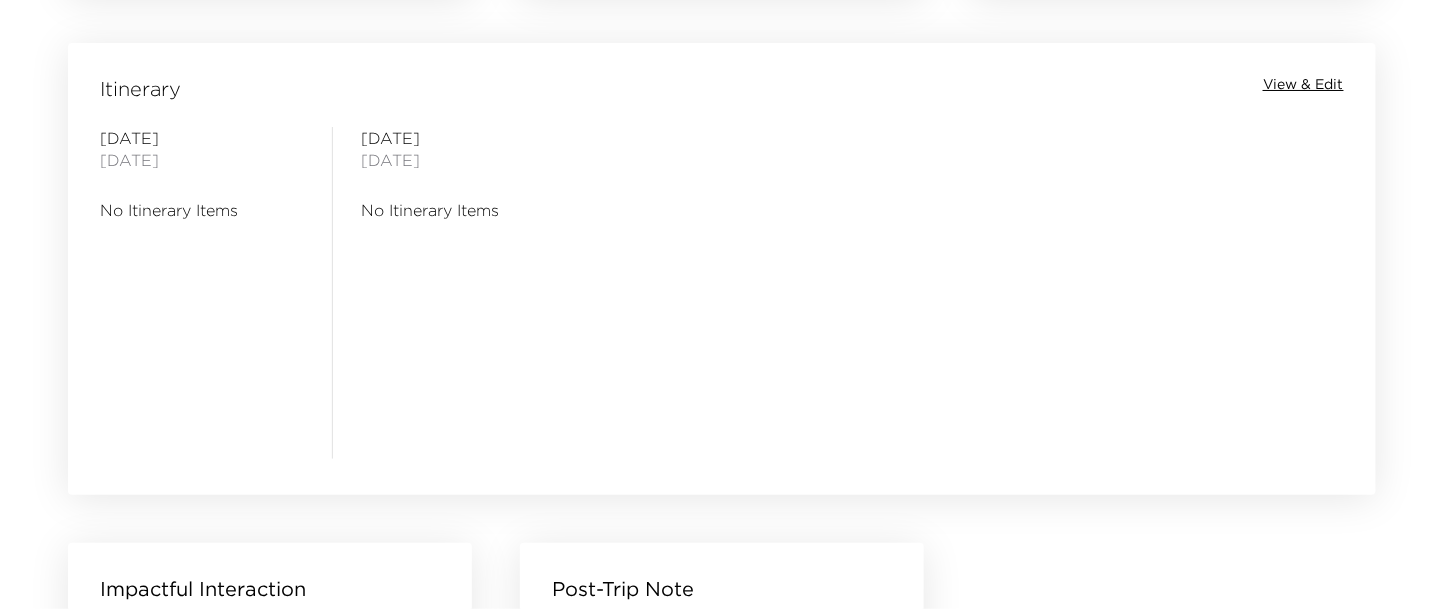 click on "View & Edit" at bounding box center (1303, 85) 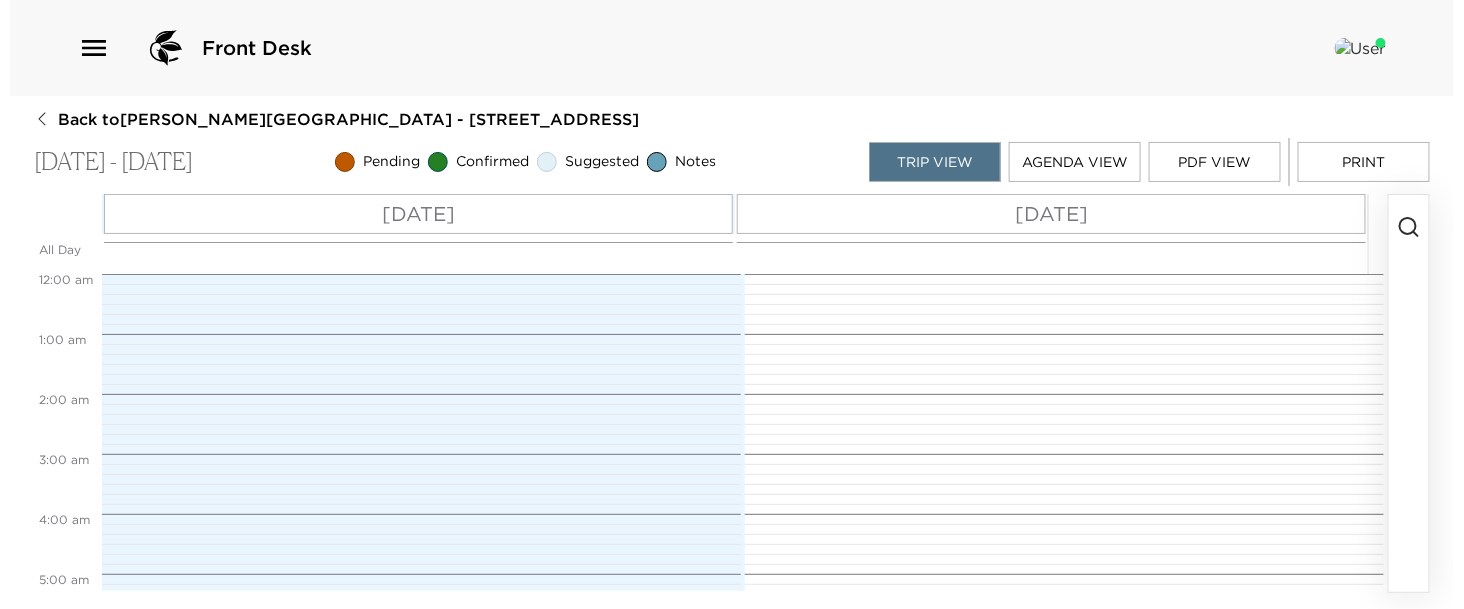 scroll, scrollTop: 0, scrollLeft: 0, axis: both 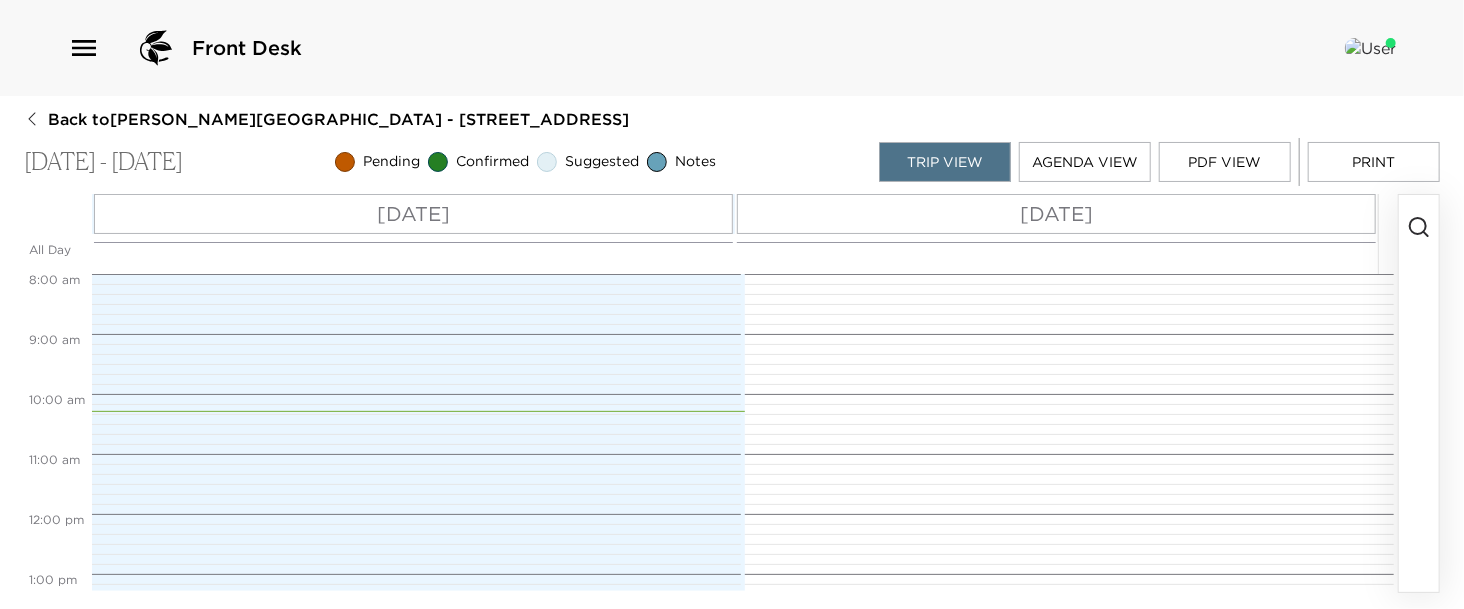 click on "Sat 07/12" at bounding box center (413, 214) 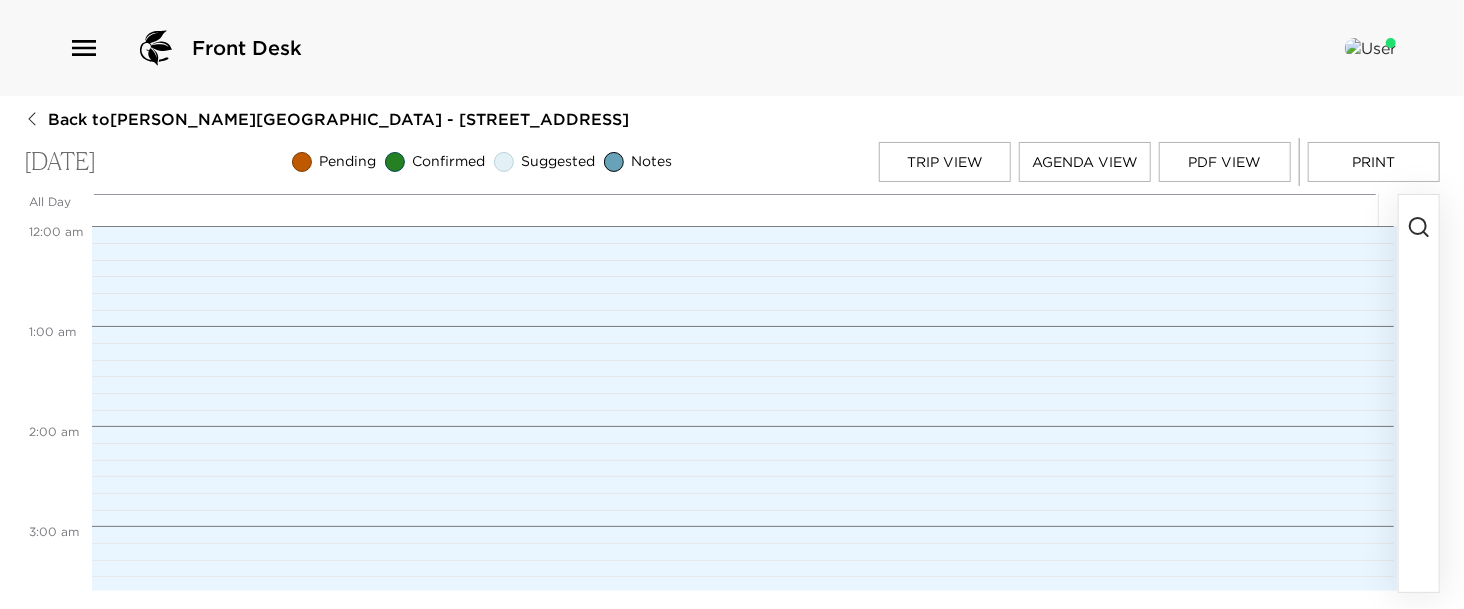 scroll, scrollTop: 800, scrollLeft: 0, axis: vertical 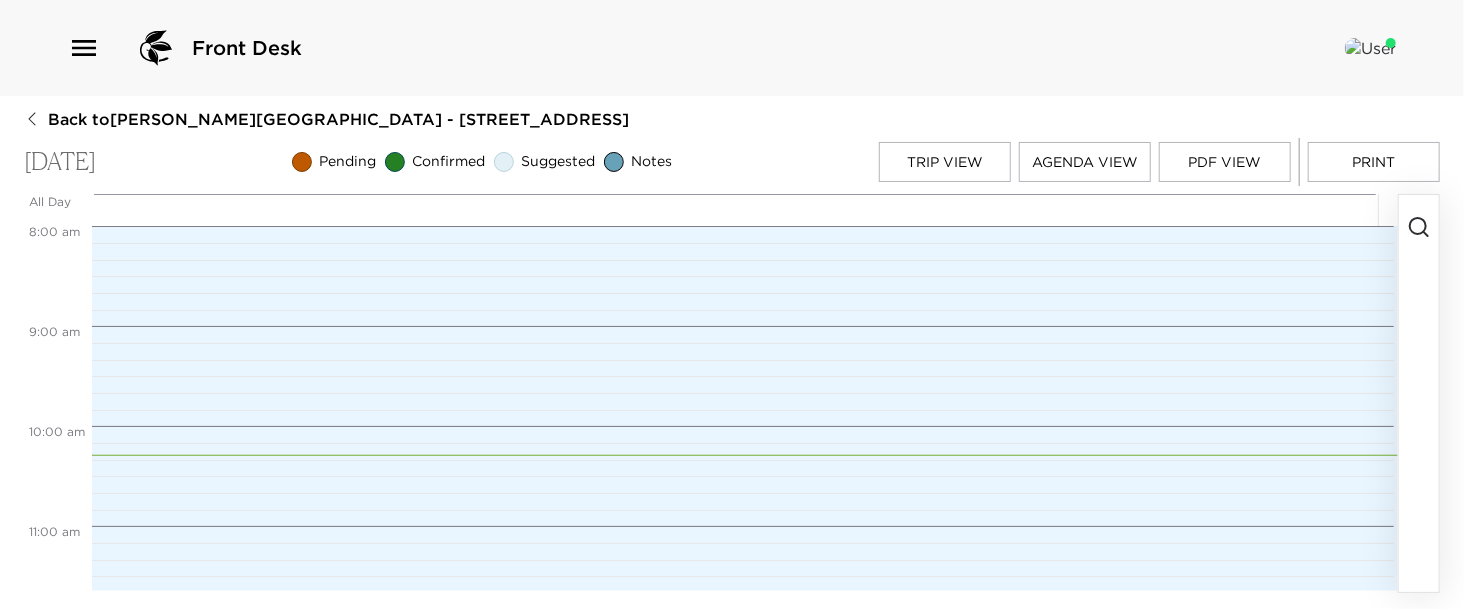 click at bounding box center [1419, 393] 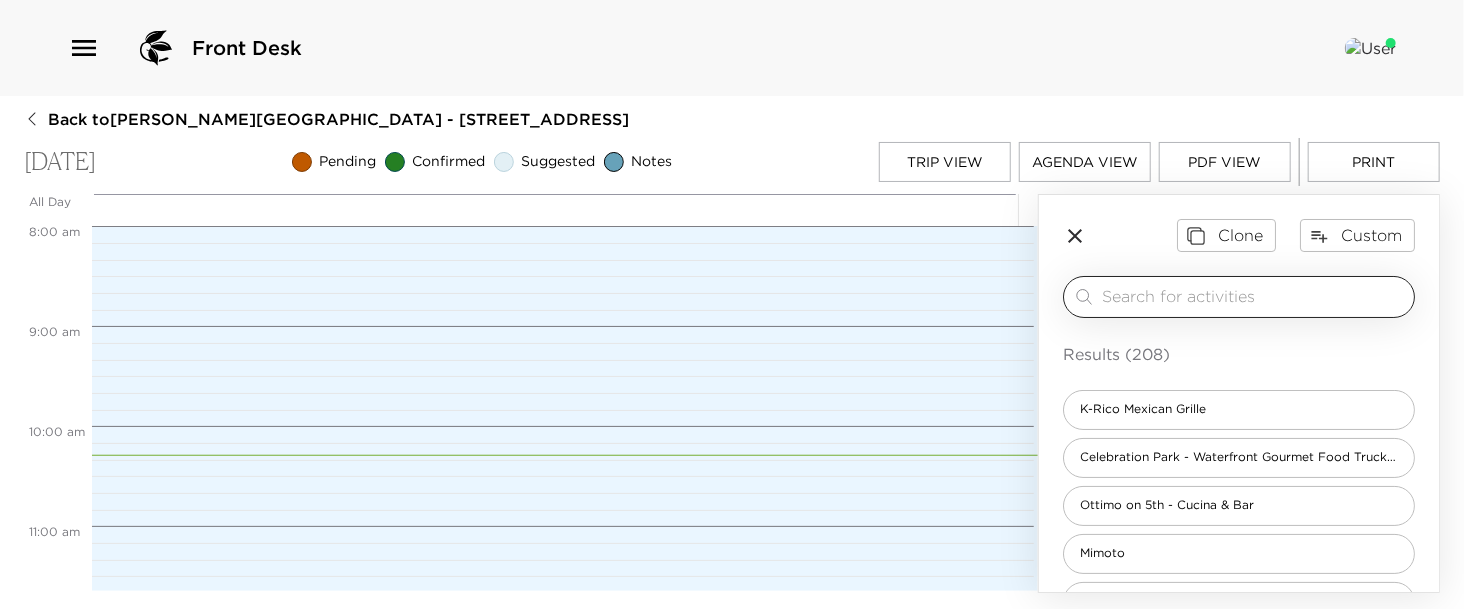 click at bounding box center (1254, 296) 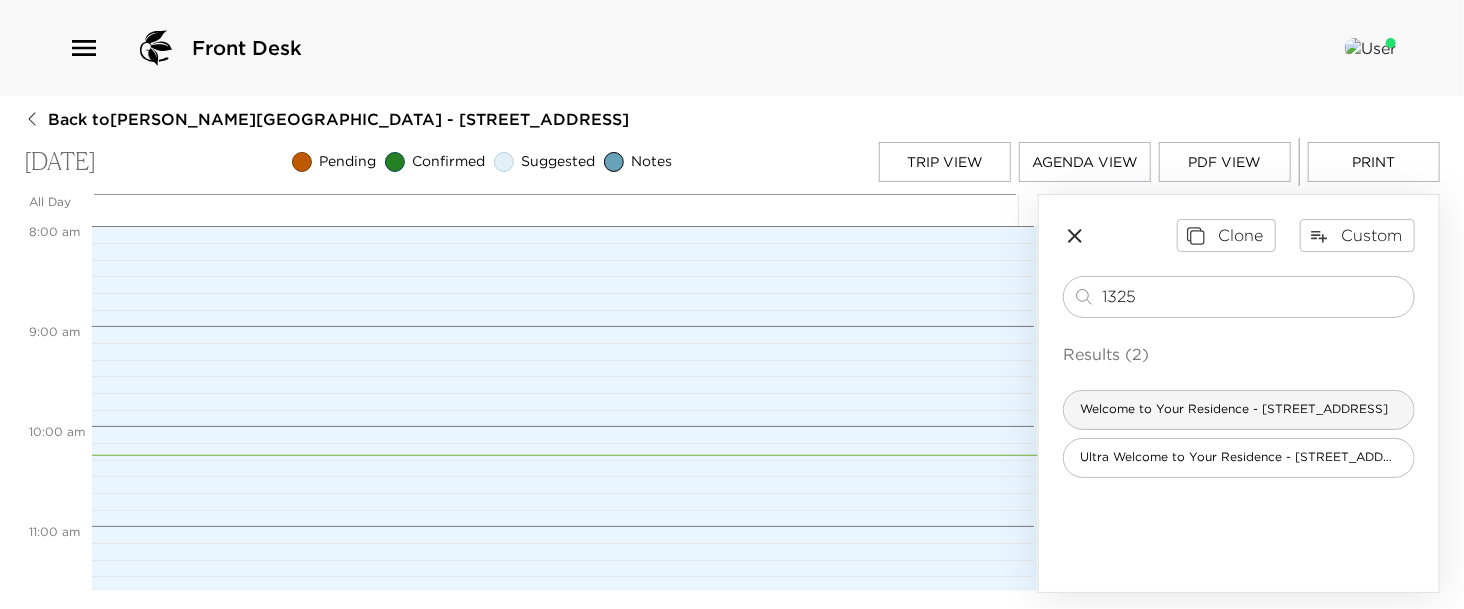 type on "1325" 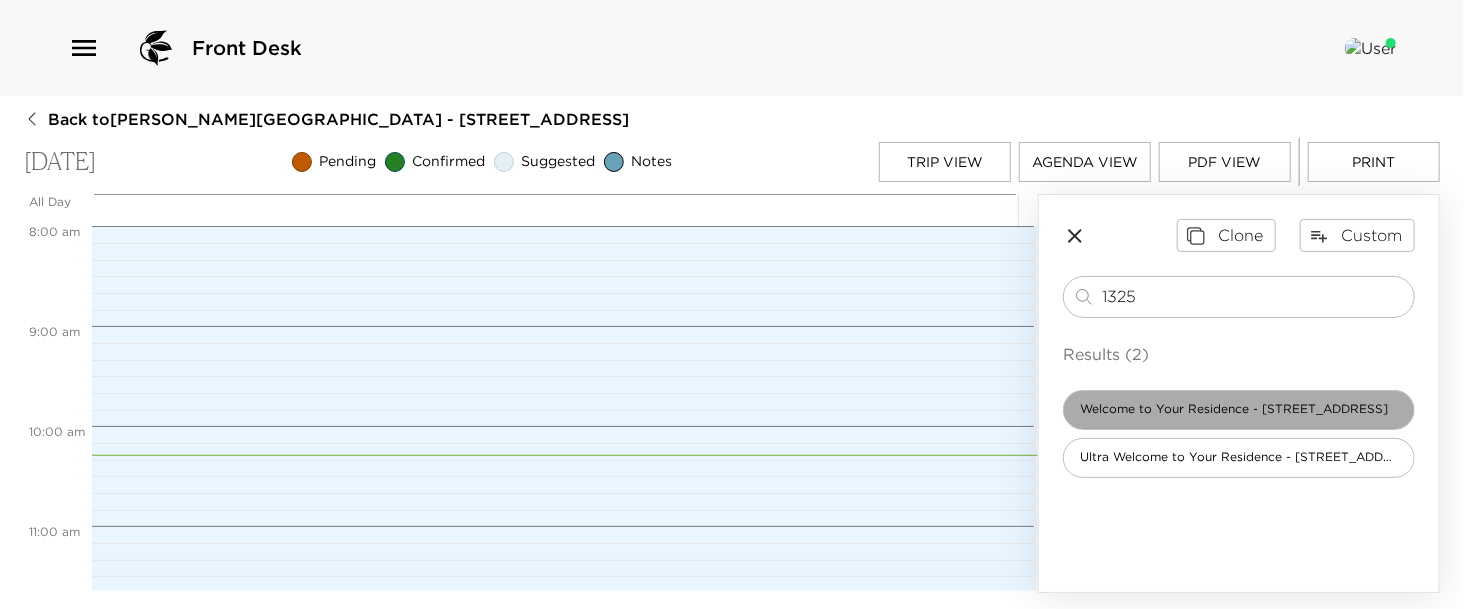 click on "Welcome to Your Residence - 1325 5th Street South" at bounding box center (1234, 409) 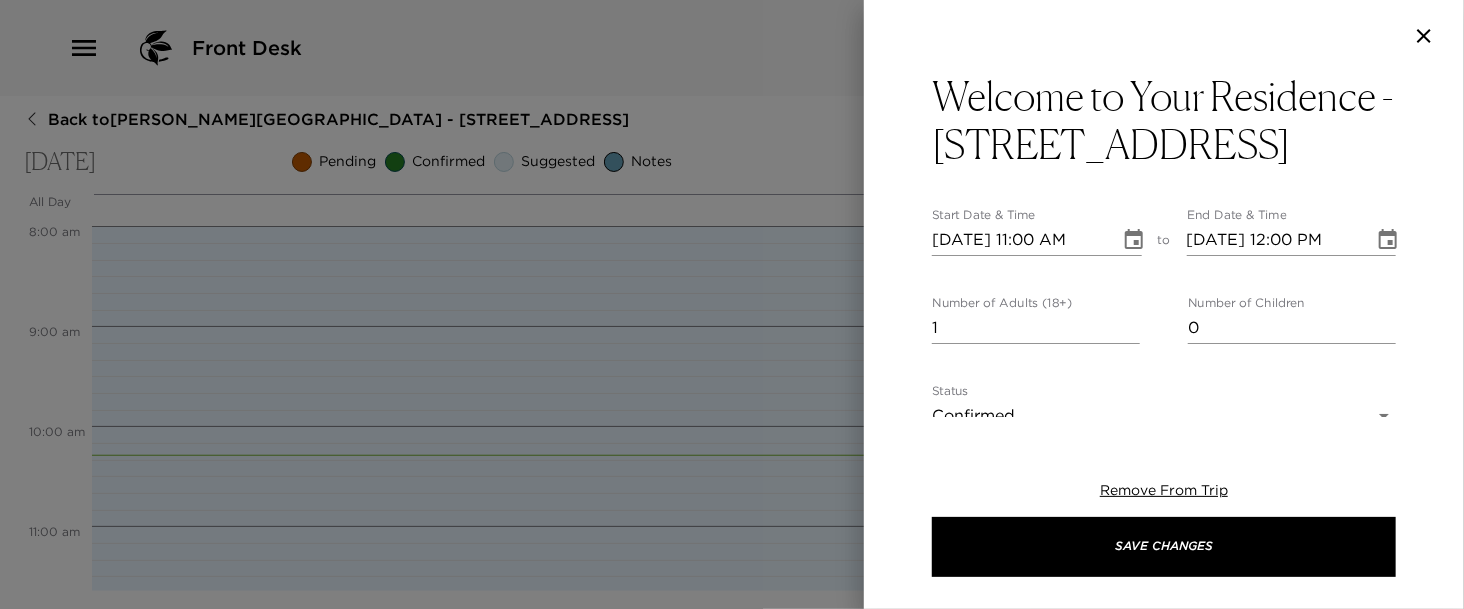 type on "Welcome to Residence, 1325 5th Street South. I will be meeting you at the residence to give you access. As your concierge, I am here to help you make the most of your stay. Please feel free to contact me during your visit for any recommendations or arrangements, so that I can help make your experience more enjoyable. Concierge Contact: Colleen Sugden, Operations Manager and Concierge 239.777.5977 Residence Phone: 239.302.5330
WiFi Network: ExclusiveResorts-2.4 OR ExclusiveResorts-5
Password: Naples1325
Apologies for possible construction noise as there is currently a new home being built next door to the residence. Please feel free to utilize the sound machines, provided in the bedrooms, to help soften any noise. Additionally, the shower windows that face the construction, without shades, are tinted and no one can see inside." 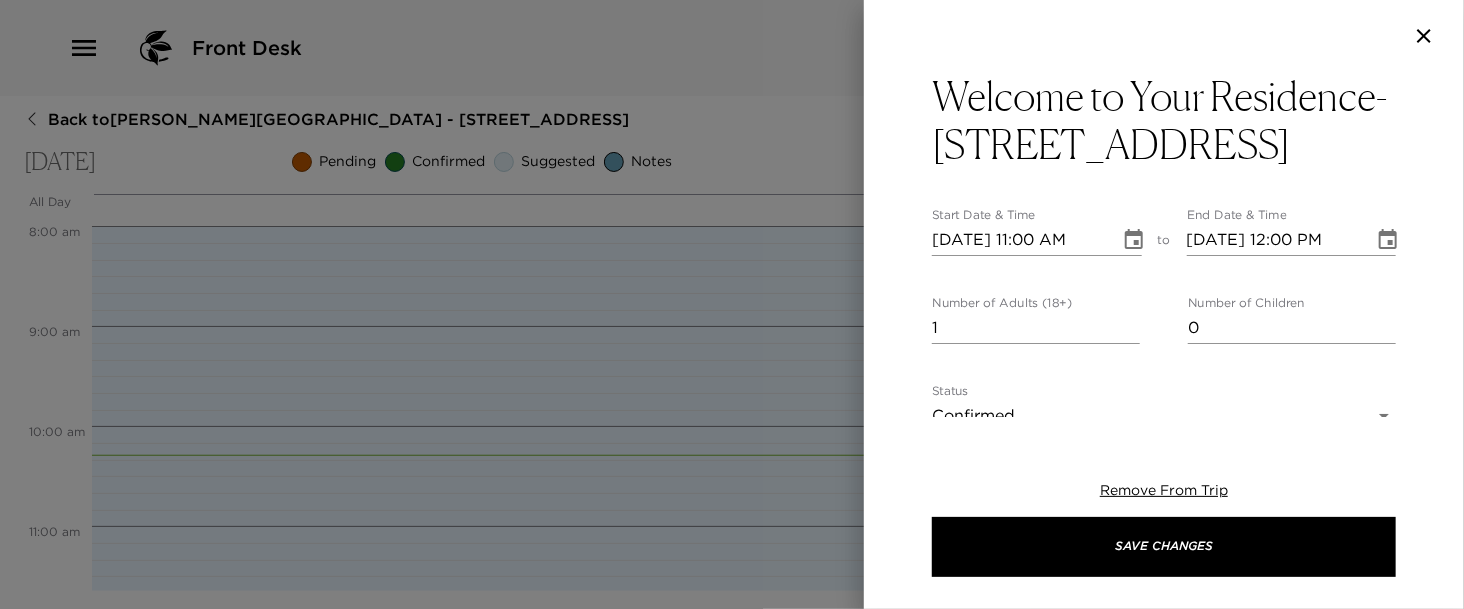 click at bounding box center [1134, 240] 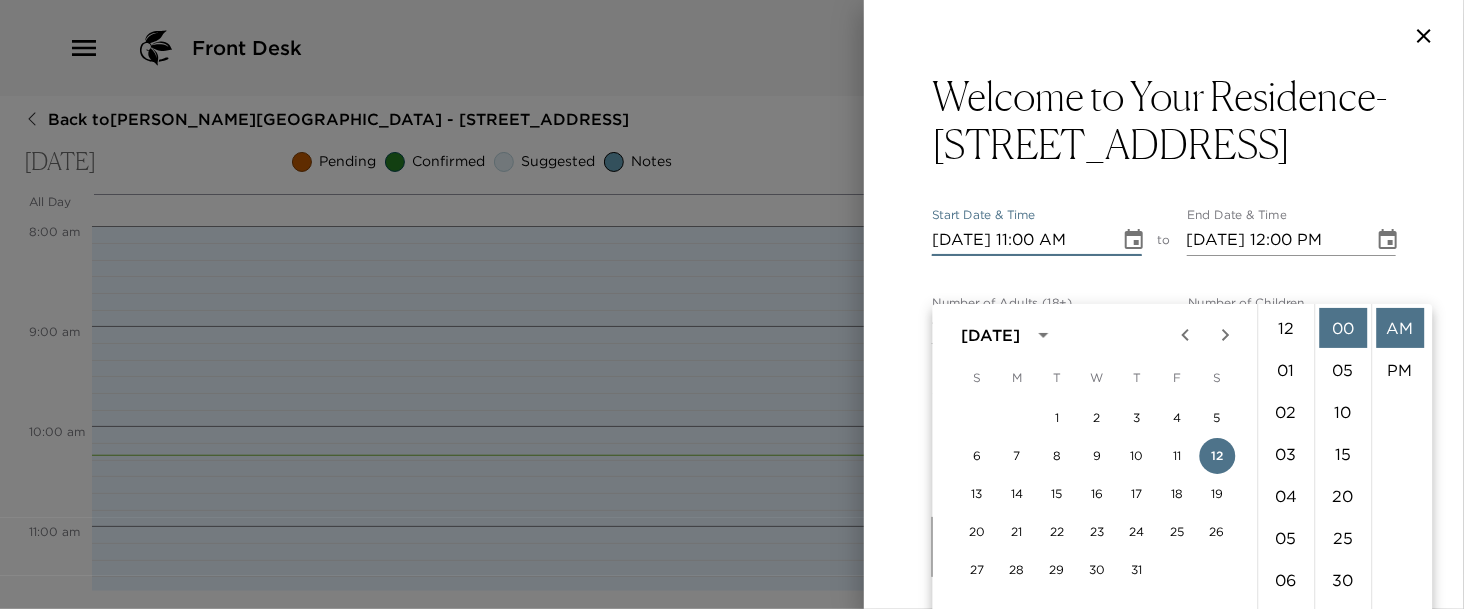 scroll, scrollTop: 461, scrollLeft: 0, axis: vertical 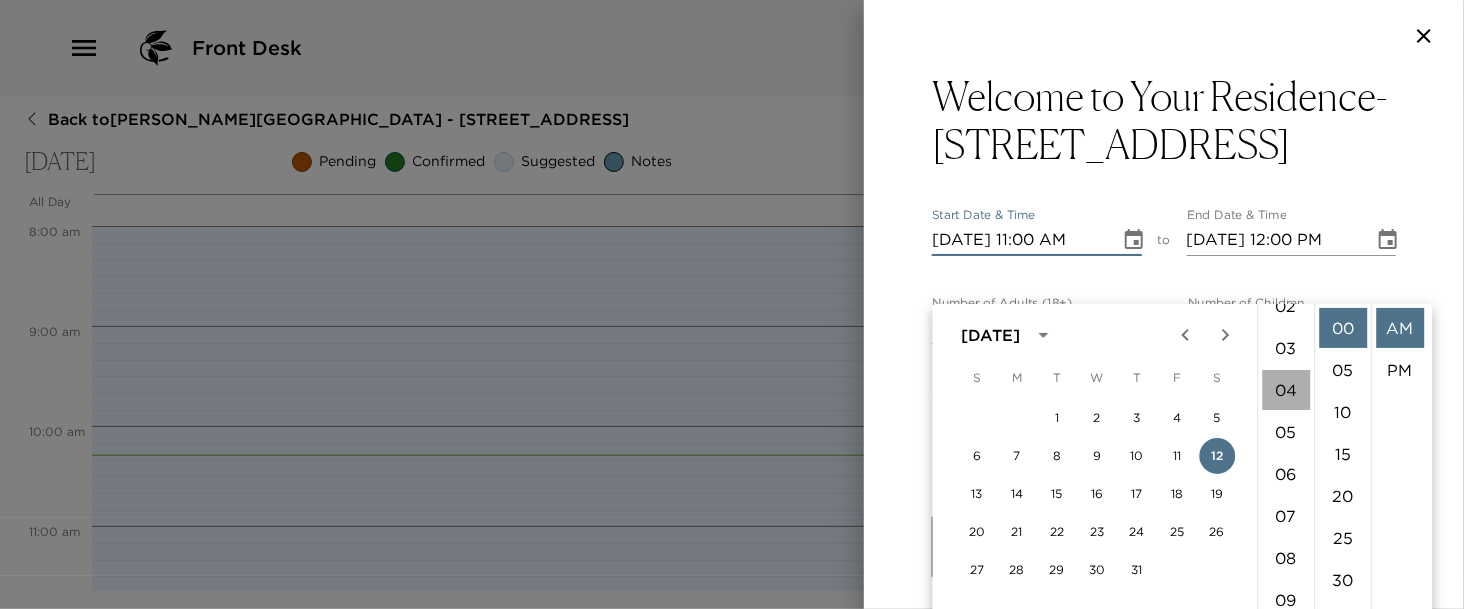 click on "04" at bounding box center [1286, 390] 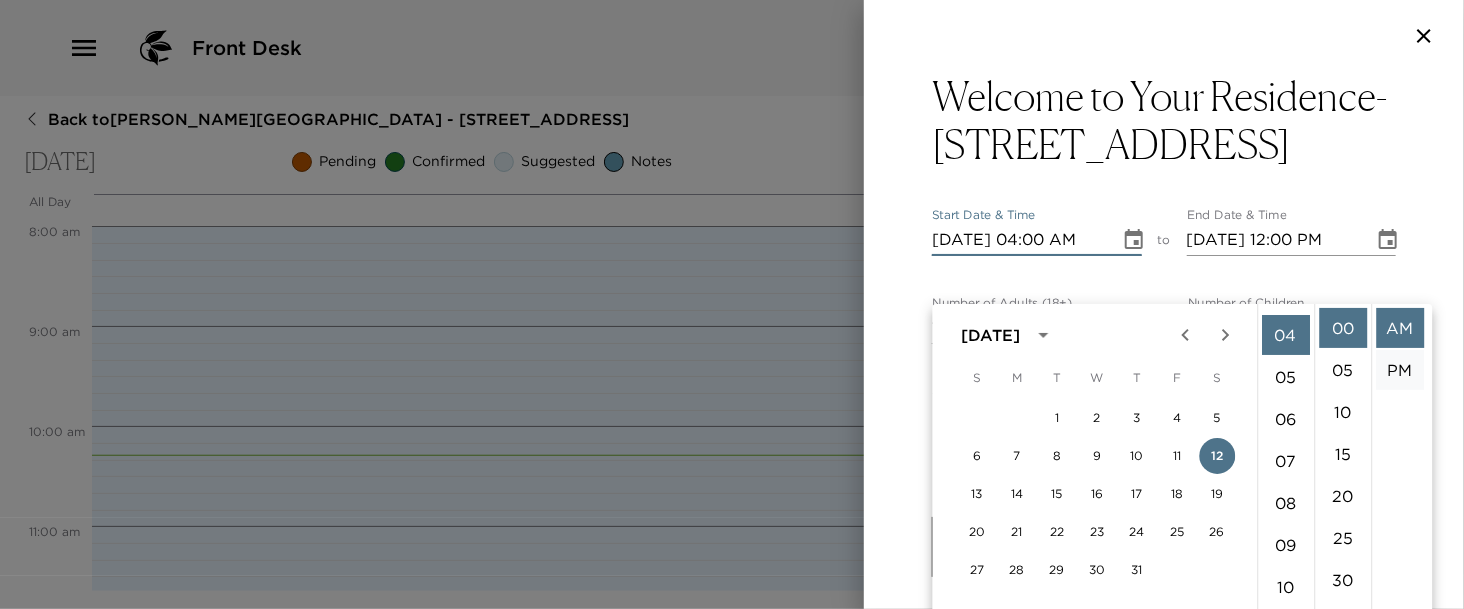 scroll, scrollTop: 168, scrollLeft: 0, axis: vertical 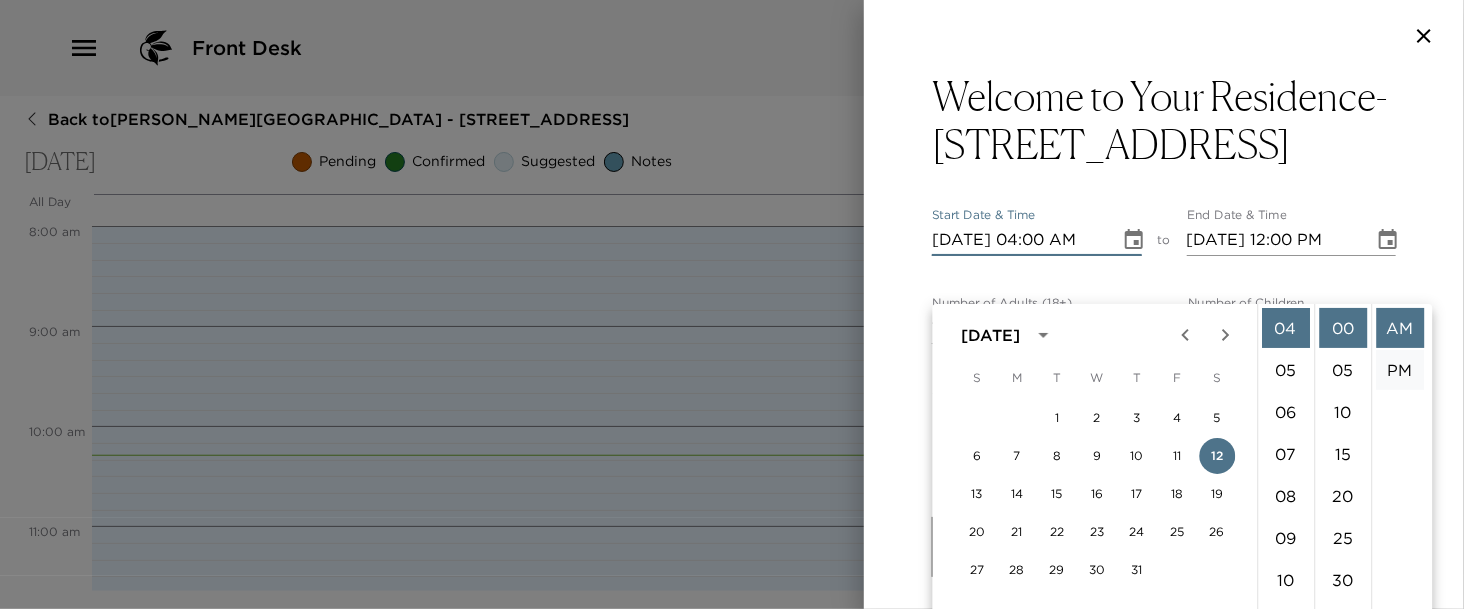 click on "PM" at bounding box center (1400, 370) 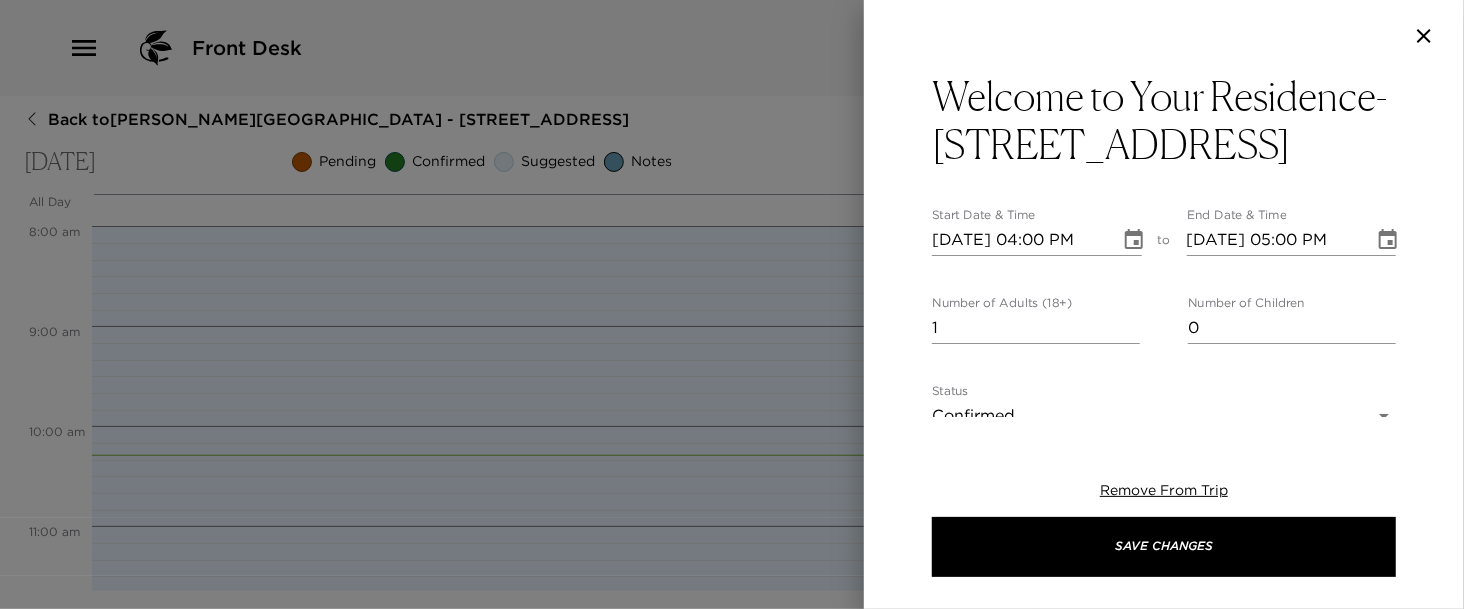 scroll, scrollTop: 41, scrollLeft: 0, axis: vertical 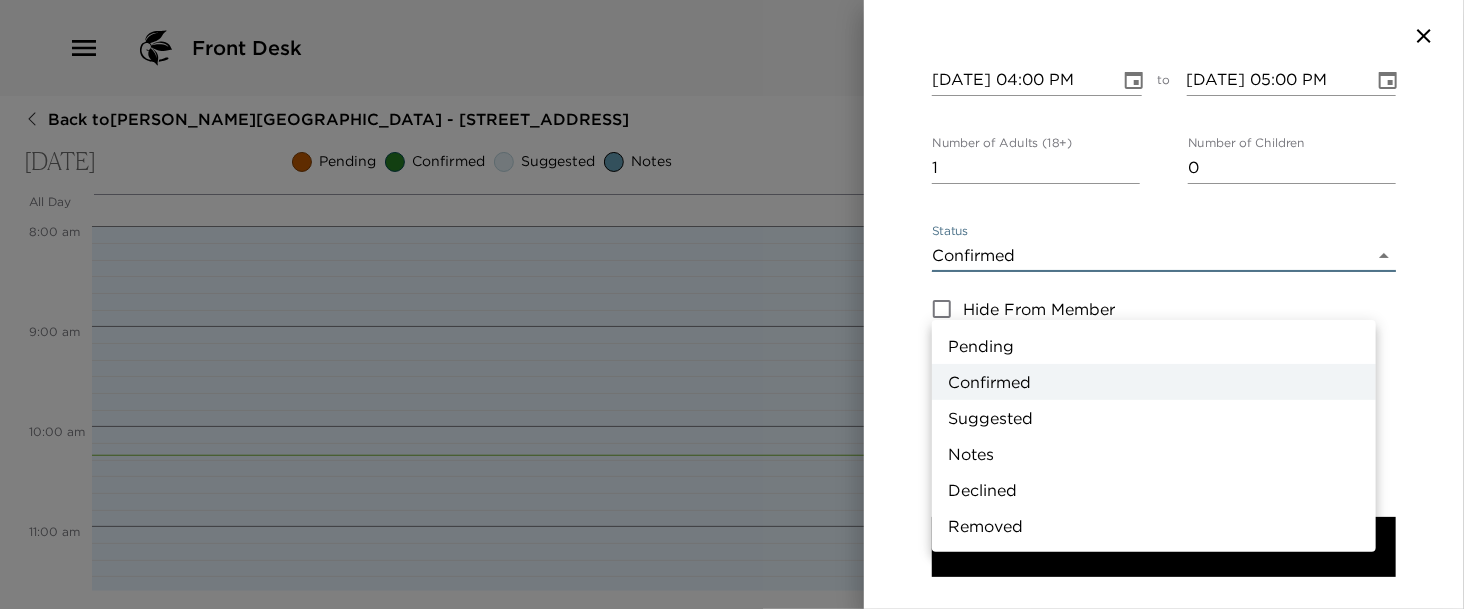 click on "Front Desk Back to  Amy Hollingsworth Reservation - 1325 5th St South  Naples, FL Saturday, July 12, 2025 Pending Confirmed Suggested Notes Trip View Agenda View PDF View Print All Day Sat 07/12 12:00 AM 1:00 AM 2:00 AM 3:00 AM 4:00 AM 5:00 AM 6:00 AM 7:00 AM 8:00 AM 9:00 AM 10:00 AM 11:00 AM 12:00 PM 1:00 PM 2:00 PM 3:00 PM 4:00 PM 5:00 PM 6:00 PM 7:00 PM 8:00 PM 9:00 PM 10:00 PM 11:00 PM Clone Custom 1325 ​ Results (2) Welcome to Your Residence - 1325 5th Street South Ultra Welcome to Your Residence - 1325 5th Street South Welcome to Your Residence- 1325 5th Street South Start Date & Time 07/12/2025 04:00 PM to End Date & Time 07/12/2025 05:00 PM Number of Adults (18+) 1 Number of Children 0 Status Confirmed Confirmed Hide From Member Request Transportation Concierge Notes x Cost ​ x Address ​ 1325 5th Street South
Naples Florida 34102
United States x Phone Number ​ Email ​ Website ​ Cancellation Policy ​ undefined Recommended Attire ​ undefined Age Range ​ undefined Remove From Trip Notes" at bounding box center (732, 304) 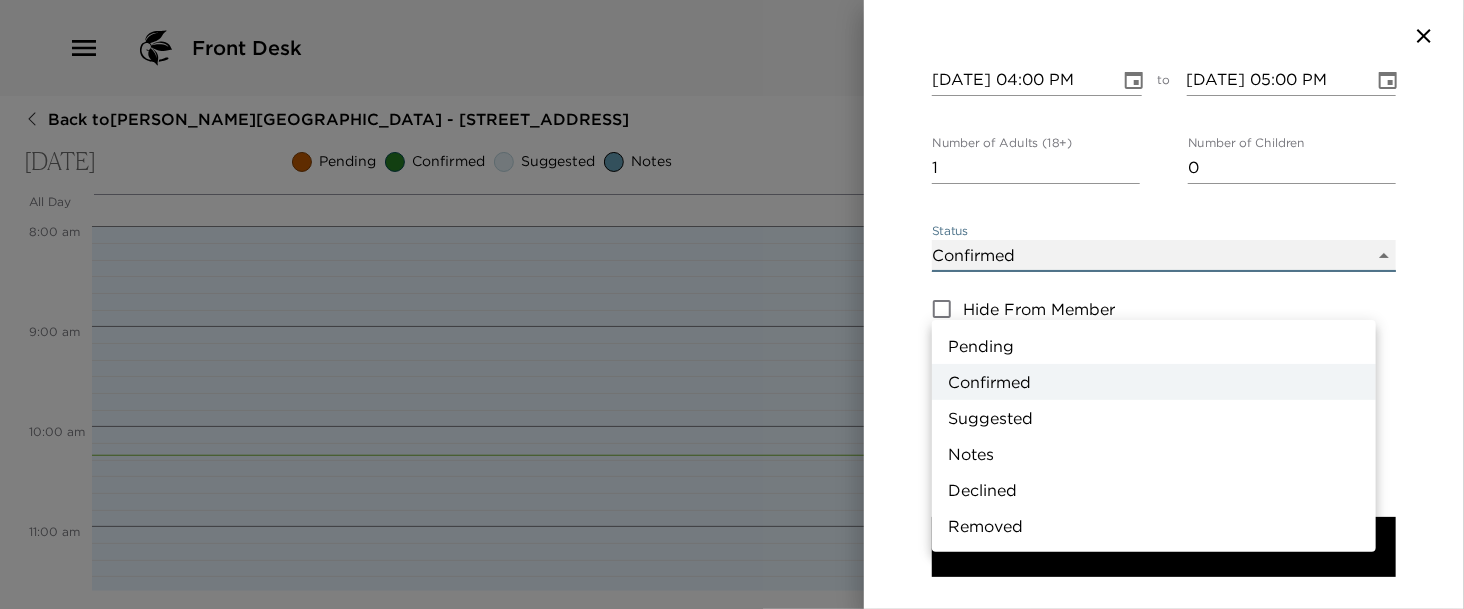 type on "Concierge Note" 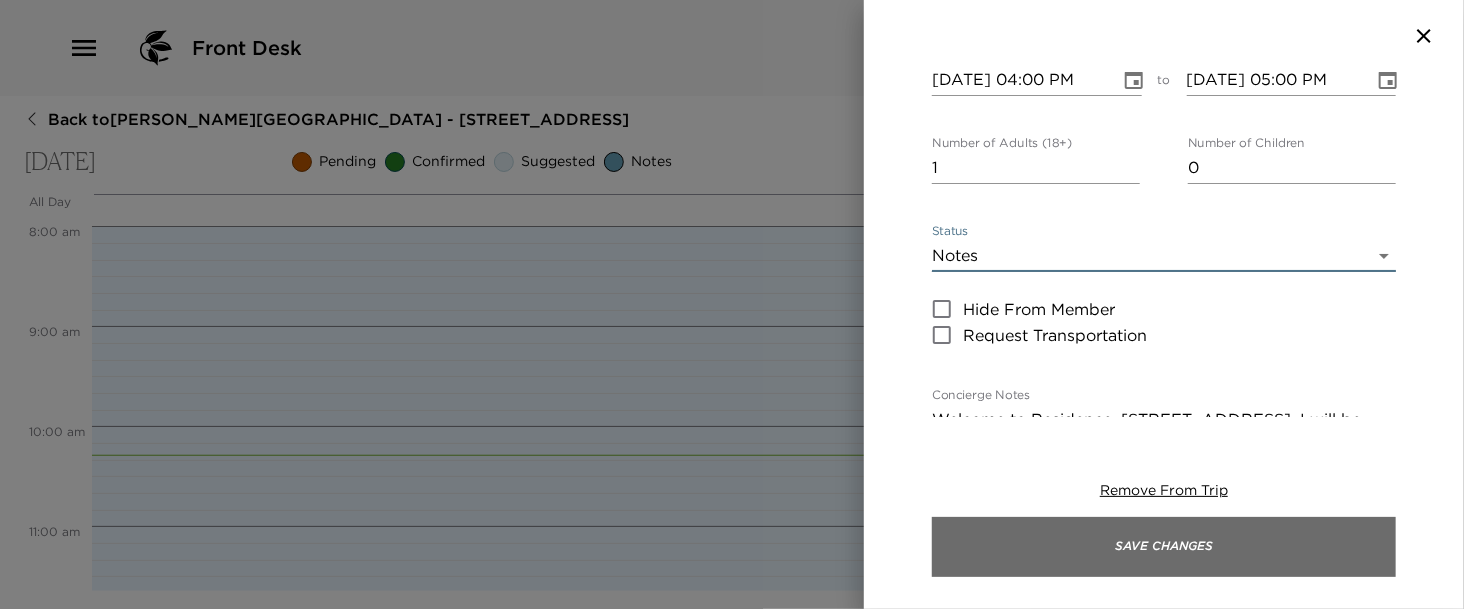 click on "Save Changes" at bounding box center [1164, 547] 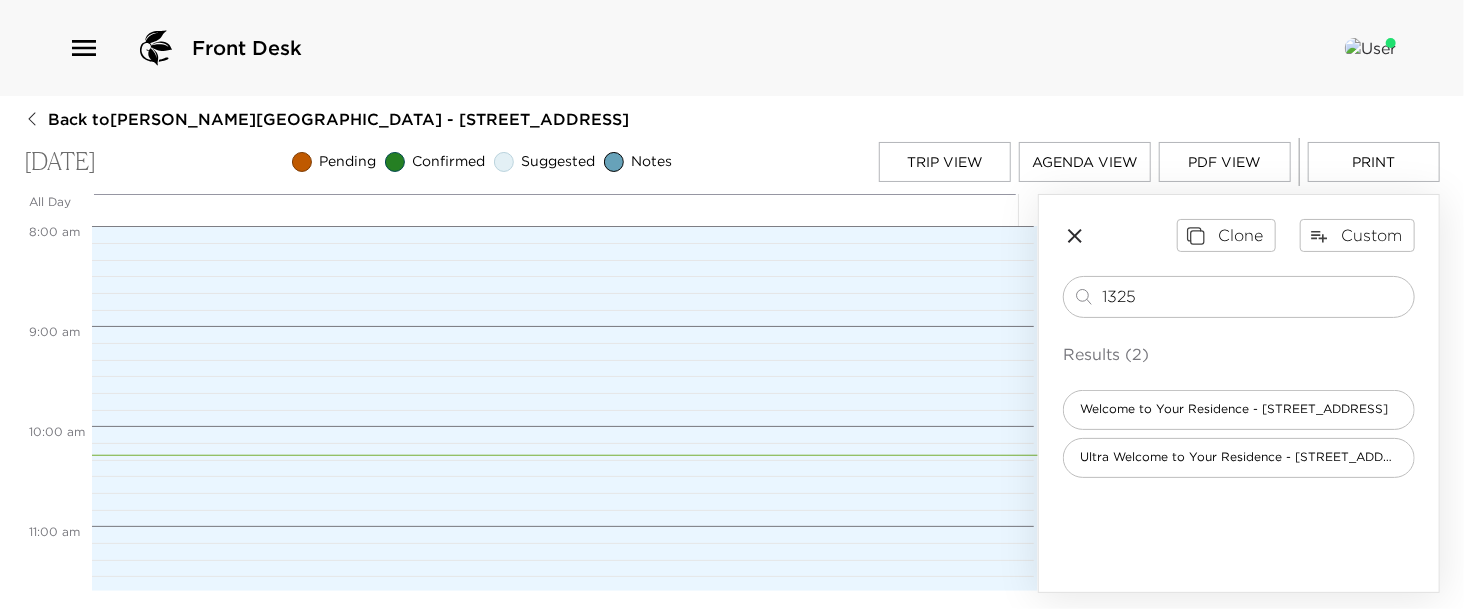 drag, startPoint x: 1153, startPoint y: 300, endPoint x: 941, endPoint y: 303, distance: 212.02122 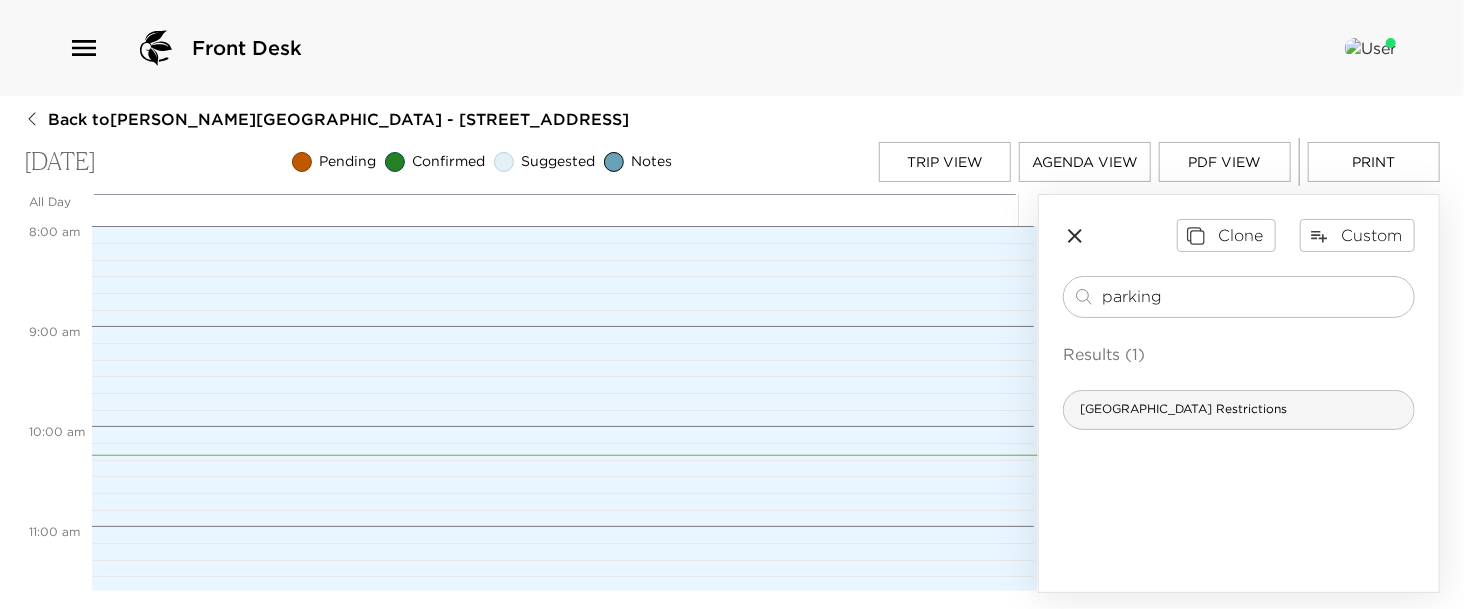 type on "parking" 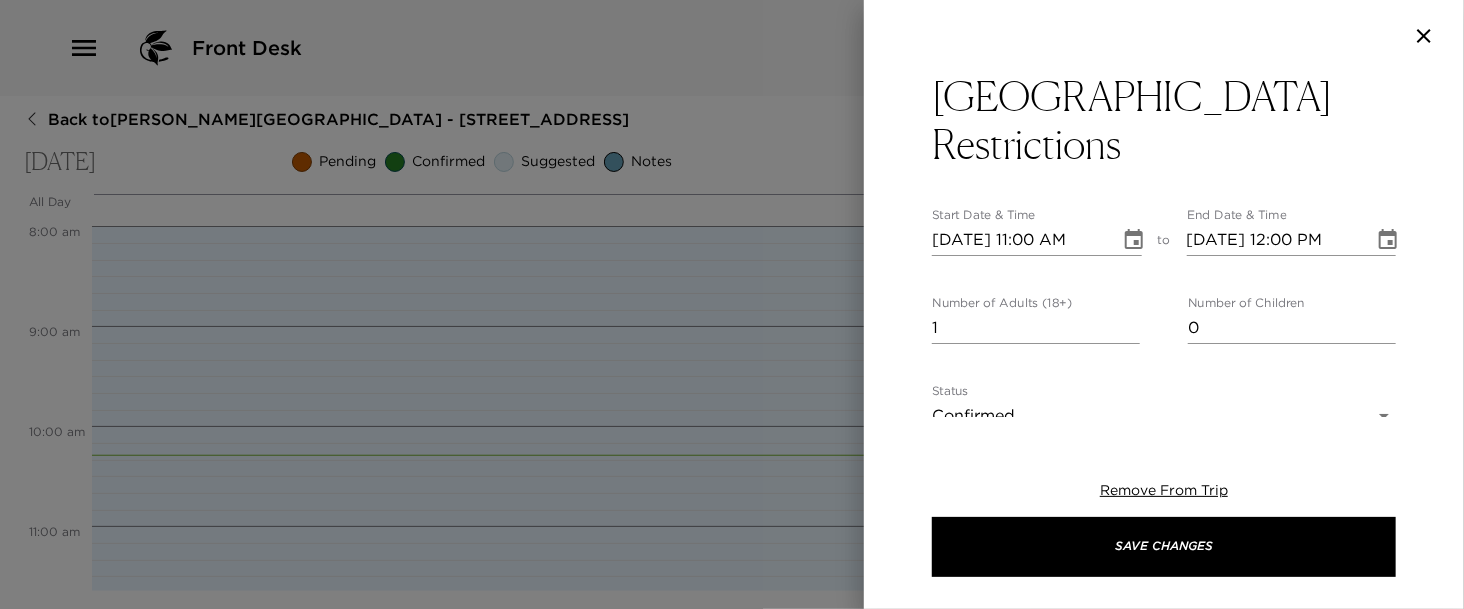 type on "City of Naples Beach Parking Restrictions:
Parking will be allowed only at METERED PARKING SPACES and TIME is STRICLY ENFORCED.
The parking fine is $200 for violators and vehicles may be towed." 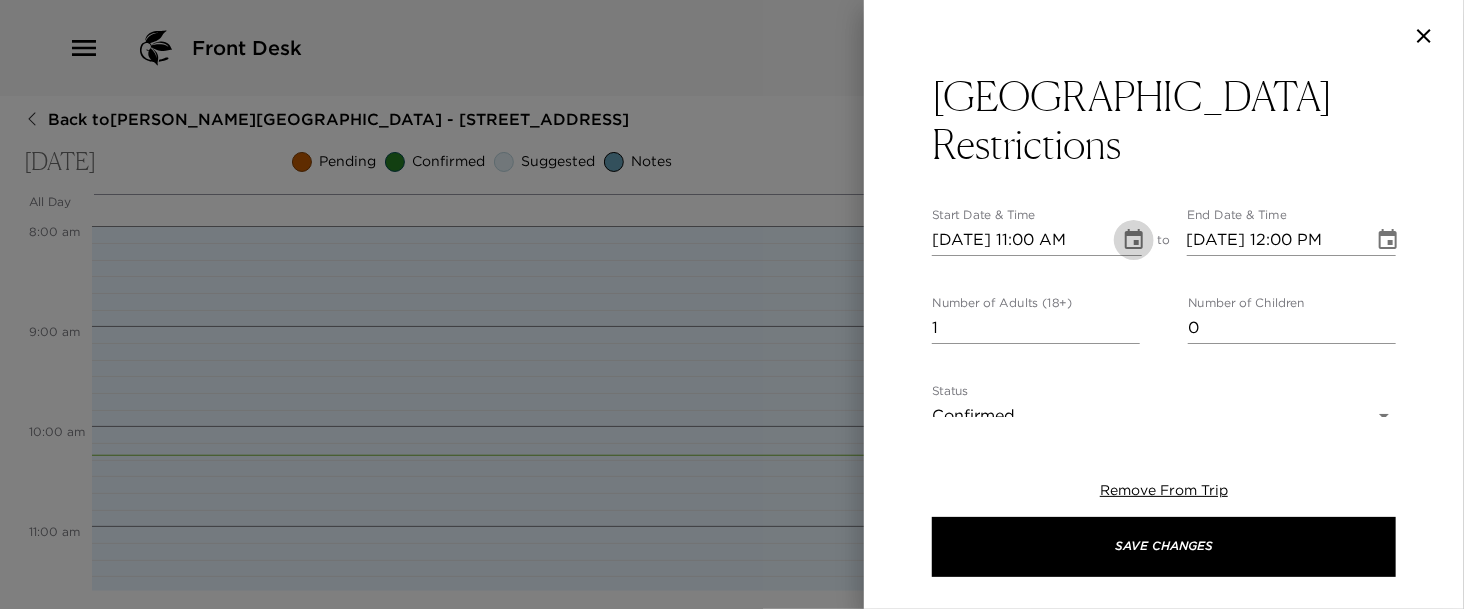 click 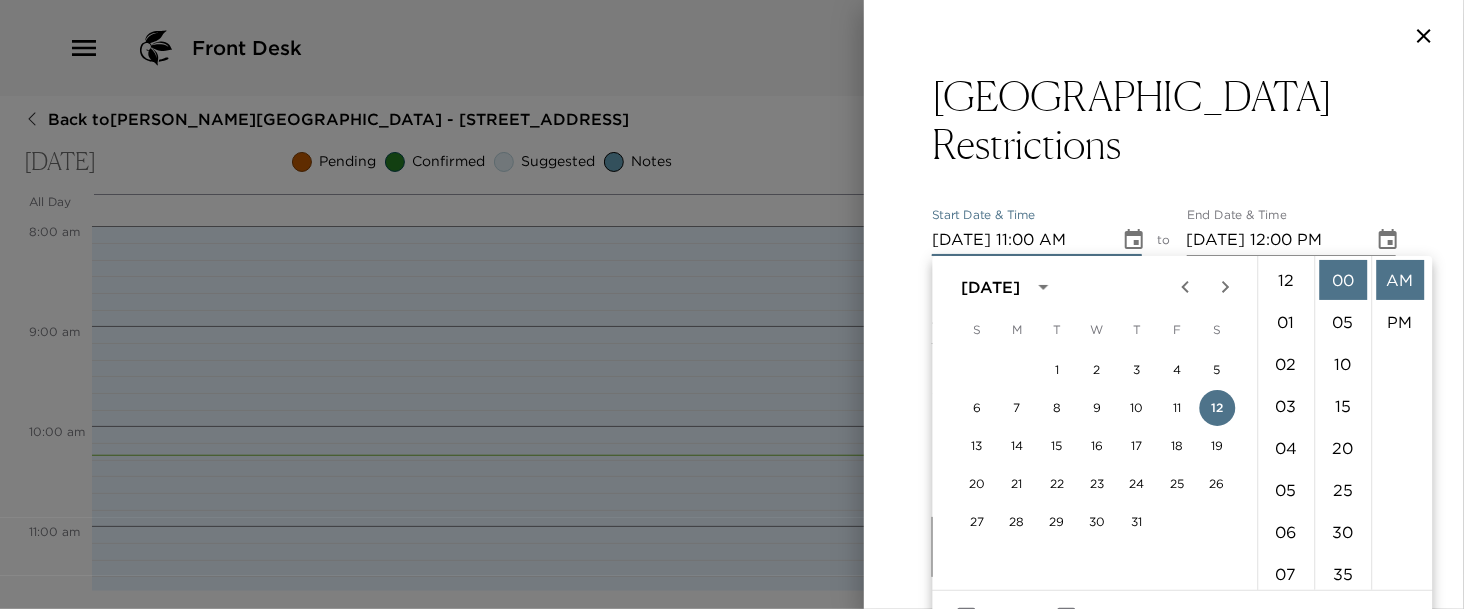 scroll, scrollTop: 461, scrollLeft: 0, axis: vertical 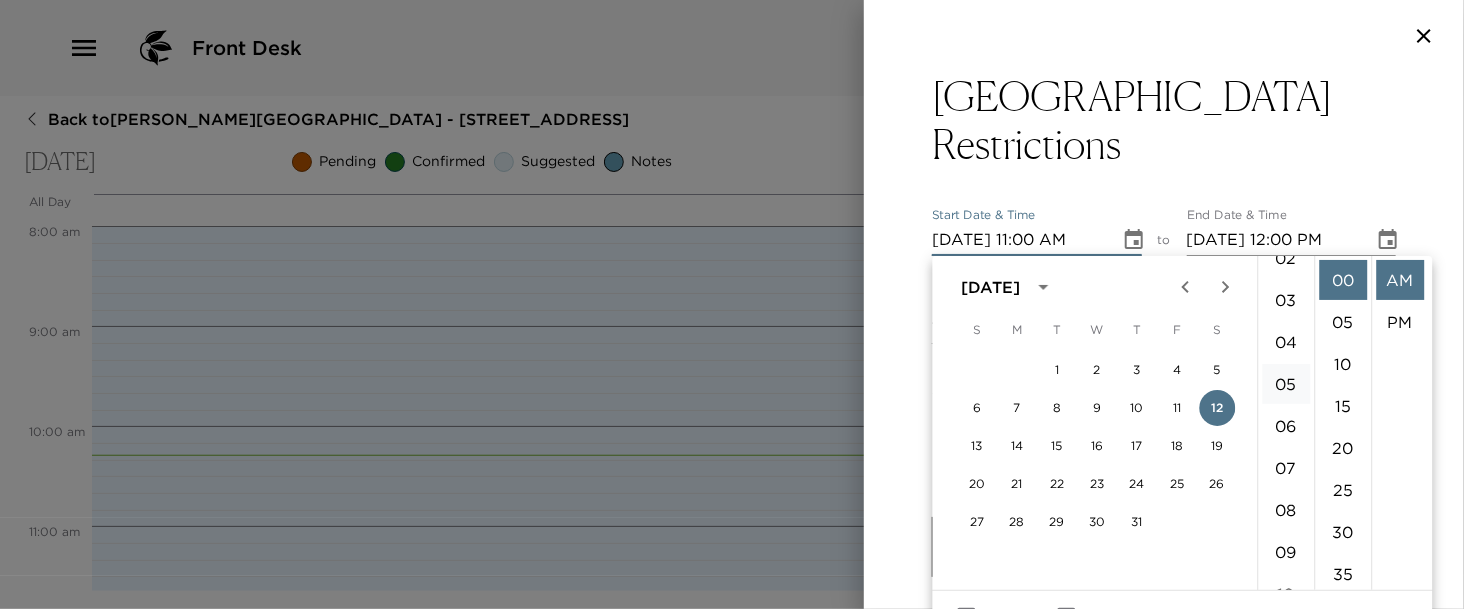click on "05" at bounding box center [1286, 384] 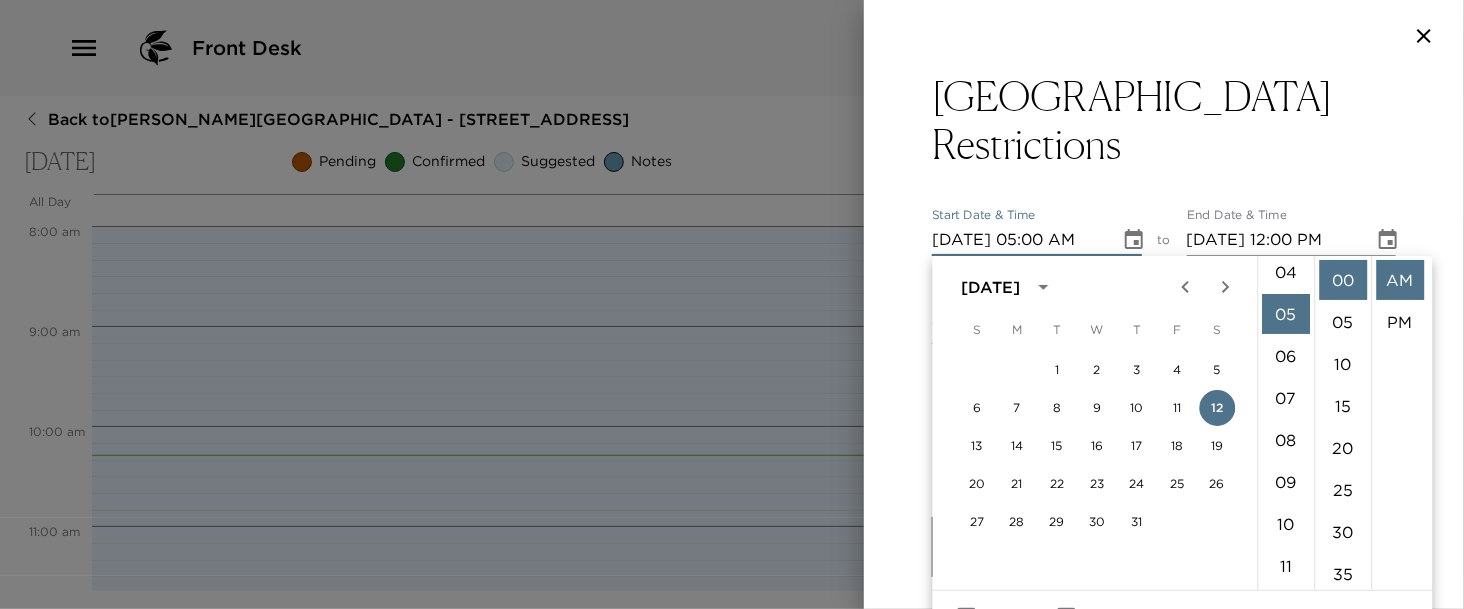 scroll, scrollTop: 210, scrollLeft: 0, axis: vertical 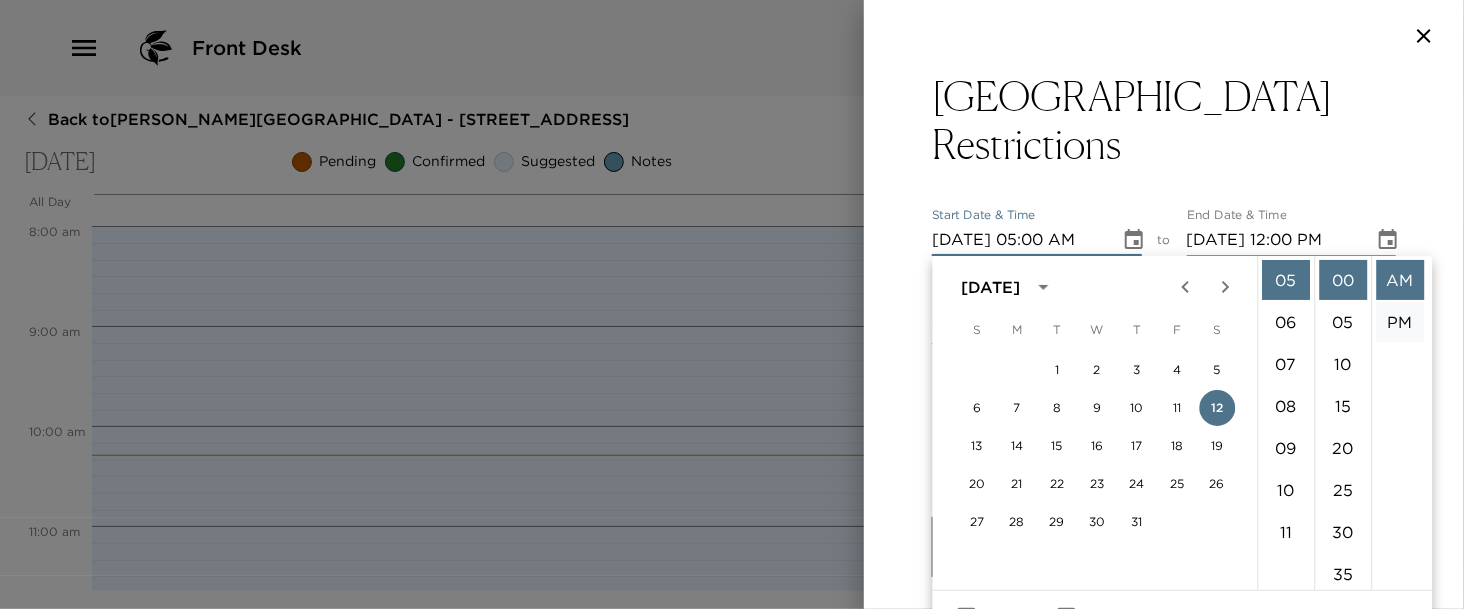 click on "PM" at bounding box center (1400, 322) 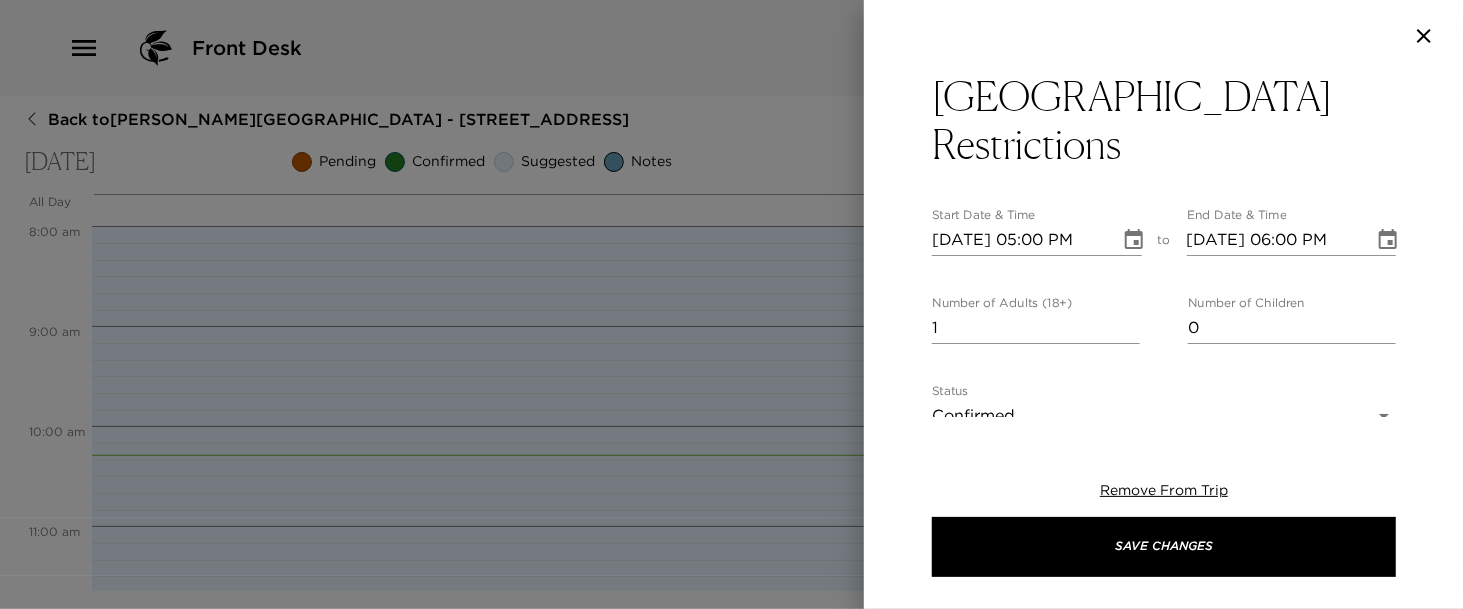 scroll, scrollTop: 41, scrollLeft: 0, axis: vertical 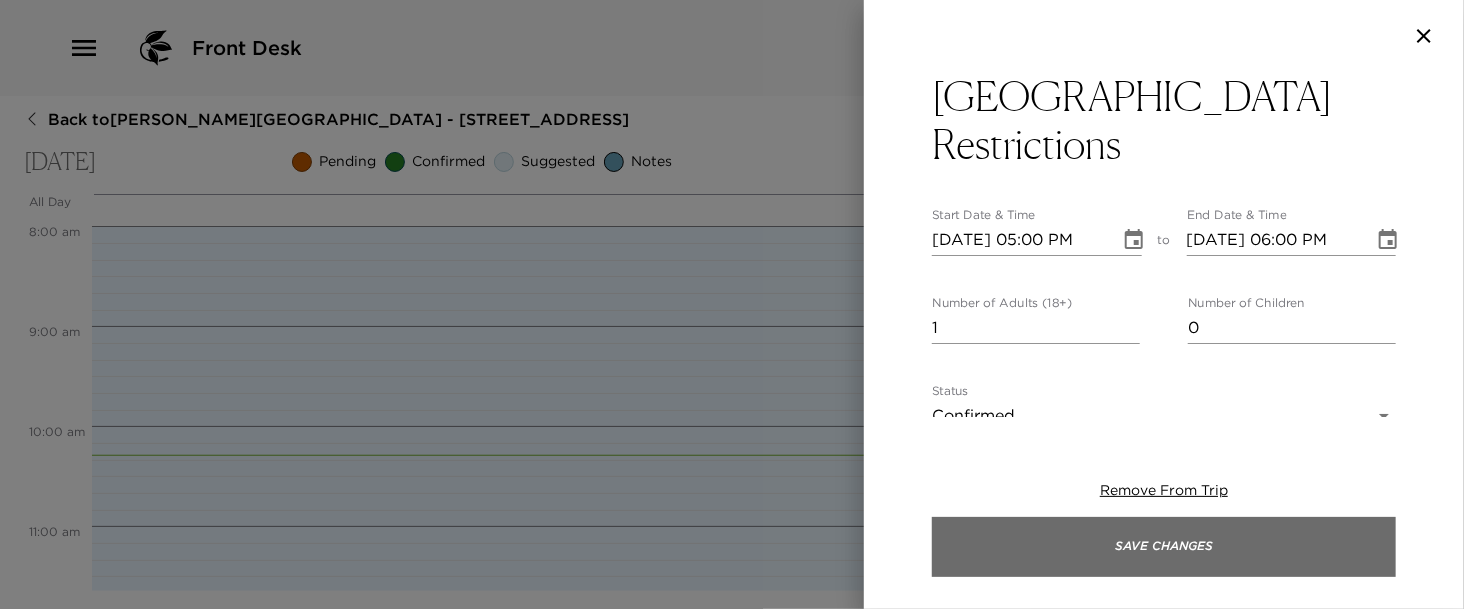 click on "Save Changes" at bounding box center [1164, 547] 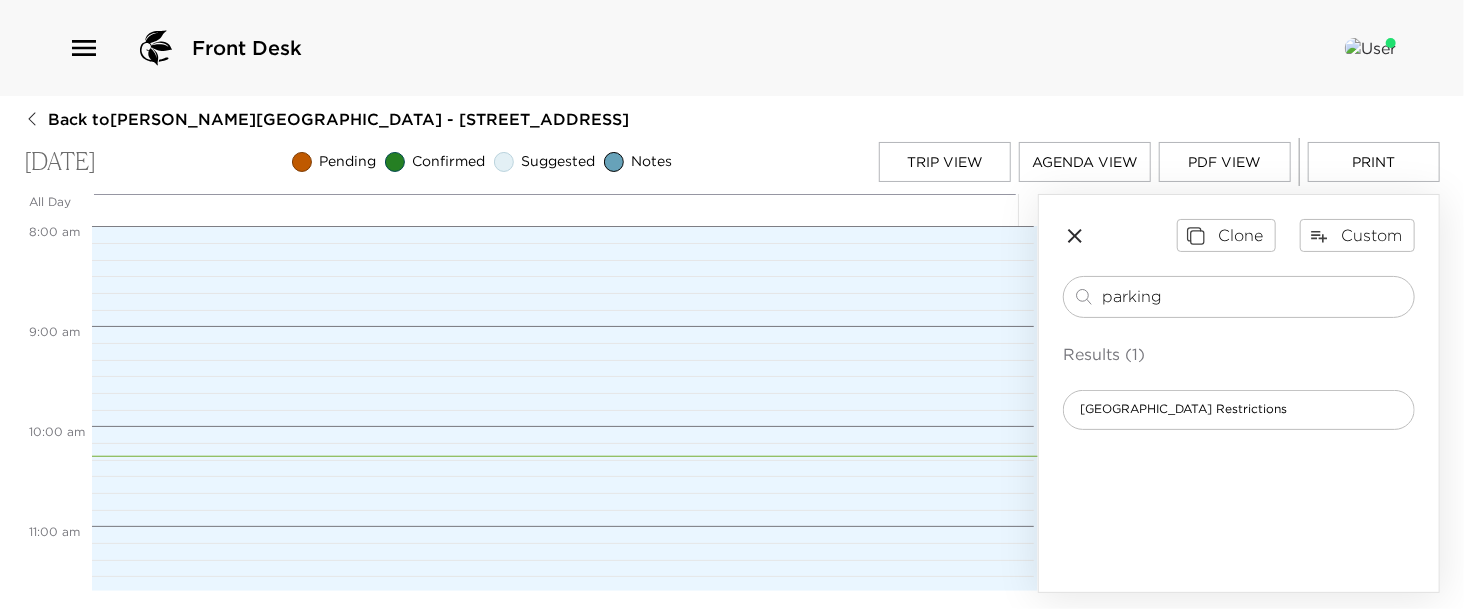 drag, startPoint x: 1169, startPoint y: 300, endPoint x: 873, endPoint y: 321, distance: 296.744 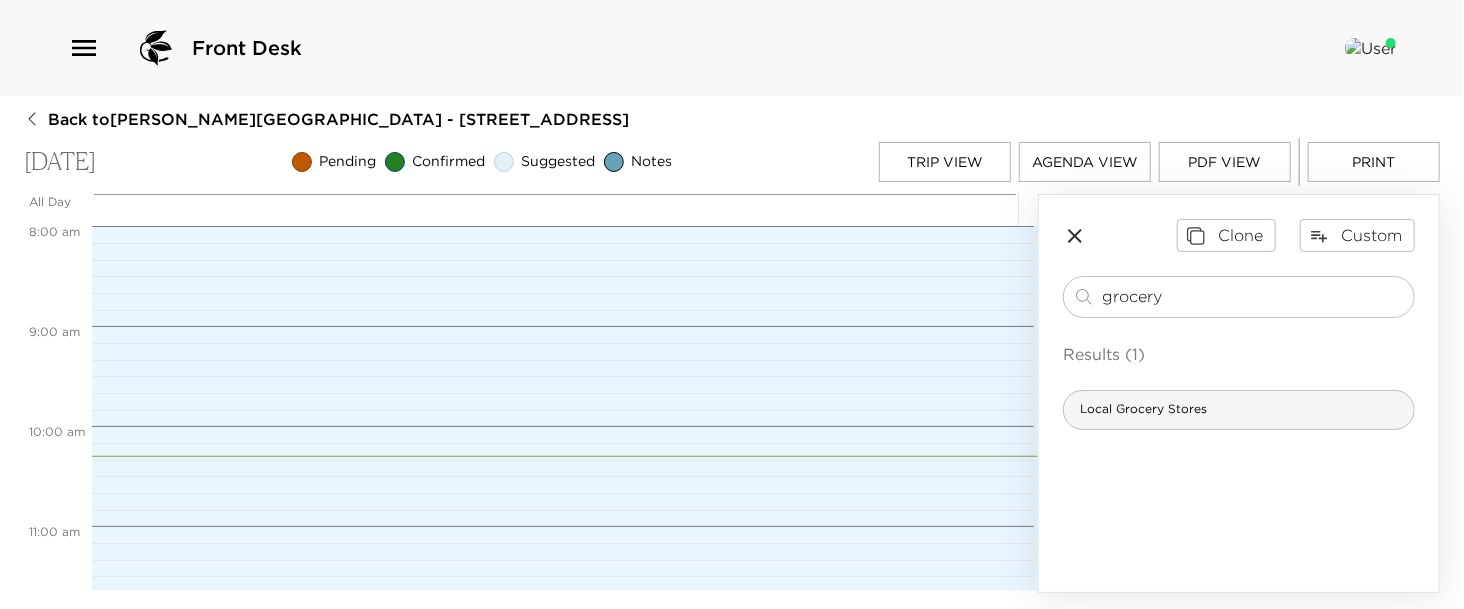 type on "grocery" 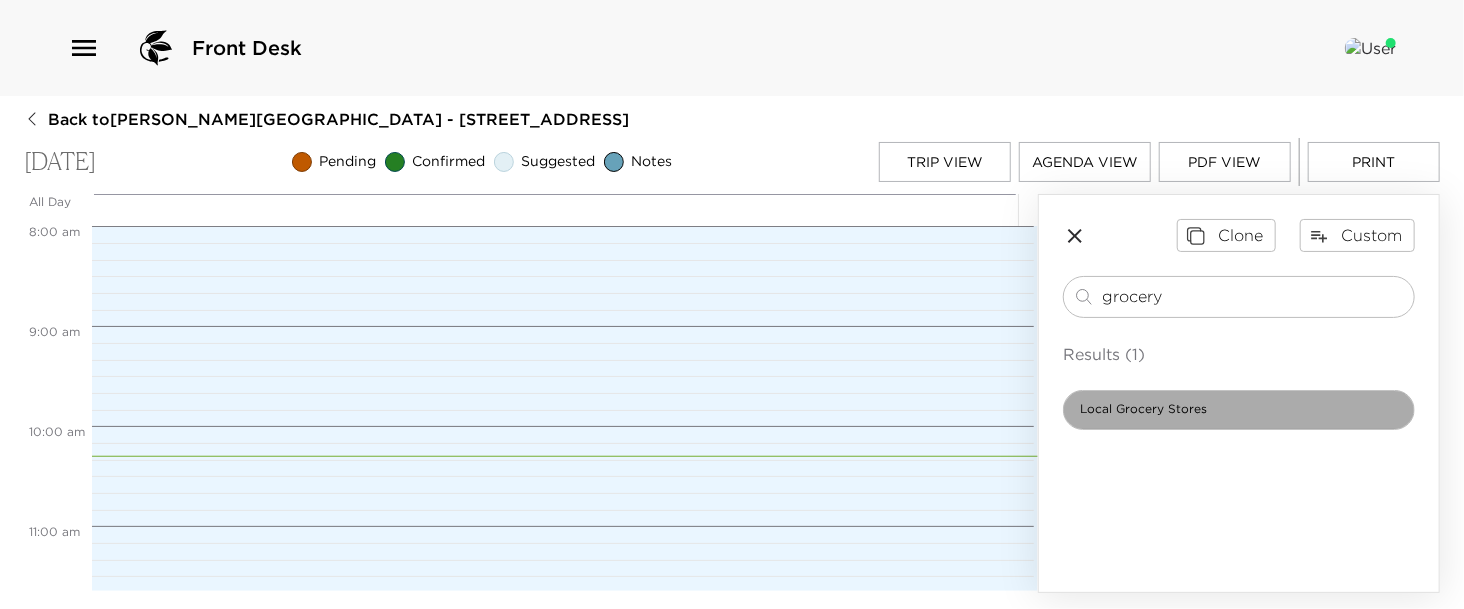 click on "Local Grocery Stores" at bounding box center (1239, 410) 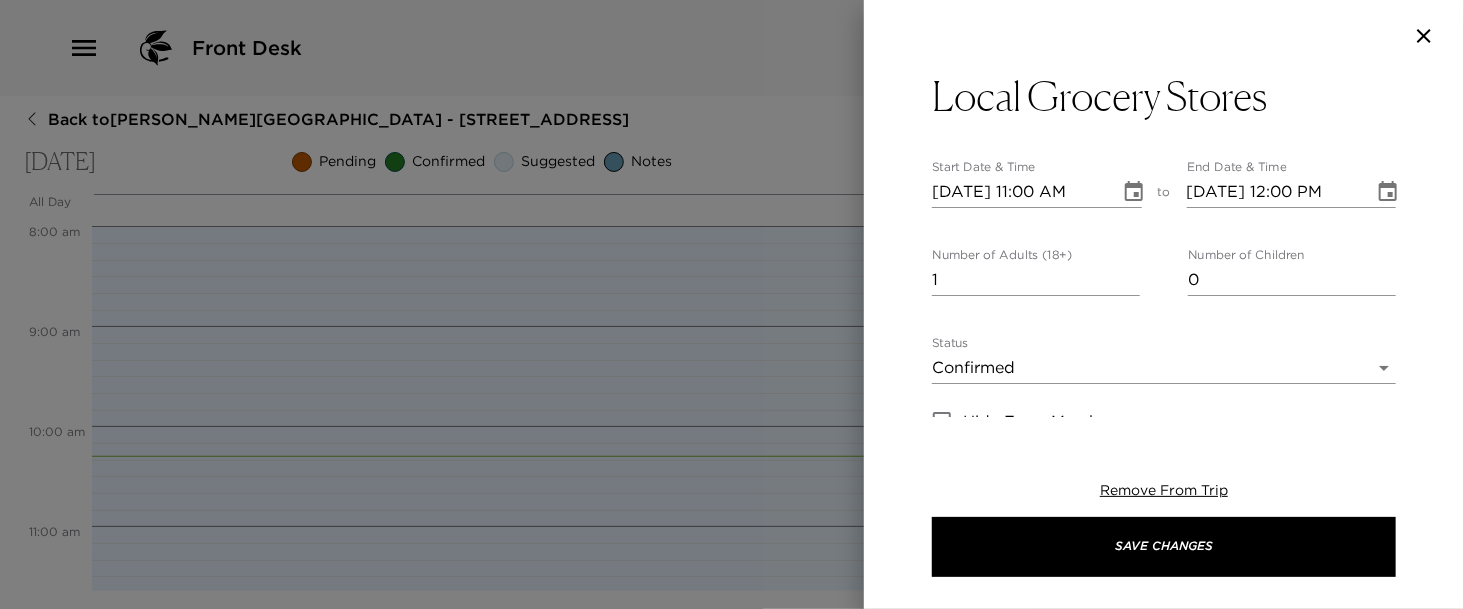 click 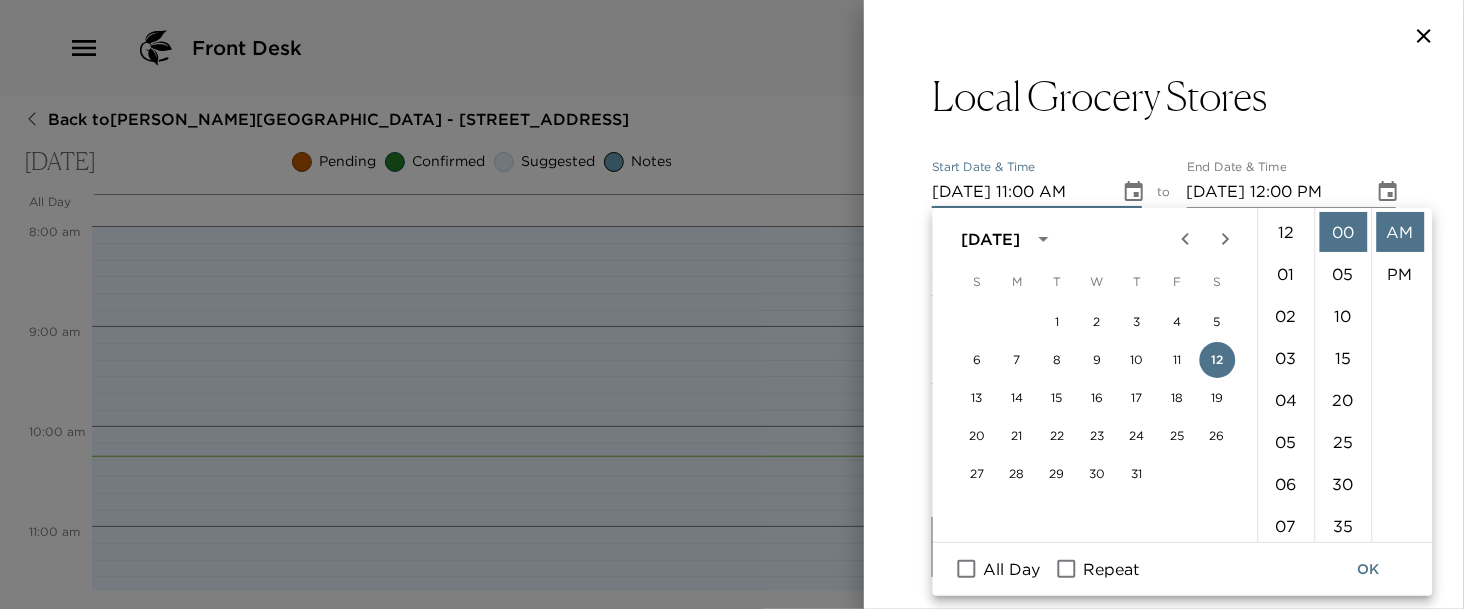 scroll, scrollTop: 461, scrollLeft: 0, axis: vertical 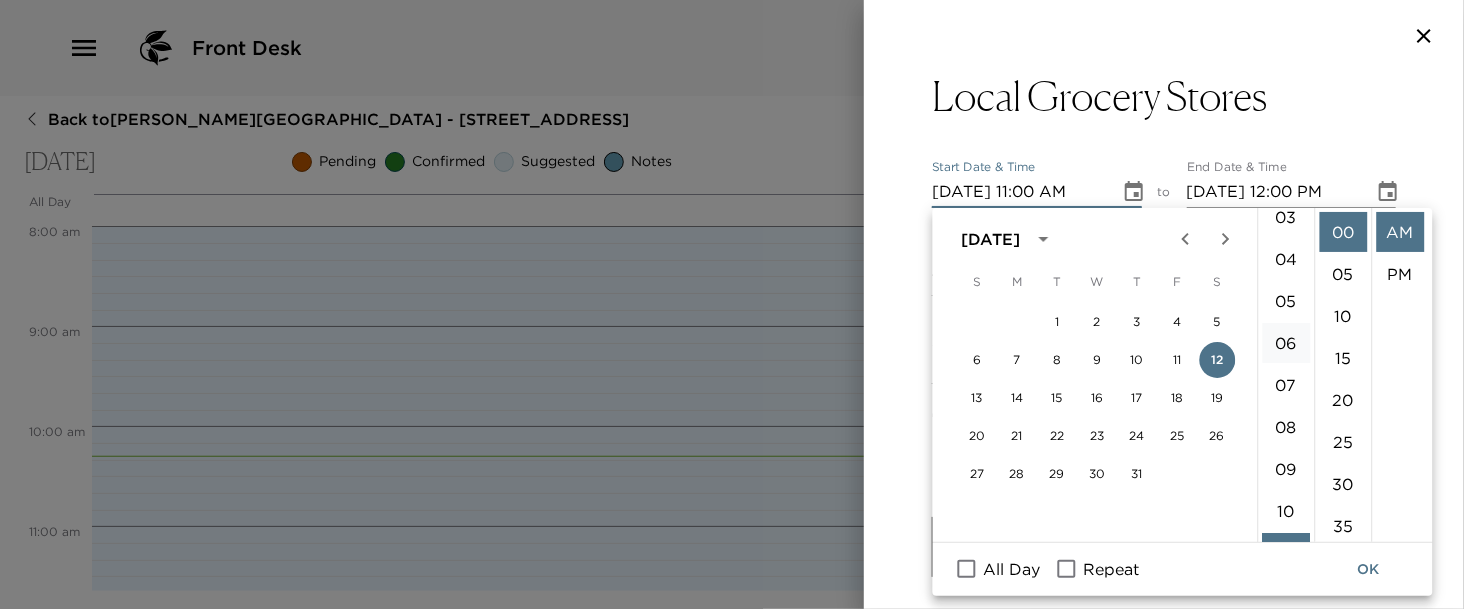 click on "06" at bounding box center [1286, 343] 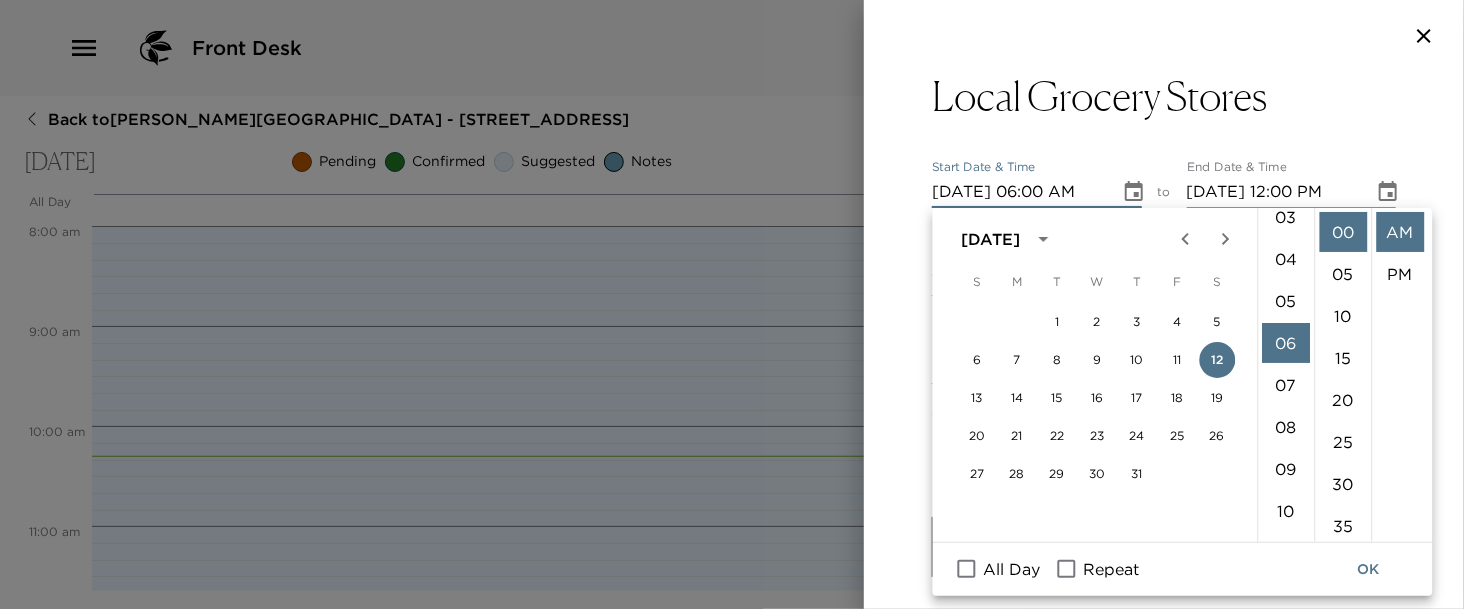 scroll, scrollTop: 252, scrollLeft: 0, axis: vertical 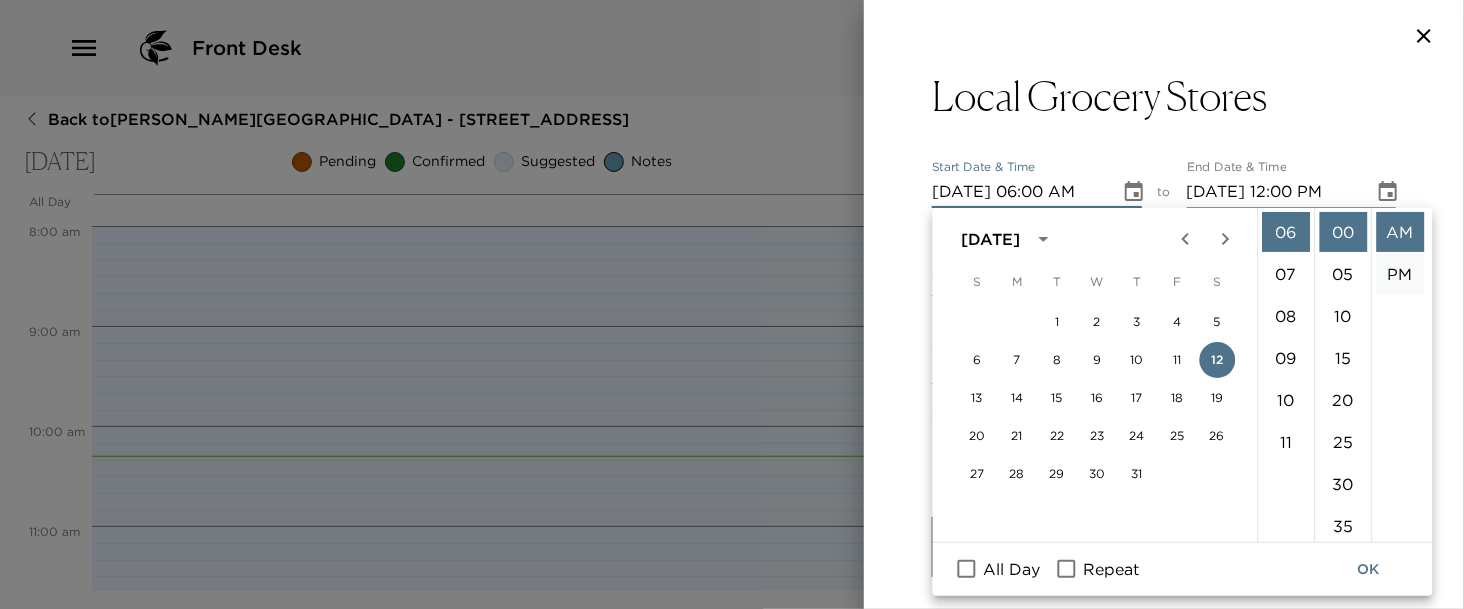 click on "PM" at bounding box center [1400, 274] 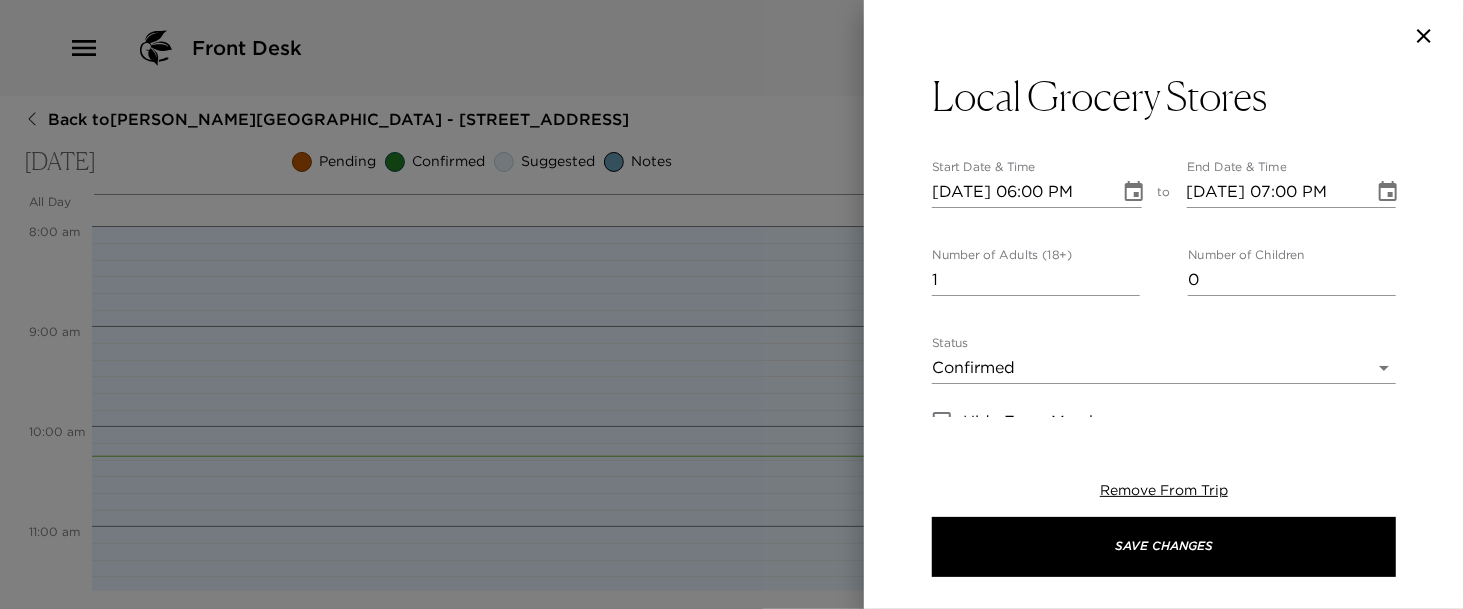 scroll, scrollTop: 41, scrollLeft: 0, axis: vertical 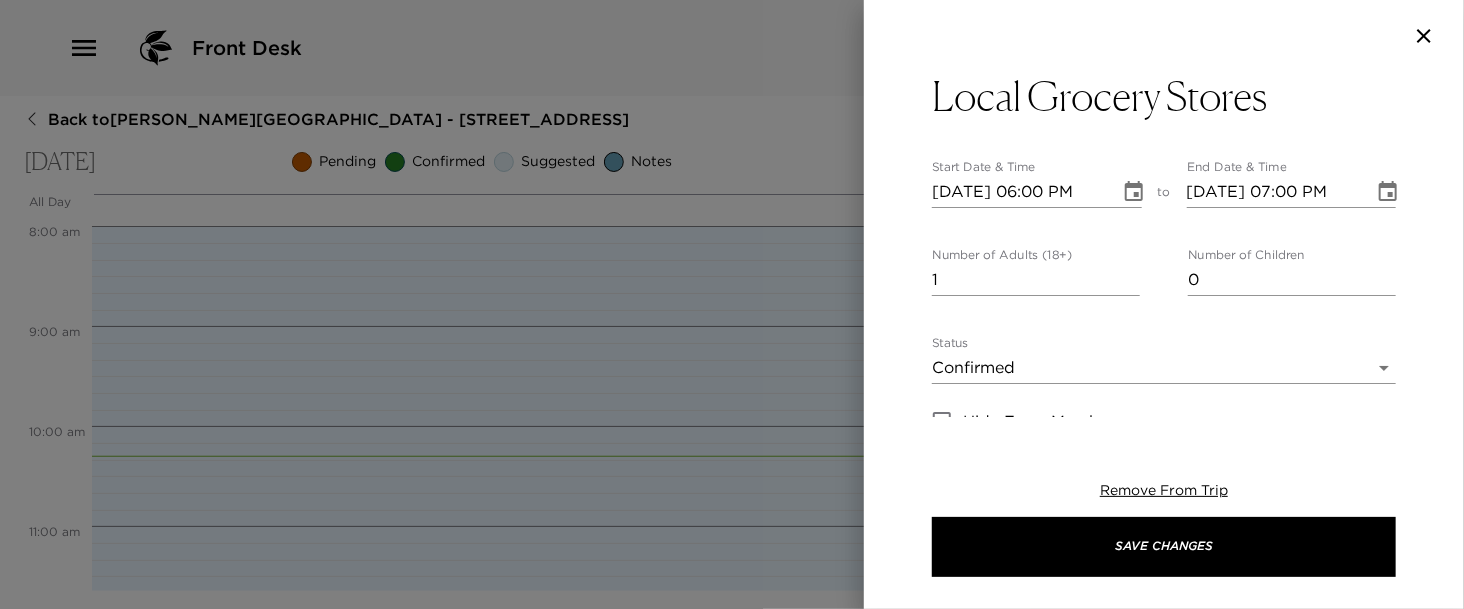 click on "Front Desk Back to  Amy Hollingsworth Reservation - 1325 5th St South  Naples, FL Saturday, July 12, 2025 Pending Confirmed Suggested Notes Trip View Agenda View PDF View Print All Day Sat 07/12 12:00 AM 1:00 AM 2:00 AM 3:00 AM 4:00 AM 5:00 AM 6:00 AM 7:00 AM 8:00 AM 9:00 AM 10:00 AM 11:00 AM 12:00 PM 1:00 PM 2:00 PM 3:00 PM 4:00 PM 5:00 PM 6:00 PM 7:00 PM 8:00 PM 9:00 PM 10:00 PM 11:00 PM Welcome to Your Residence- 1325 5th Street South 4:00pm - 5:00pm 1325 5th Street South
Naples Florida 34102
United States Naples Beach Parking Restrictions 5:00pm - 6:00pm Naples Florida 34102
United States Clone Custom grocery ​ Results (1) Local Grocery Stores Local Grocery Stores Start Date & Time 07/12/2025 06:00 PM to End Date & Time 07/12/2025 07:00 PM Number of Adults (18+) 1 Number of Children 0 Status Confirmed Confirmed Hide From Member Request Transportation Concierge Notes x Cost ​ x Address ​ Local with in 10 minutes
Naples FL 34102
United States x Phone Number ​ Email ​ Website ​ ​ undefined ​" at bounding box center [732, 304] 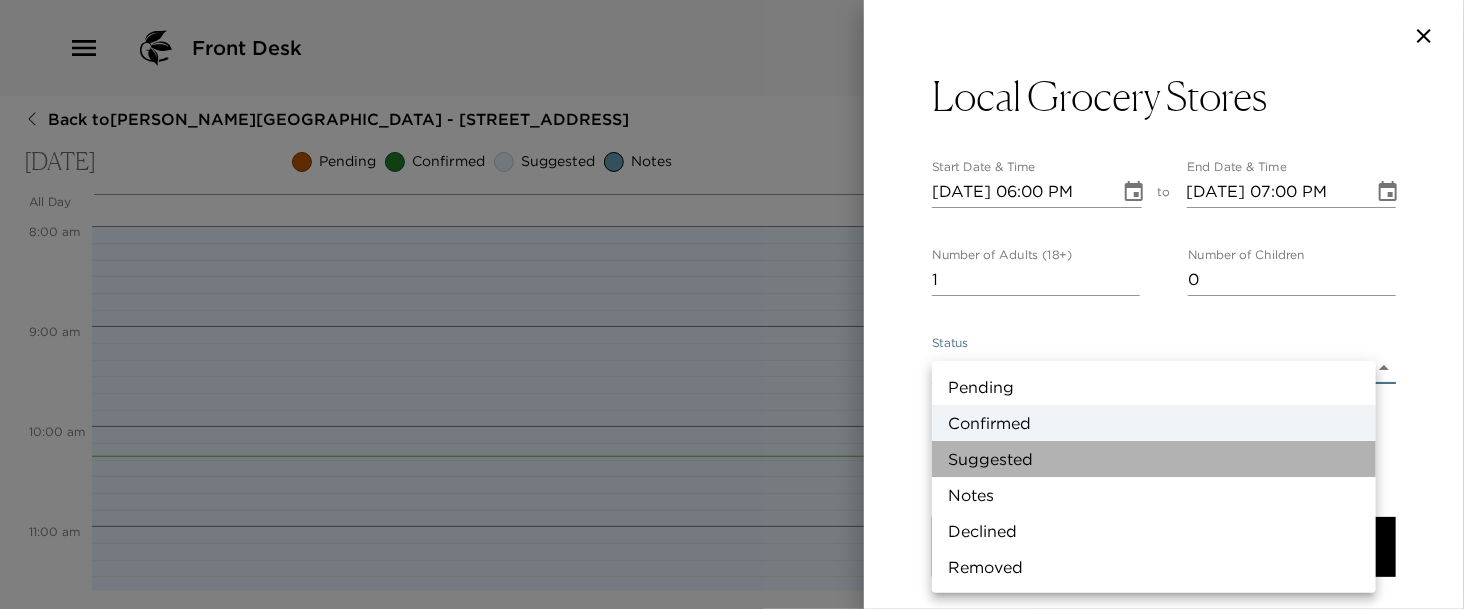 click on "Suggested" at bounding box center [1154, 459] 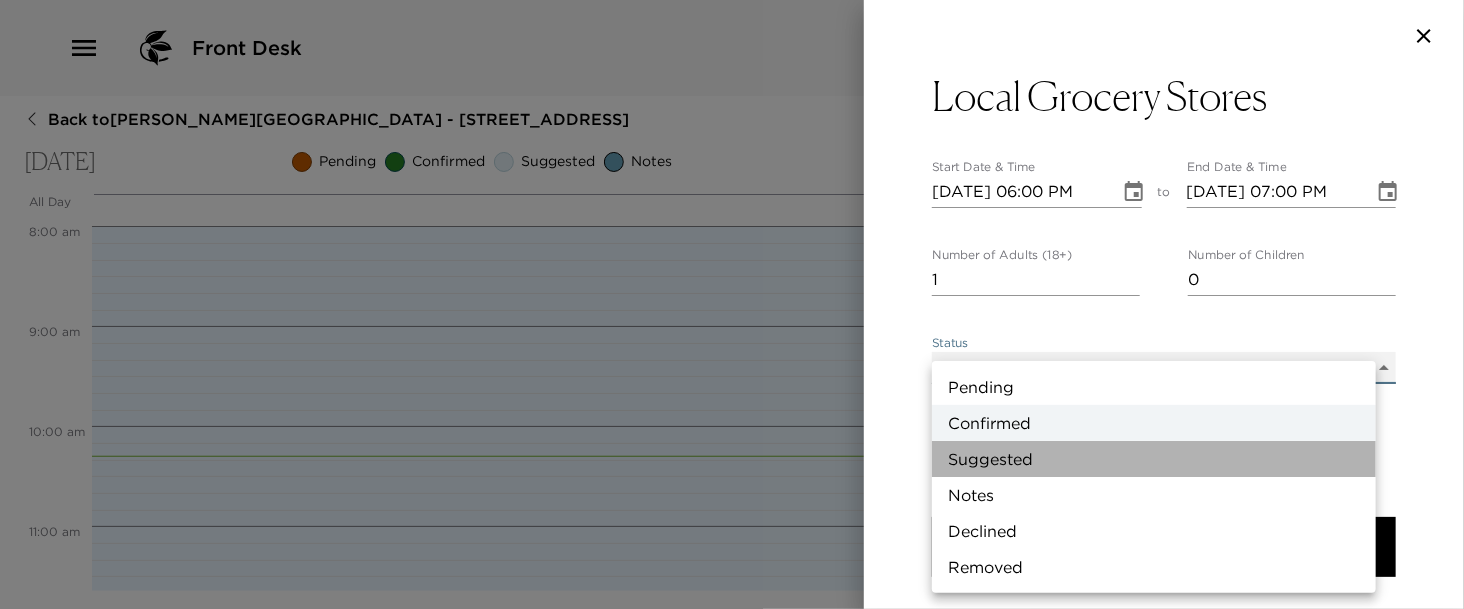 type on "Suggestion" 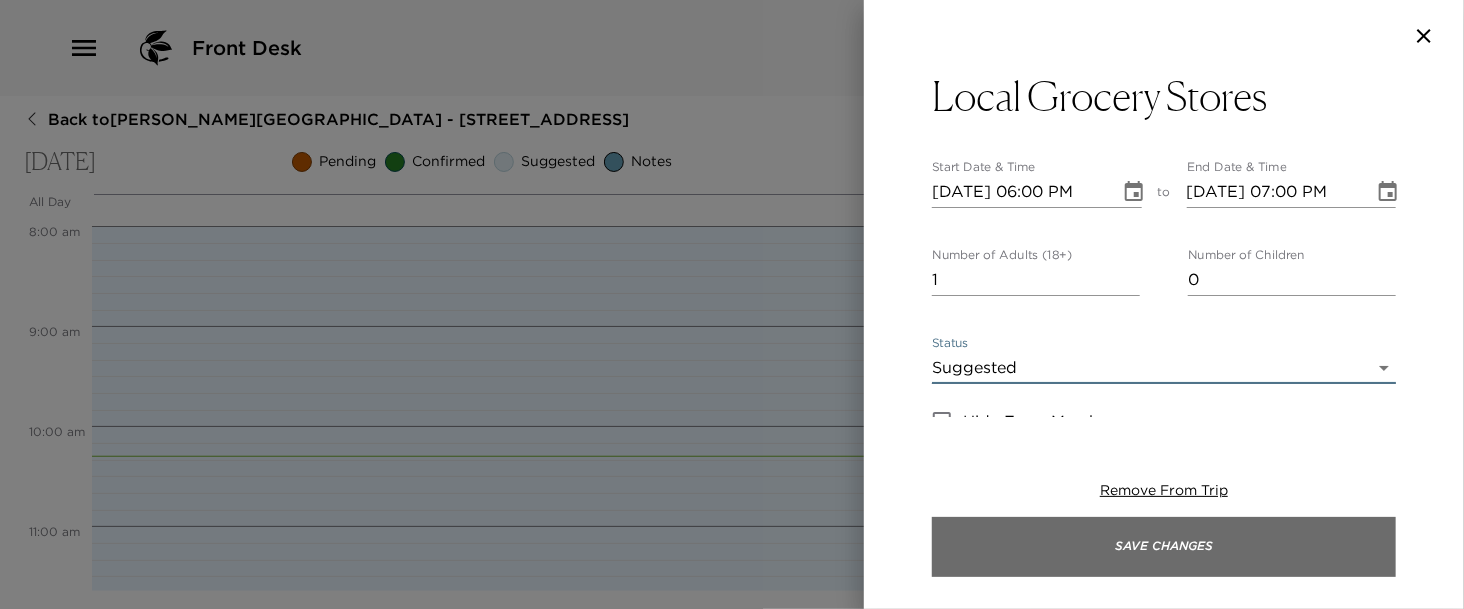 click on "Save Changes" at bounding box center [1164, 547] 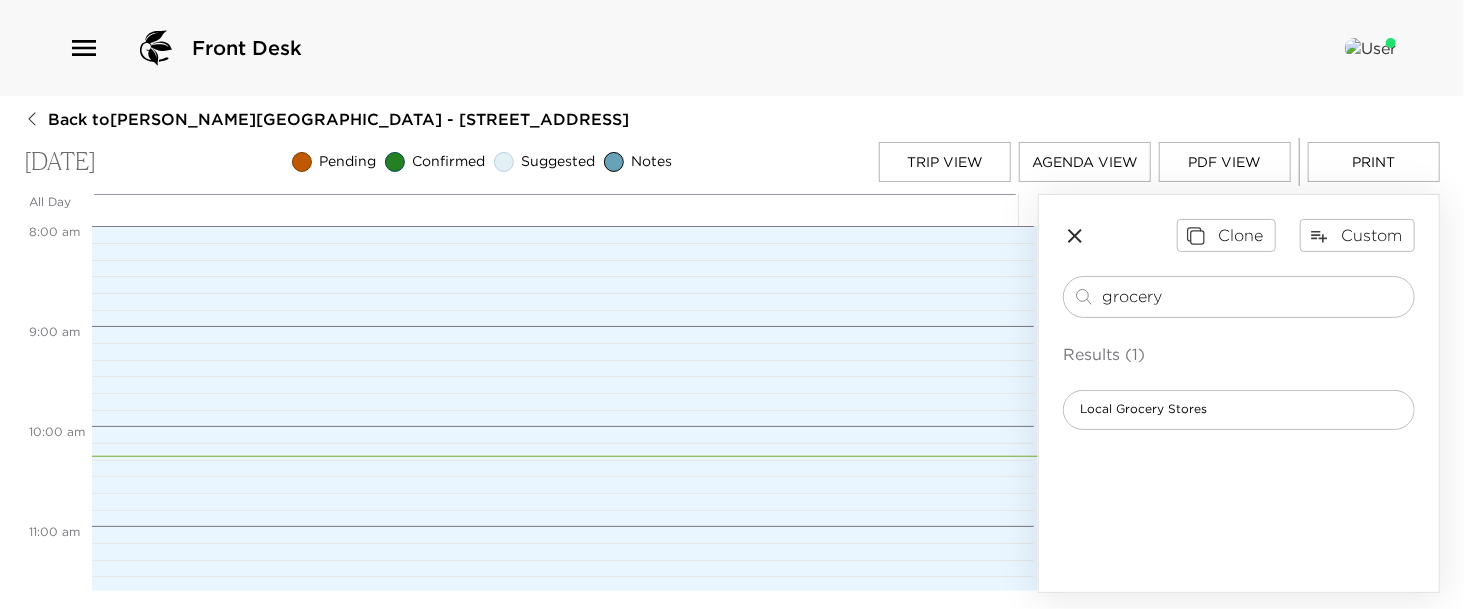 drag, startPoint x: 1023, startPoint y: 538, endPoint x: 1123, endPoint y: 343, distance: 219.14607 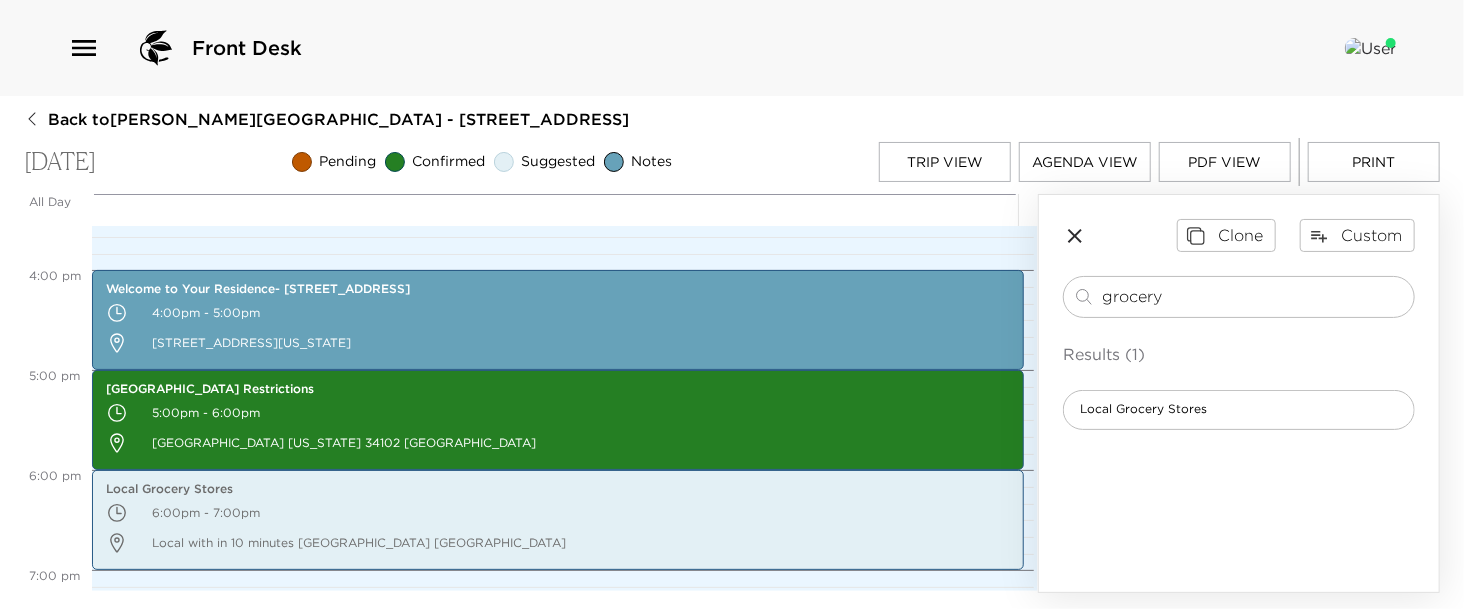 scroll, scrollTop: 1601, scrollLeft: 0, axis: vertical 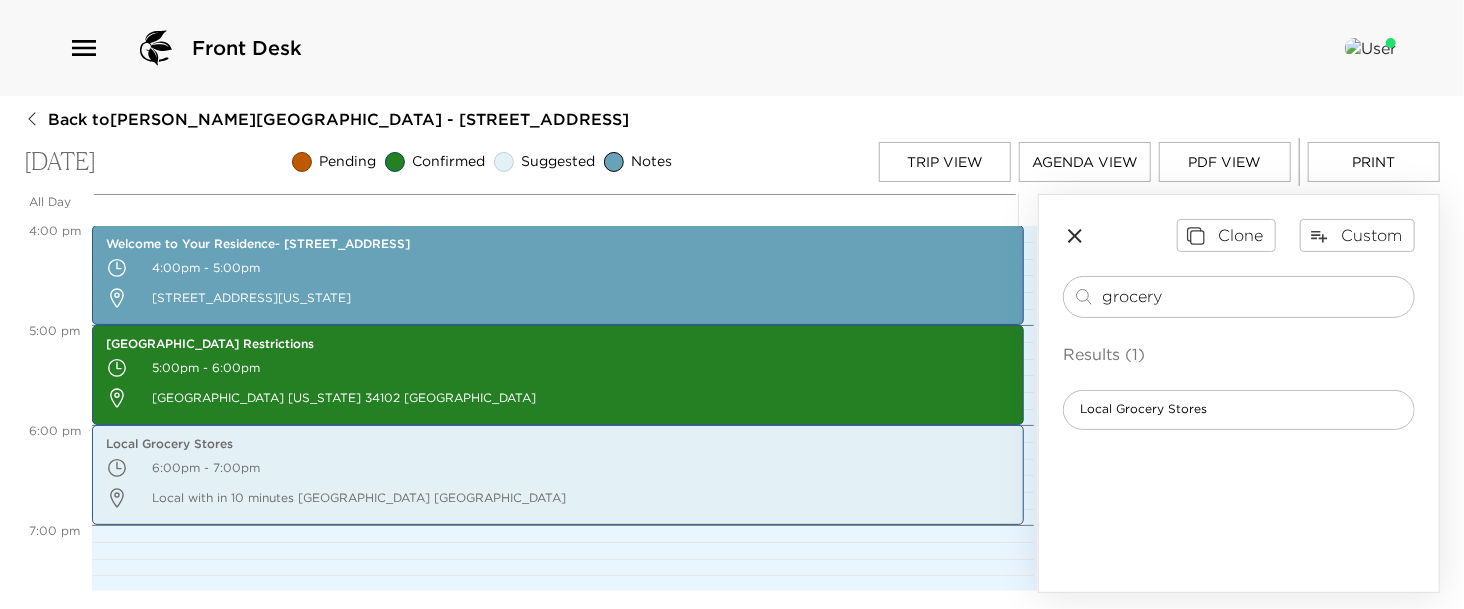 drag, startPoint x: 1195, startPoint y: 293, endPoint x: 812, endPoint y: 281, distance: 383.18796 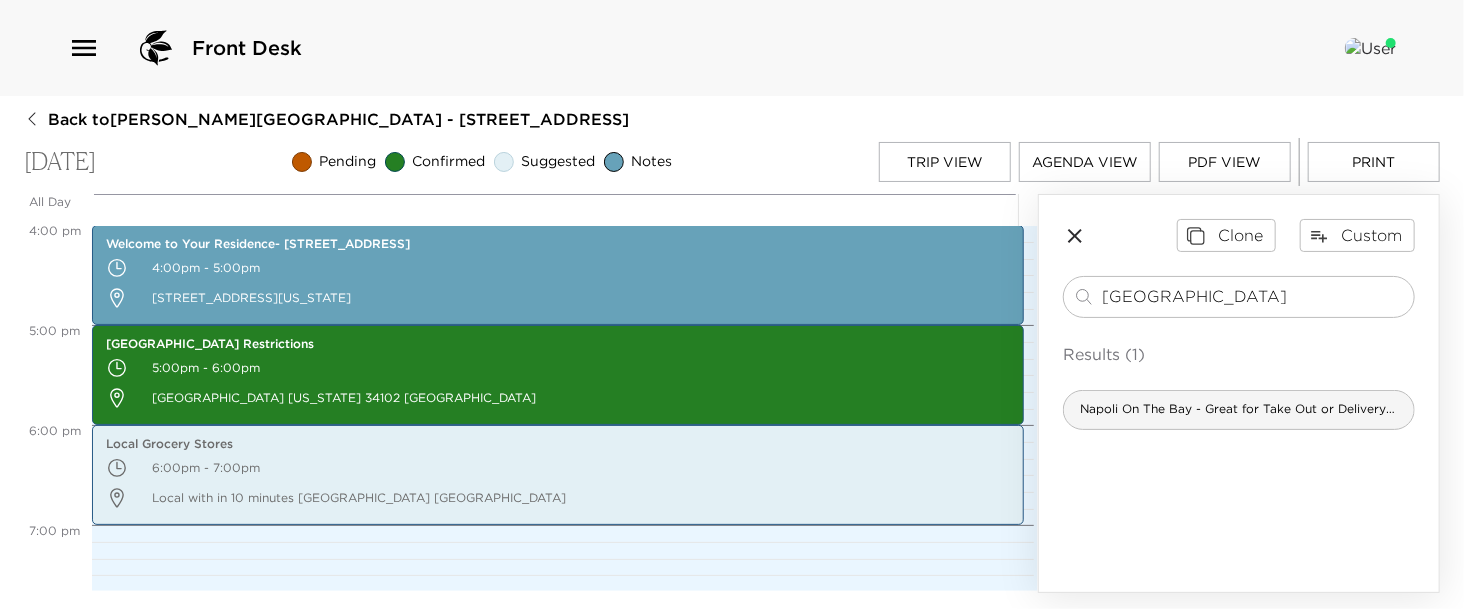 type on "[GEOGRAPHIC_DATA]" 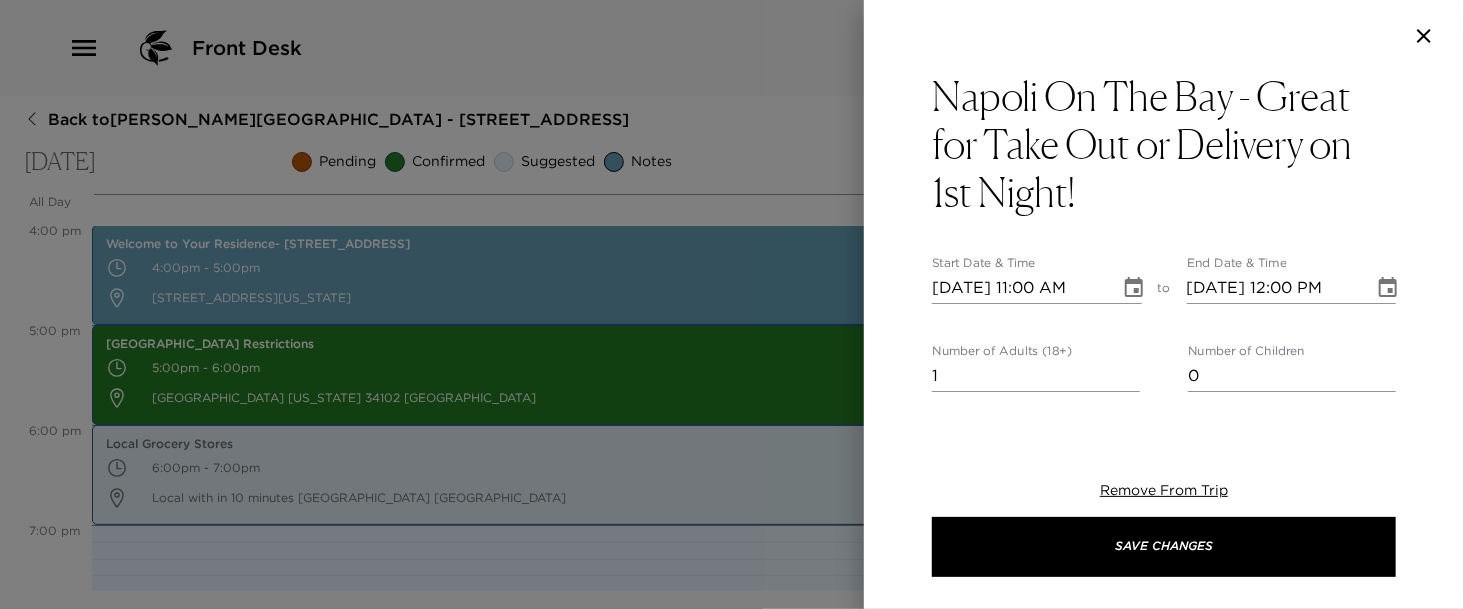 click 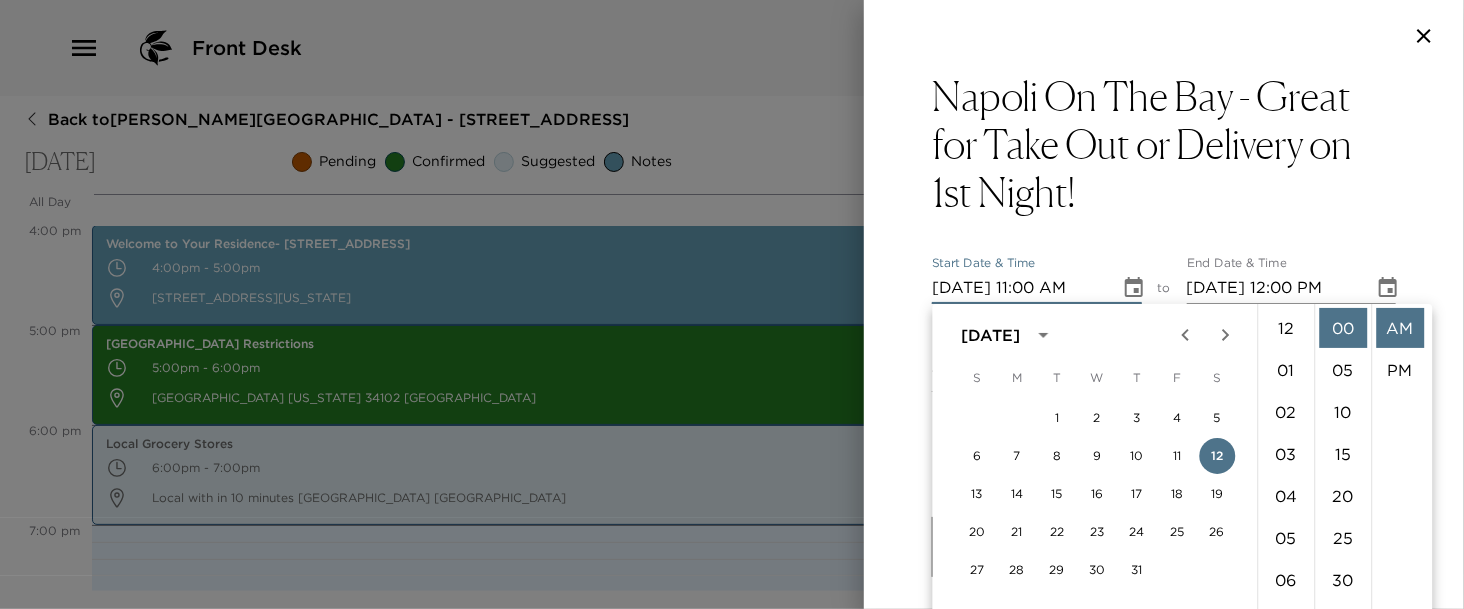 scroll, scrollTop: 461, scrollLeft: 0, axis: vertical 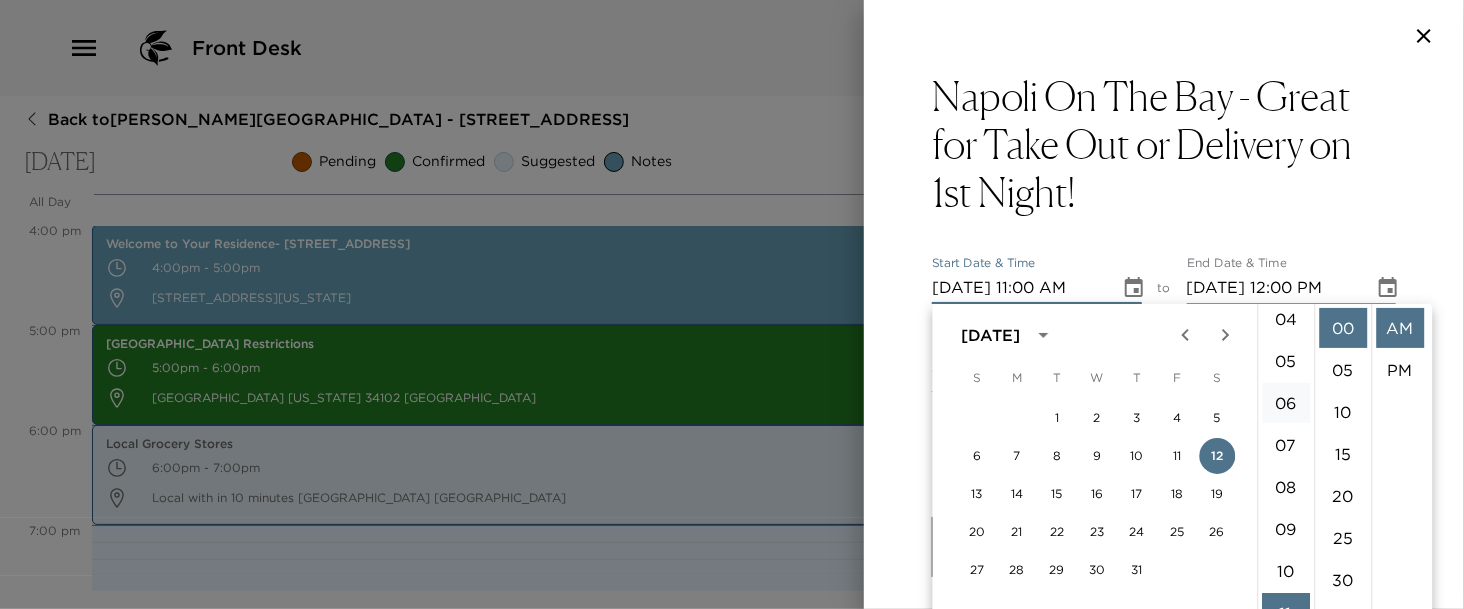 click on "06" at bounding box center [1286, 403] 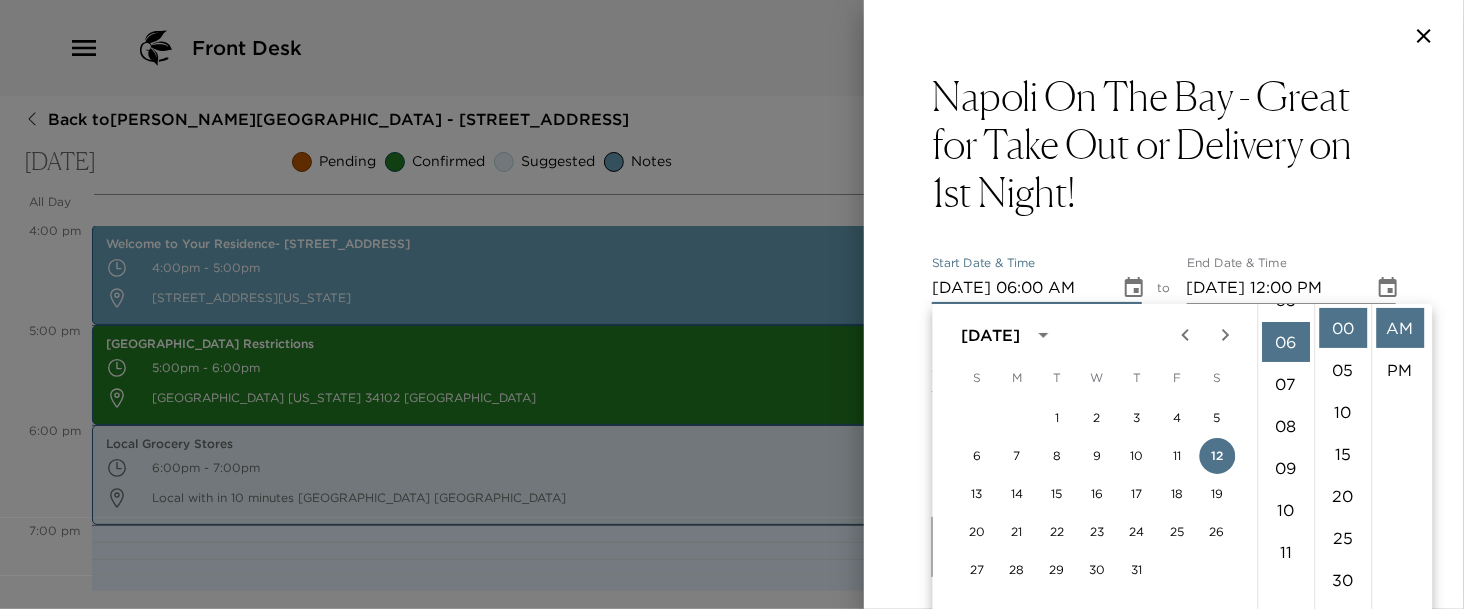 scroll, scrollTop: 252, scrollLeft: 0, axis: vertical 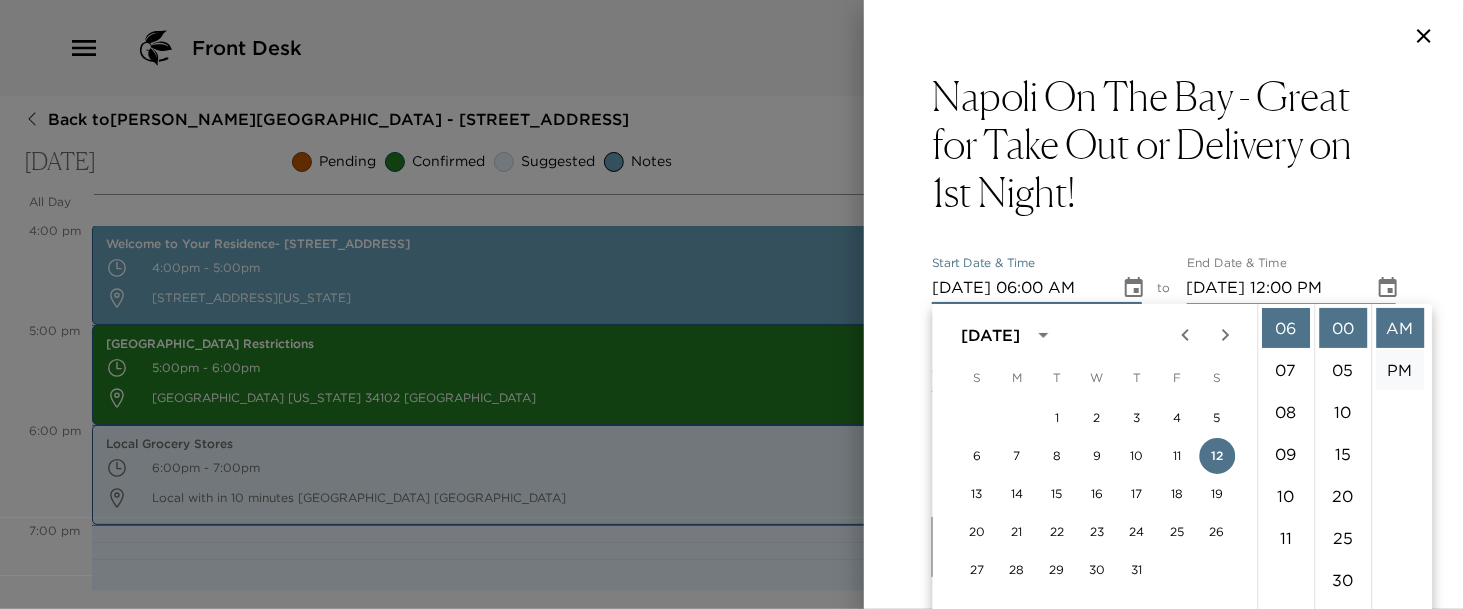 click on "PM" at bounding box center [1400, 370] 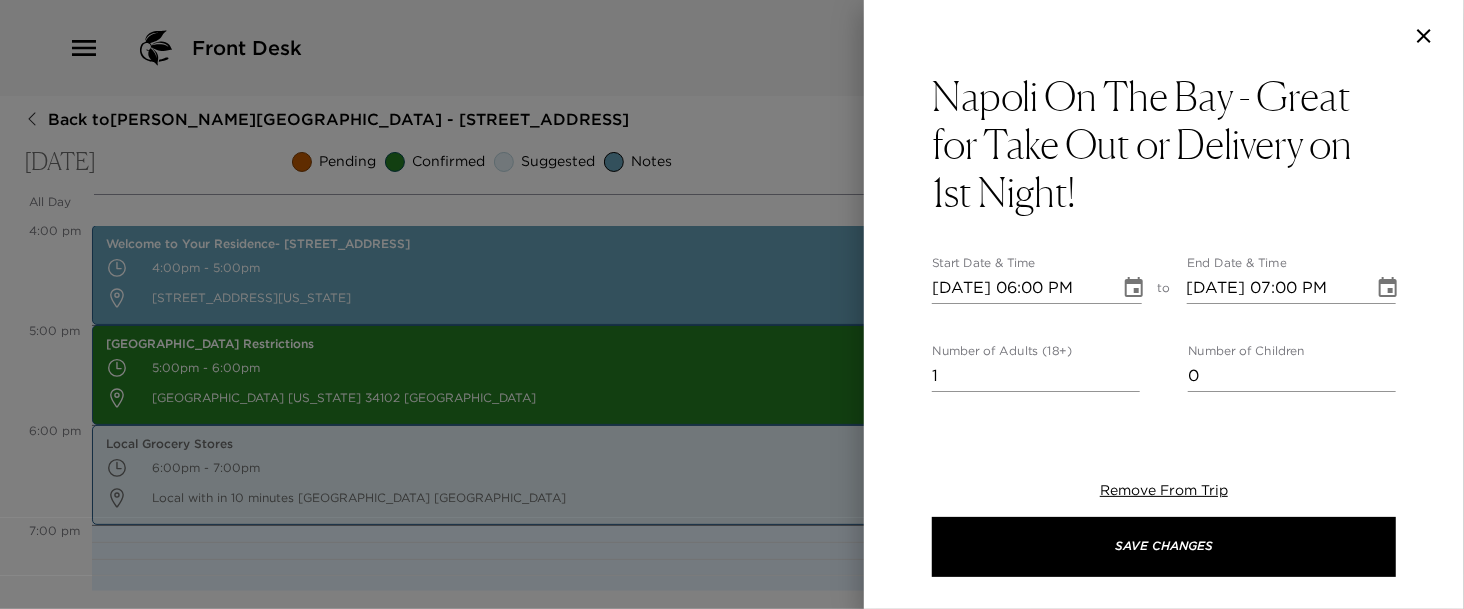 scroll, scrollTop: 41, scrollLeft: 0, axis: vertical 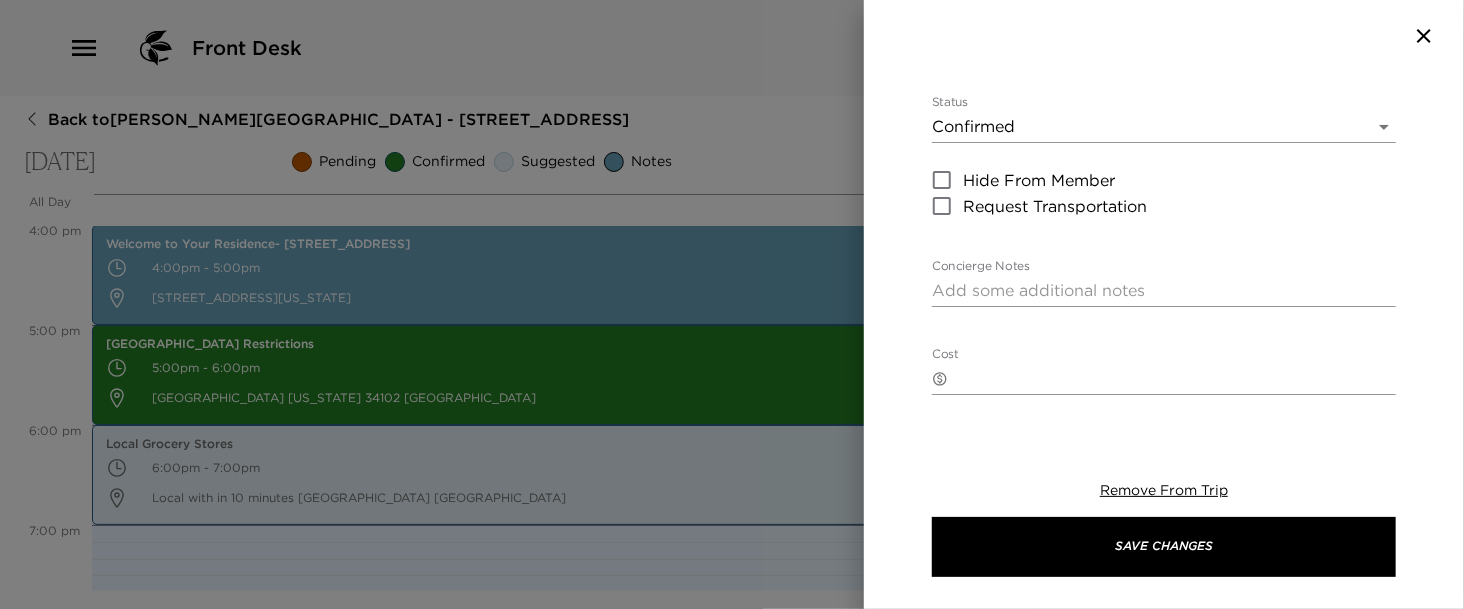 click on "Front Desk Back to  Amy Hollingsworth Reservation - 1325 5th St South  Naples, FL Saturday, July 12, 2025 Pending Confirmed Suggested Notes Trip View Agenda View PDF View Print All Day Sat 07/12 12:00 AM 1:00 AM 2:00 AM 3:00 AM 4:00 AM 5:00 AM 6:00 AM 7:00 AM 8:00 AM 9:00 AM 10:00 AM 11:00 AM 12:00 PM 1:00 PM 2:00 PM 3:00 PM 4:00 PM 5:00 PM 6:00 PM 7:00 PM 8:00 PM 9:00 PM 10:00 PM 11:00 PM Welcome to Your Residence- 1325 5th Street South 4:00pm - 5:00pm 1325 5th Street South
Naples Florida 34102
United States Naples Beach Parking Restrictions 5:00pm - 6:00pm Naples Florida 34102
United States Local Grocery Stores 6:00pm - 7:00pm Local with in 10 minutes
Naples FL 34102
United States Clone Custom napoli ​ Results (1) Napoli On The Bay - Great for Take Out or Delivery on 1st Night! Napoli On The Bay - Great for Take Out or Delivery on 1st Night! Start Date & Time 07/12/2025 06:00 PM to End Date & Time 07/12/2025 07:00 PM Number of Adults (18+) 1 Number of Children 0 Status Confirmed Confirmed Hide From Member" at bounding box center [732, 304] 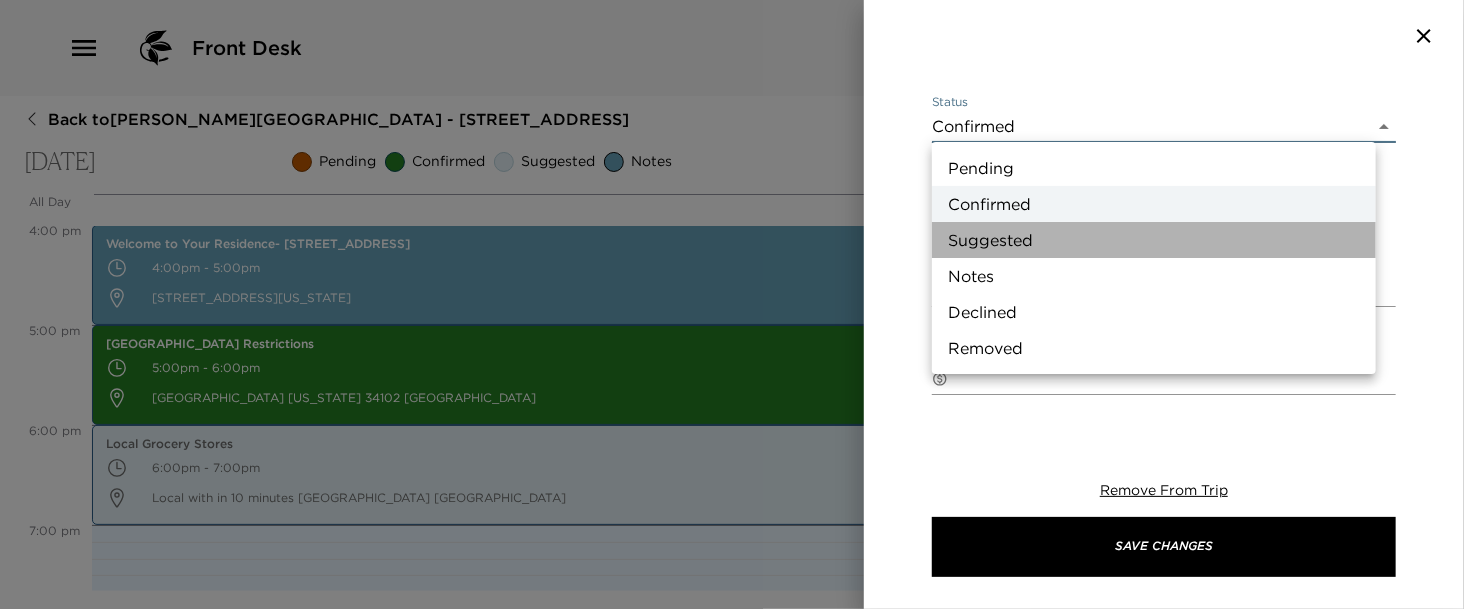 click on "Suggested" at bounding box center (1154, 240) 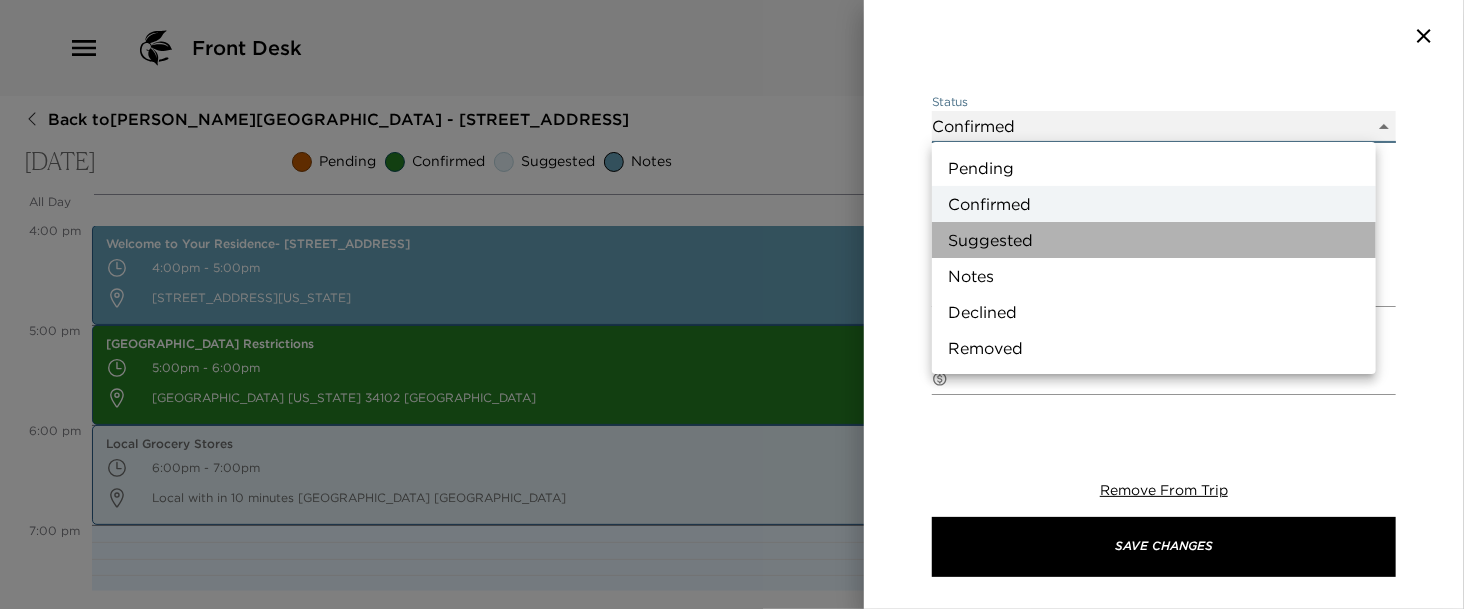 type on "Suggestion" 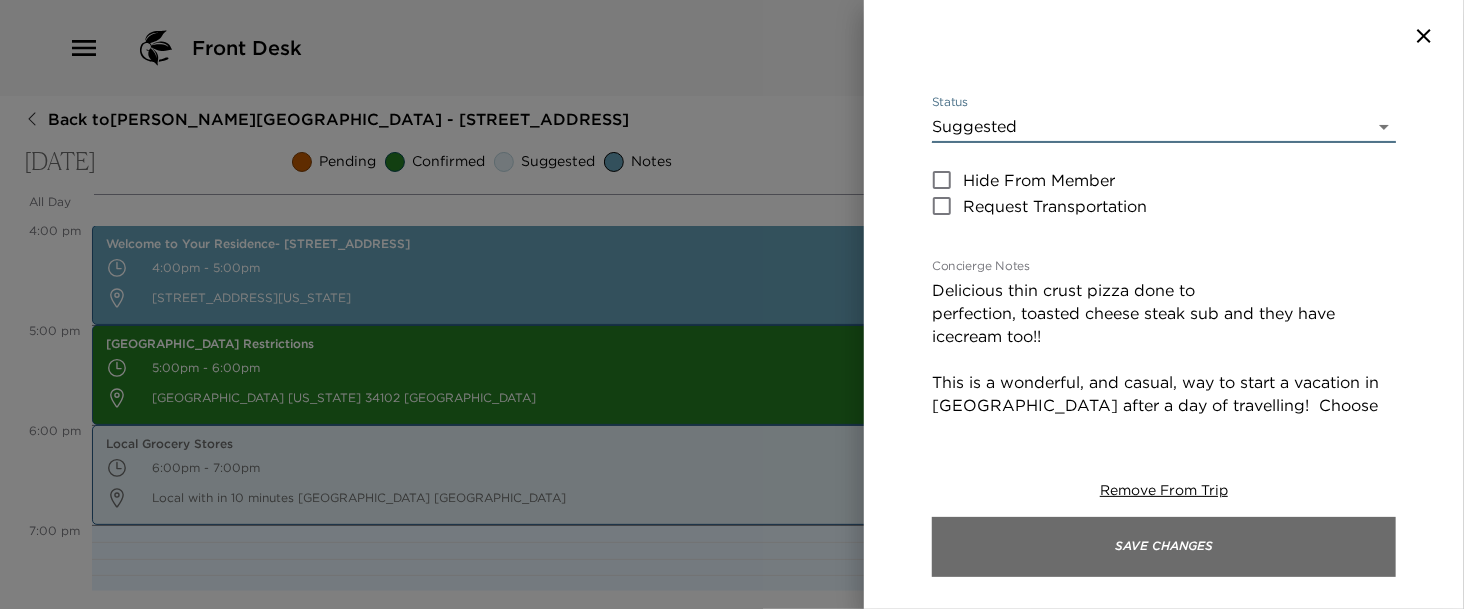 click on "Save Changes" at bounding box center [1164, 547] 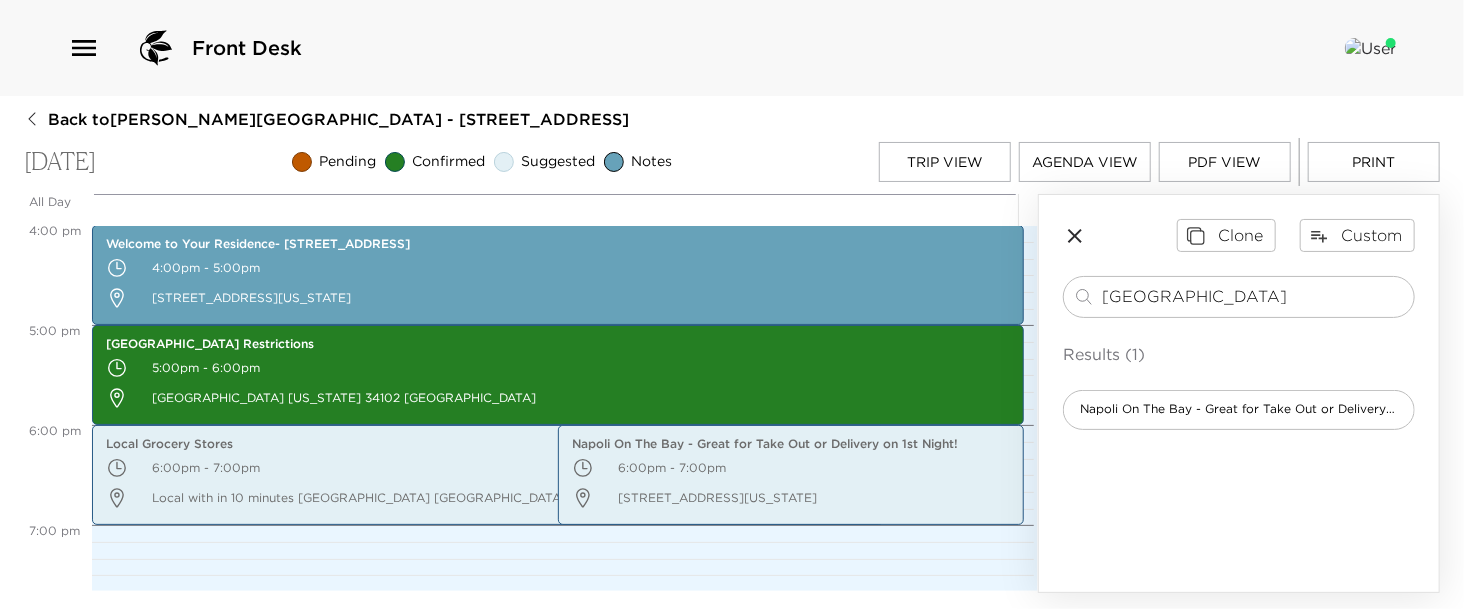 drag, startPoint x: 1184, startPoint y: 295, endPoint x: 778, endPoint y: 299, distance: 406.0197 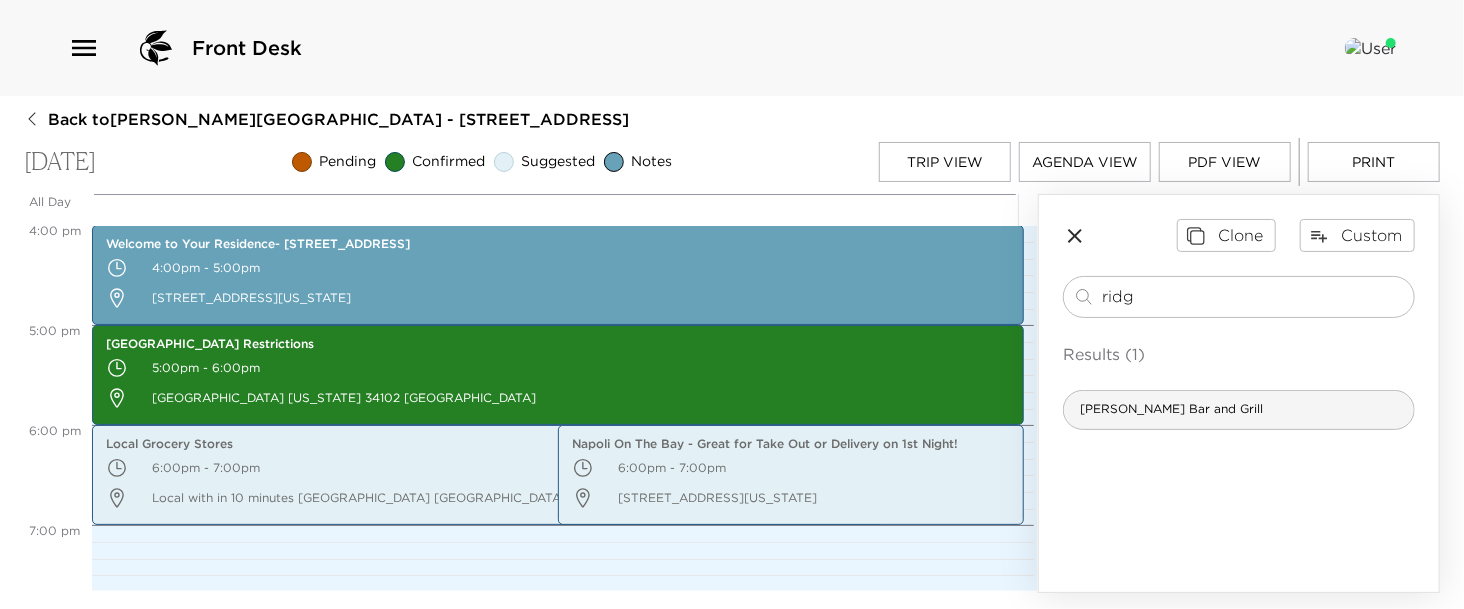 type on "ridg" 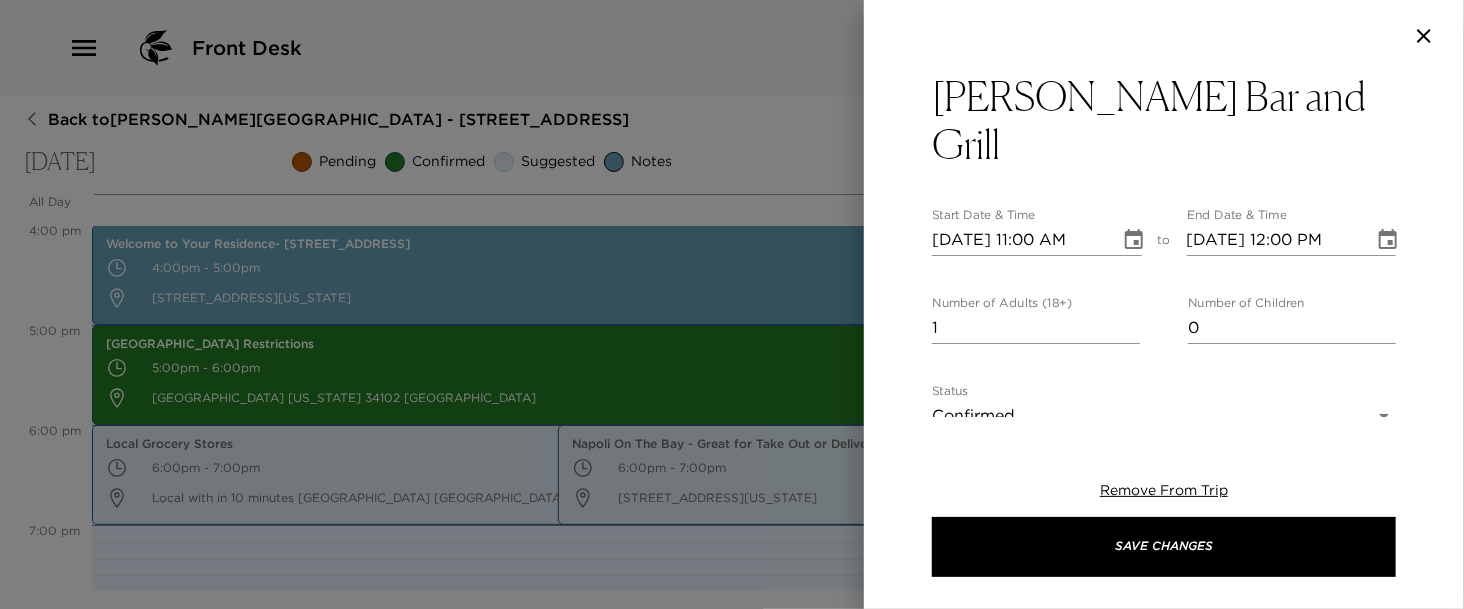 click 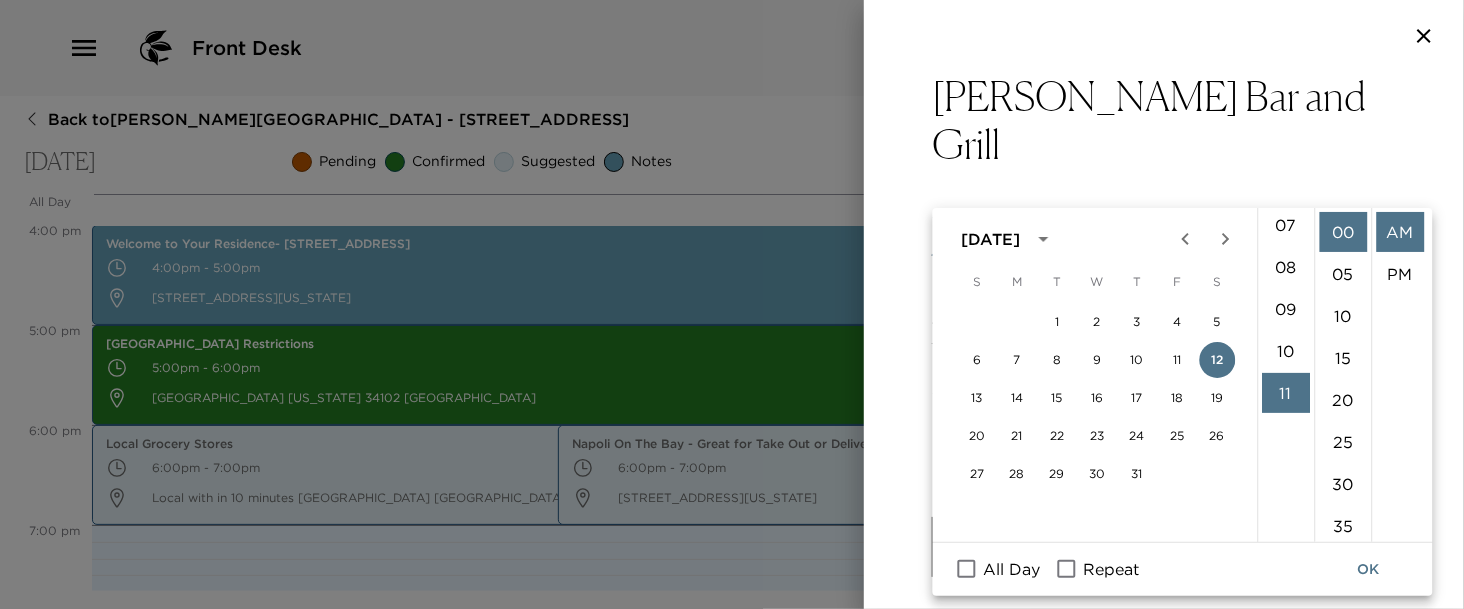 scroll, scrollTop: 230, scrollLeft: 0, axis: vertical 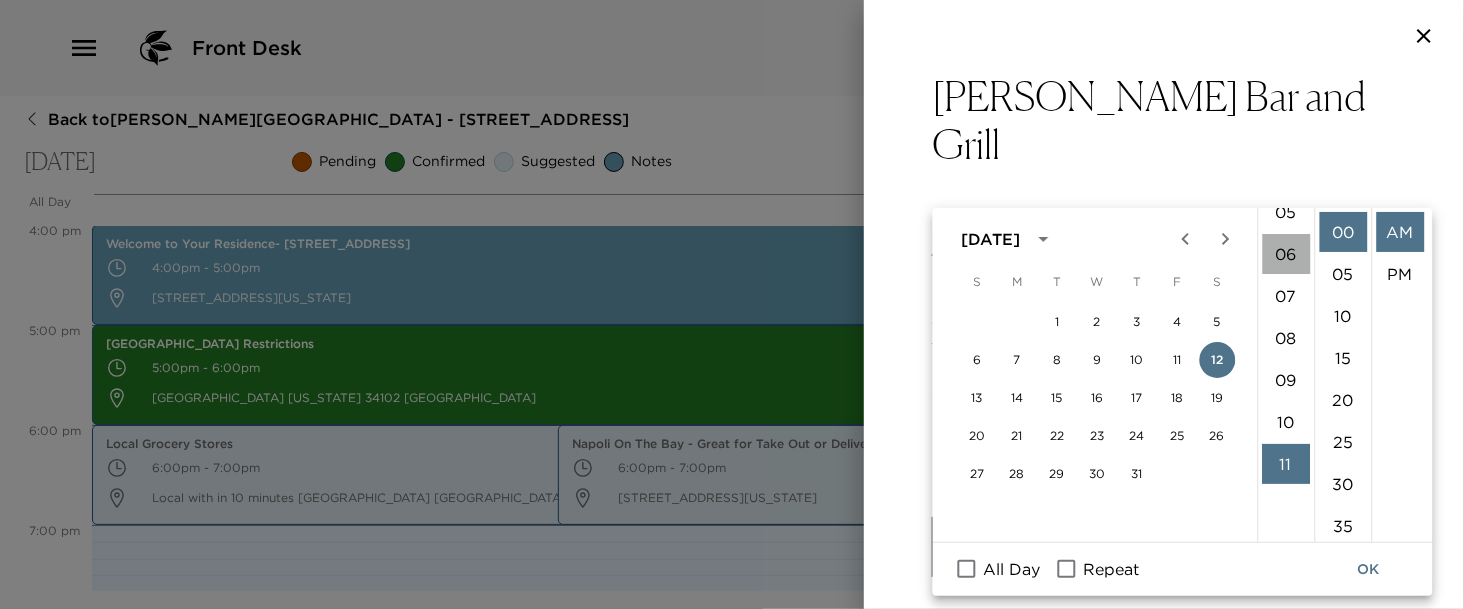 click on "06" at bounding box center (1286, 254) 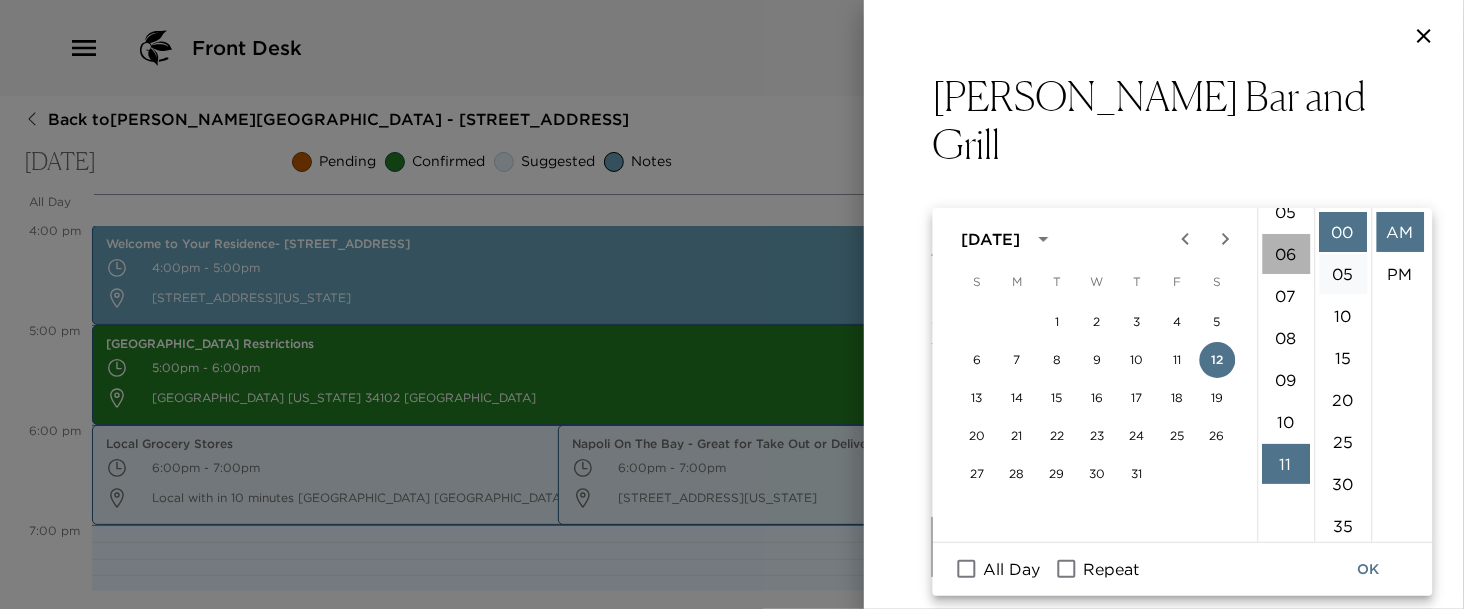 scroll, scrollTop: 252, scrollLeft: 0, axis: vertical 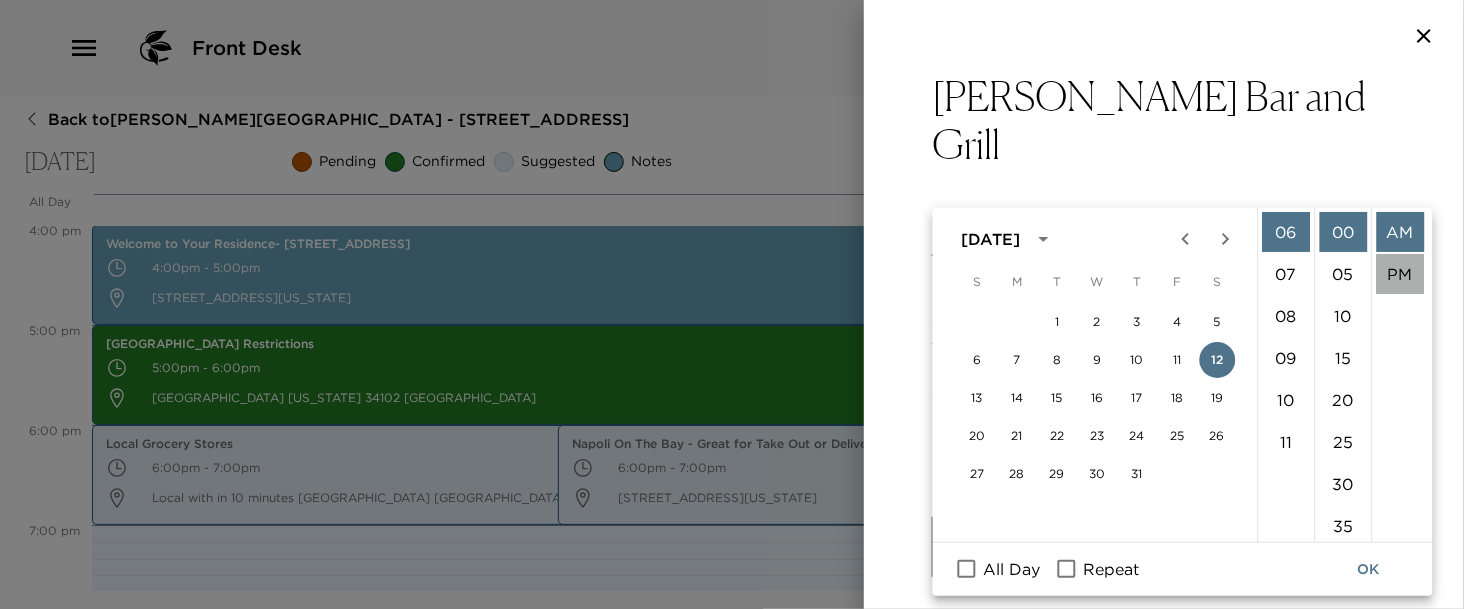 click on "PM" at bounding box center (1400, 274) 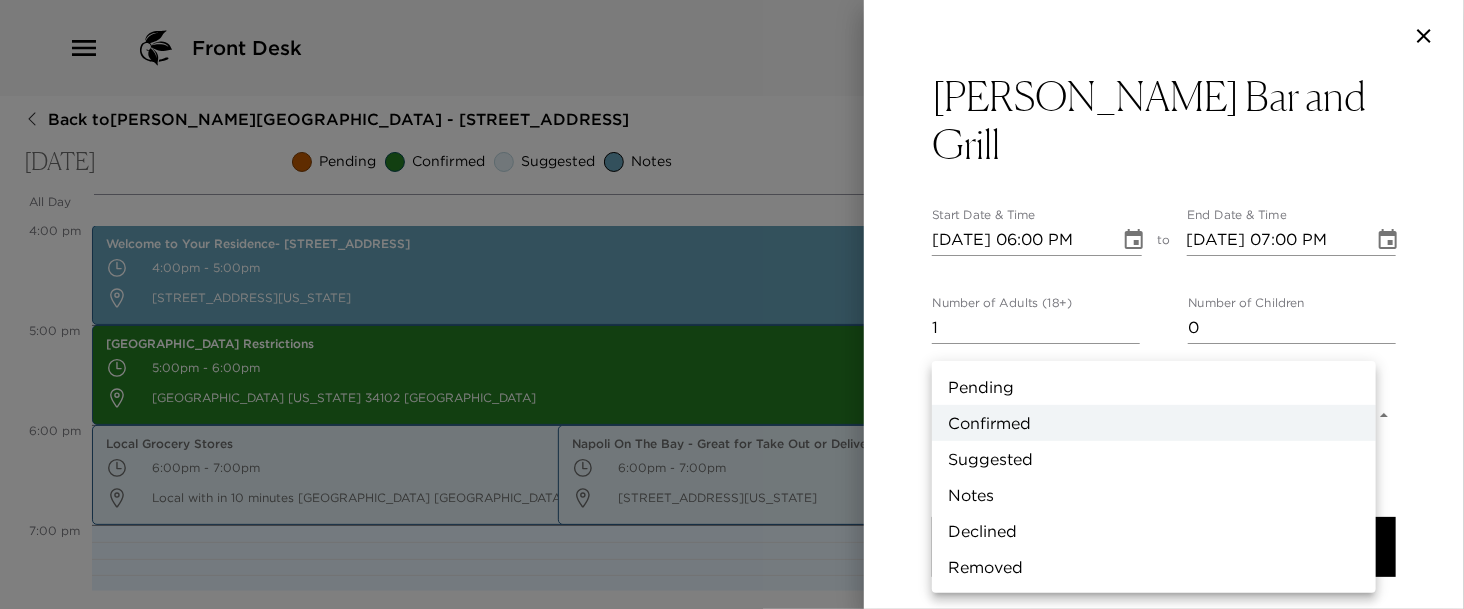 click on "Front Desk Back to  Amy Hollingsworth Reservation - 1325 5th St South  Naples, FL Saturday, July 12, 2025 Pending Confirmed Suggested Notes Trip View Agenda View PDF View Print All Day Sat 07/12 12:00 AM 1:00 AM 2:00 AM 3:00 AM 4:00 AM 5:00 AM 6:00 AM 7:00 AM 8:00 AM 9:00 AM 10:00 AM 11:00 AM 12:00 PM 1:00 PM 2:00 PM 3:00 PM 4:00 PM 5:00 PM 6:00 PM 7:00 PM 8:00 PM 9:00 PM 10:00 PM 11:00 PM Welcome to Your Residence- 1325 5th Street South 4:00pm - 5:00pm 1325 5th Street South
Naples Florida 34102
United States Naples Beach Parking Restrictions 5:00pm - 6:00pm Naples Florida 34102
United States Local Grocery Stores 6:00pm - 7:00pm Local with in 10 minutes
Naples FL 34102
United States Napoli On The Bay - Great for Take Out or Delivery on 1st Night! 6:00pm - 7:00pm 720 9th Street North
Naples Florida 34102
United States Clone Custom ridg ​ Results (1) Ridgway's Bar and Grill Ridgway's Bar and Grill Start Date & Time 07/12/2025 06:00 PM to End Date & Time 07/12/2025 07:00 PM Number of Adults (18+) 1 0 Status x" at bounding box center [732, 304] 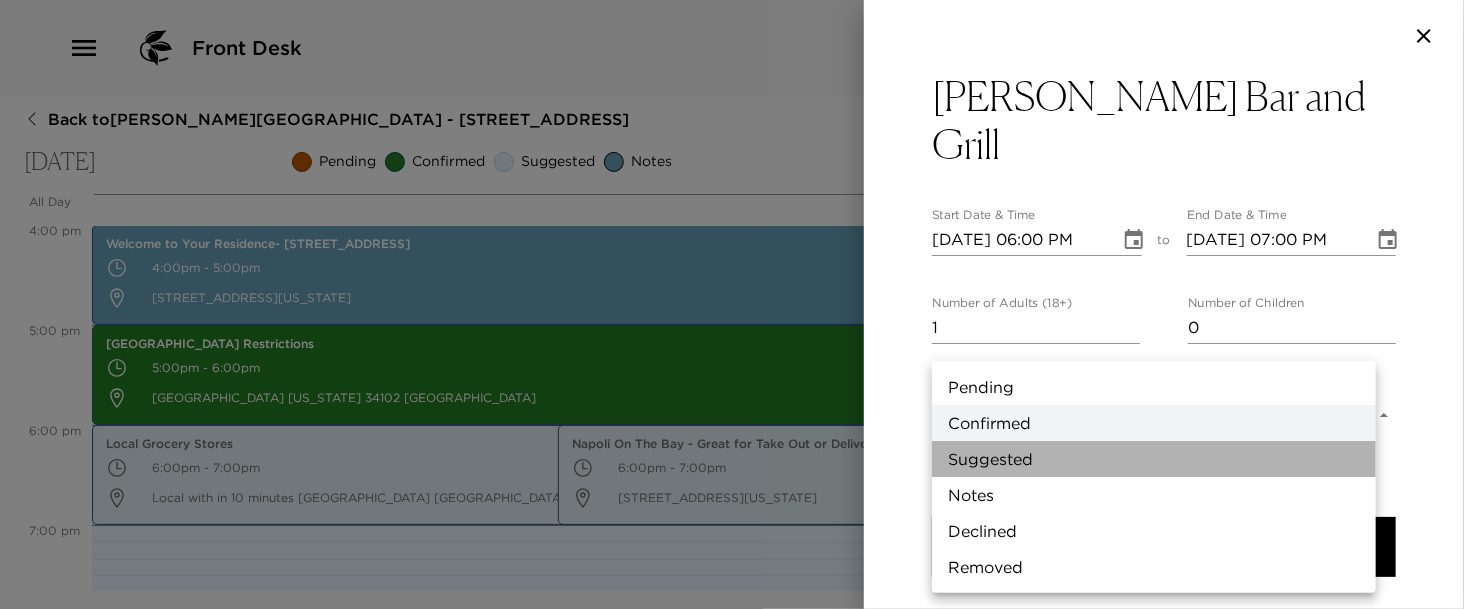 click on "Suggested" at bounding box center (1154, 459) 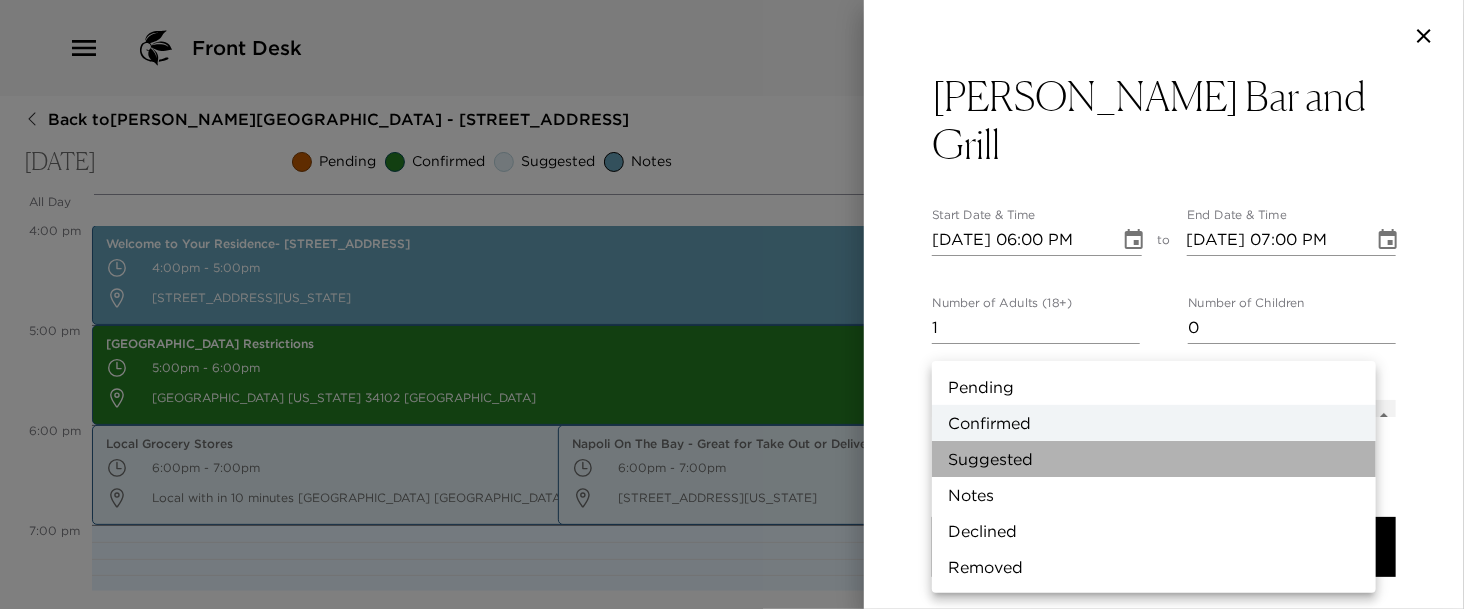 type on "Suggestion" 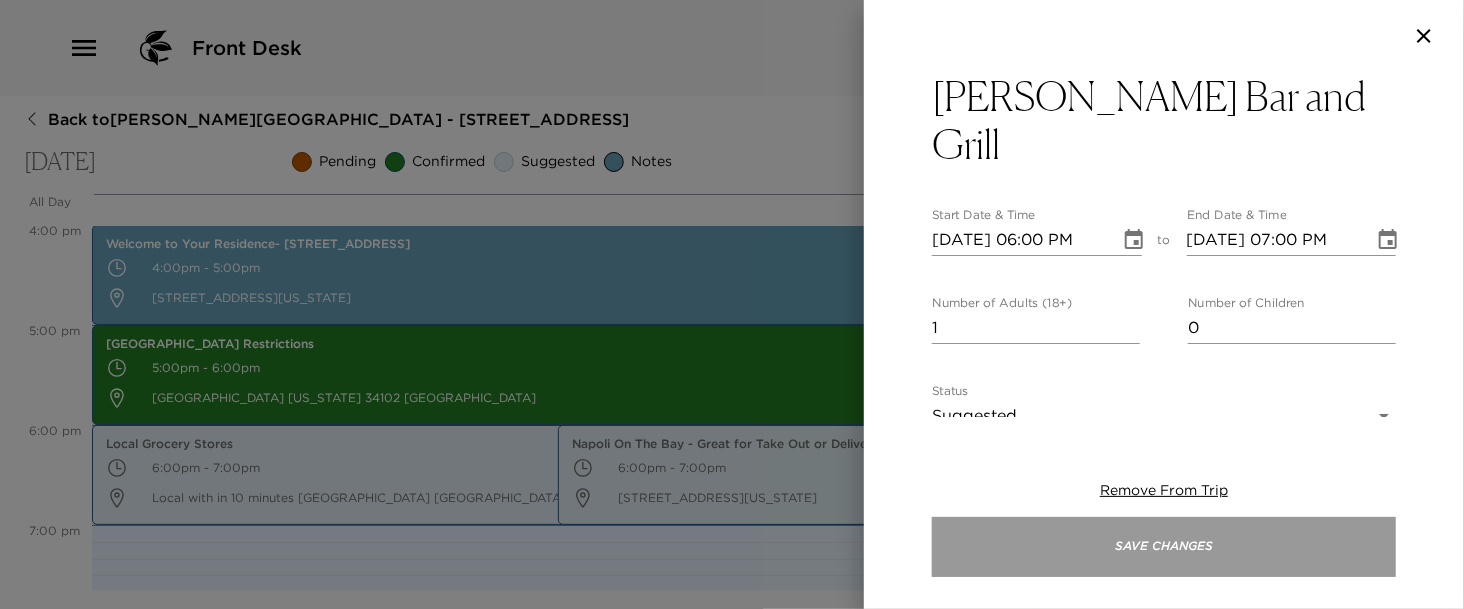 click on "Save Changes" at bounding box center [1164, 547] 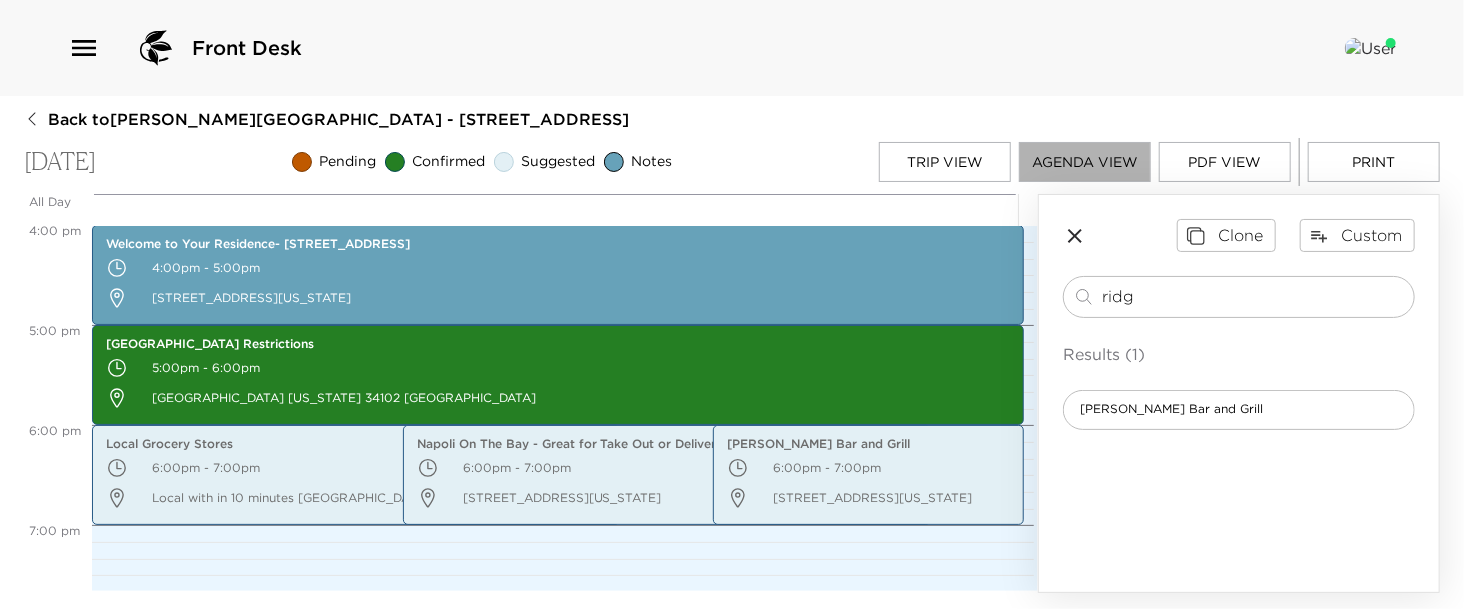 click on "Agenda View" at bounding box center [1085, 162] 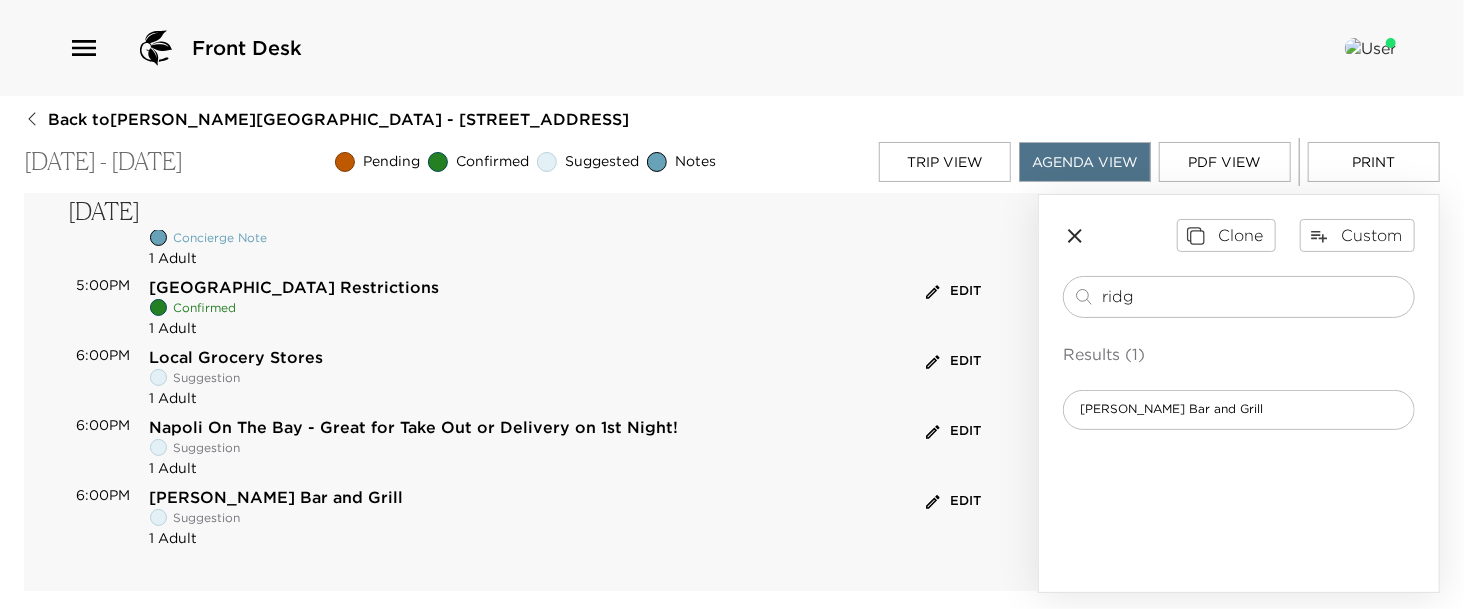 scroll, scrollTop: 0, scrollLeft: 0, axis: both 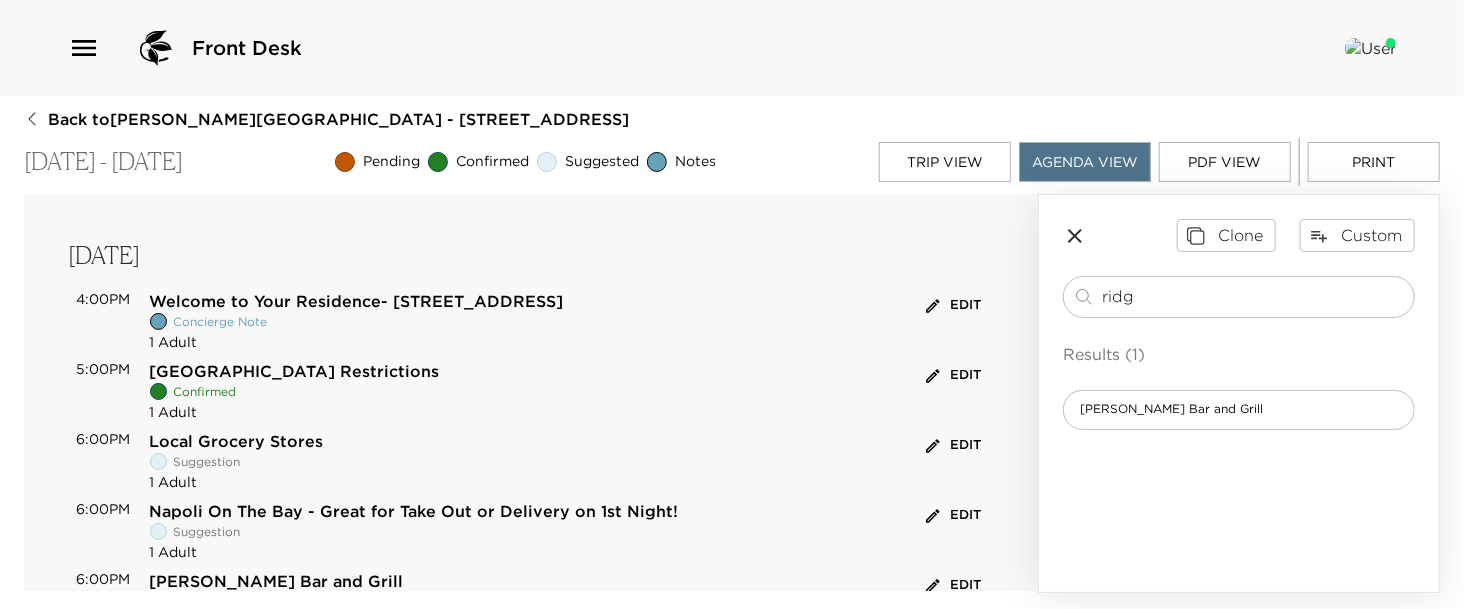 drag, startPoint x: 1146, startPoint y: 295, endPoint x: 742, endPoint y: 273, distance: 404.59857 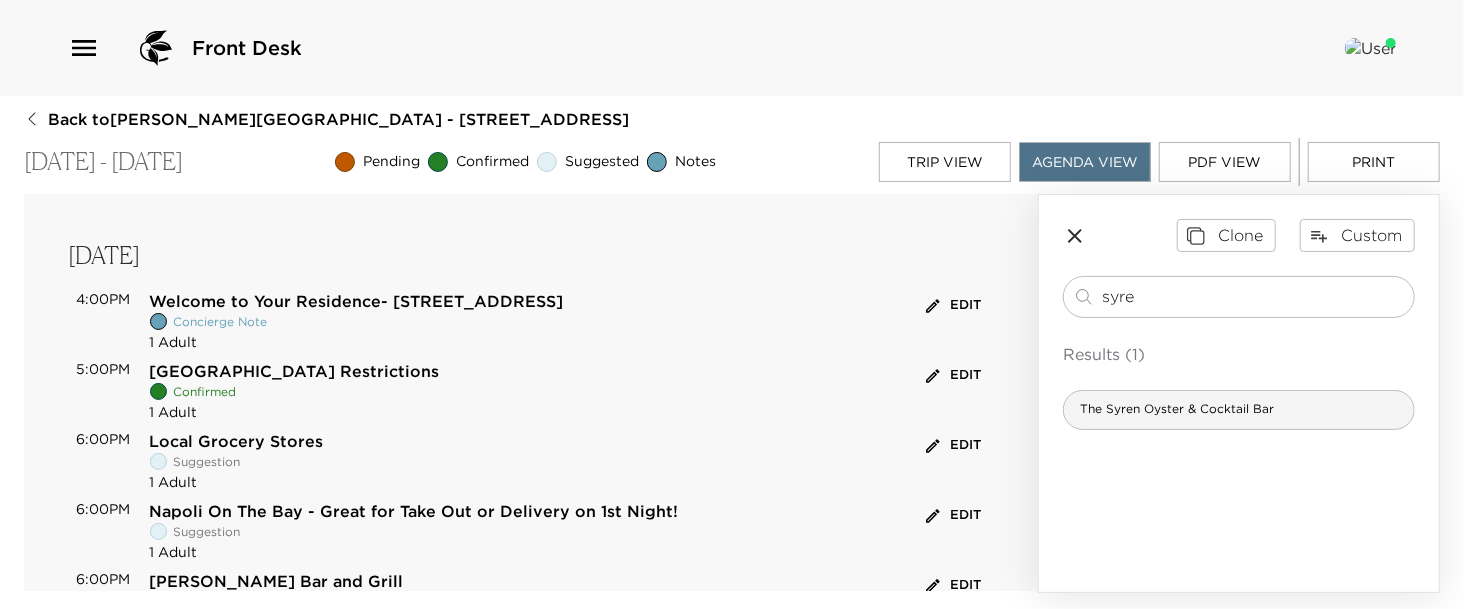 type on "syre" 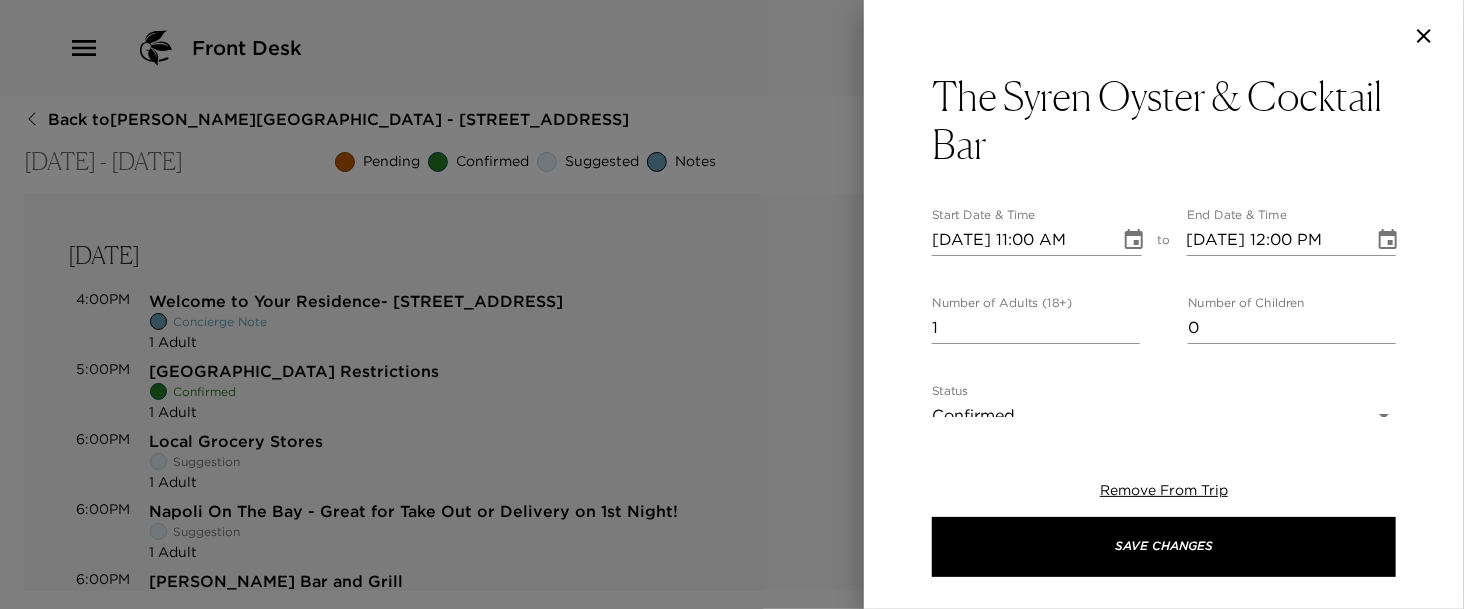click at bounding box center (1134, 240) 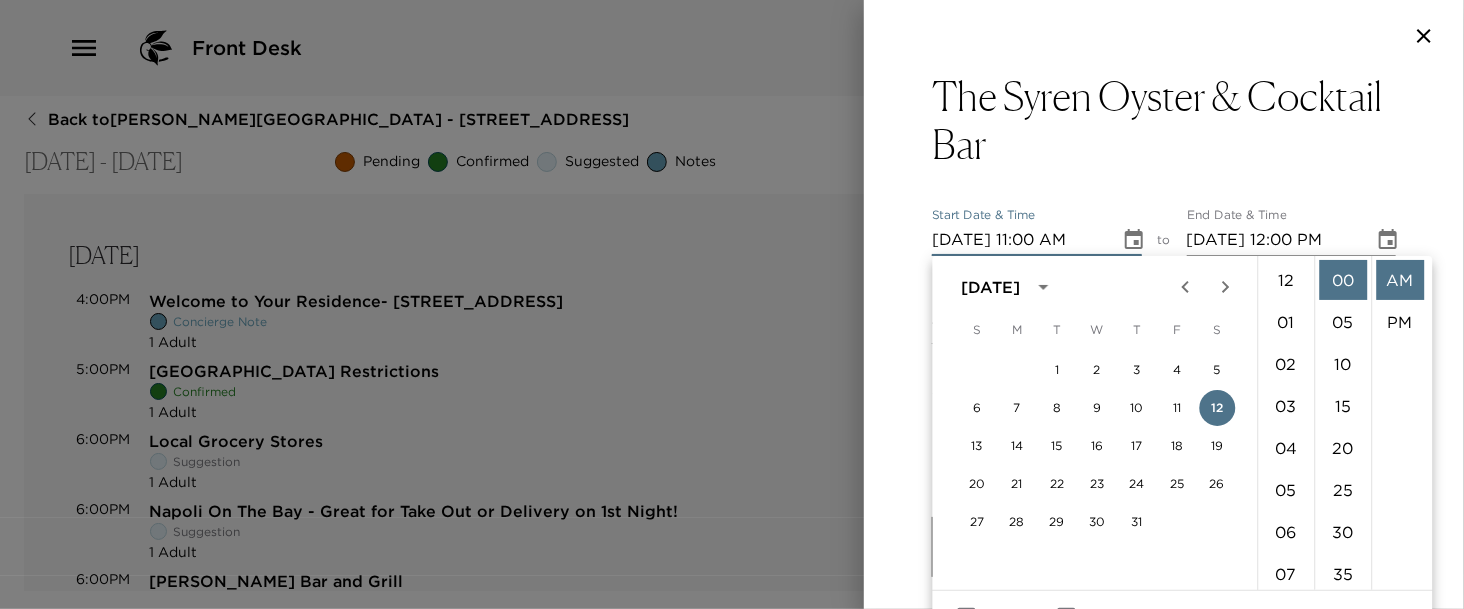 scroll, scrollTop: 461, scrollLeft: 0, axis: vertical 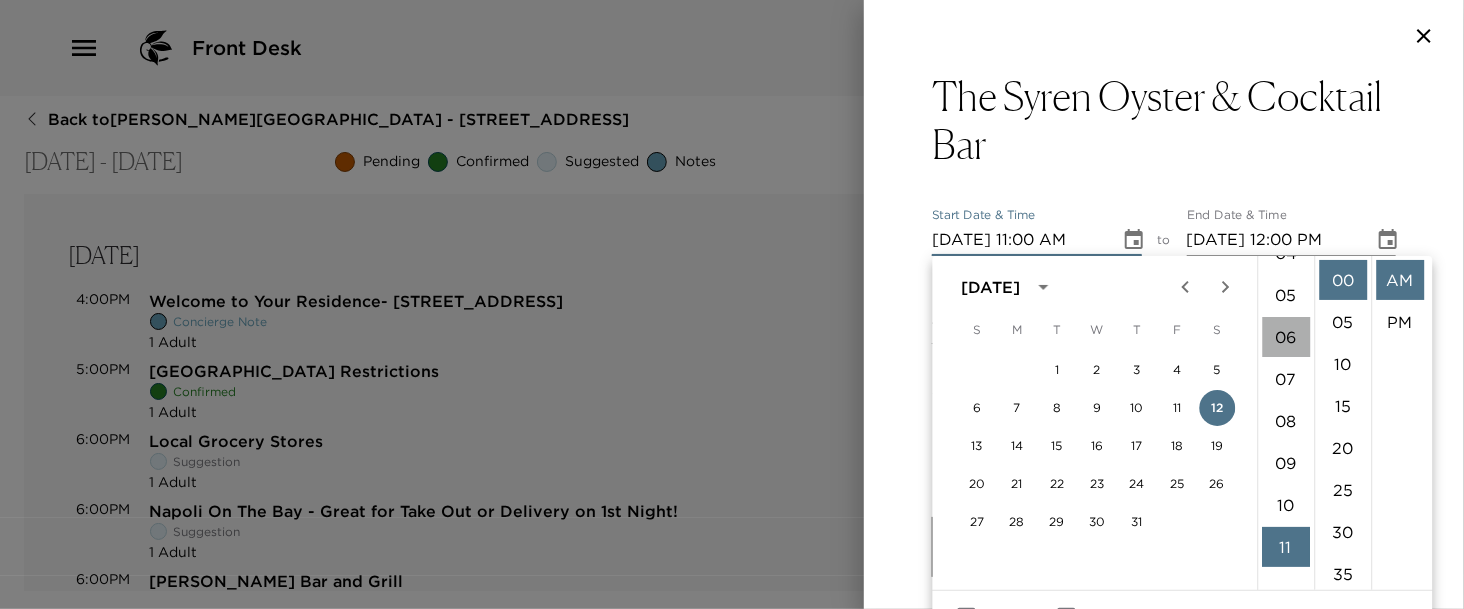 click on "06" at bounding box center [1286, 337] 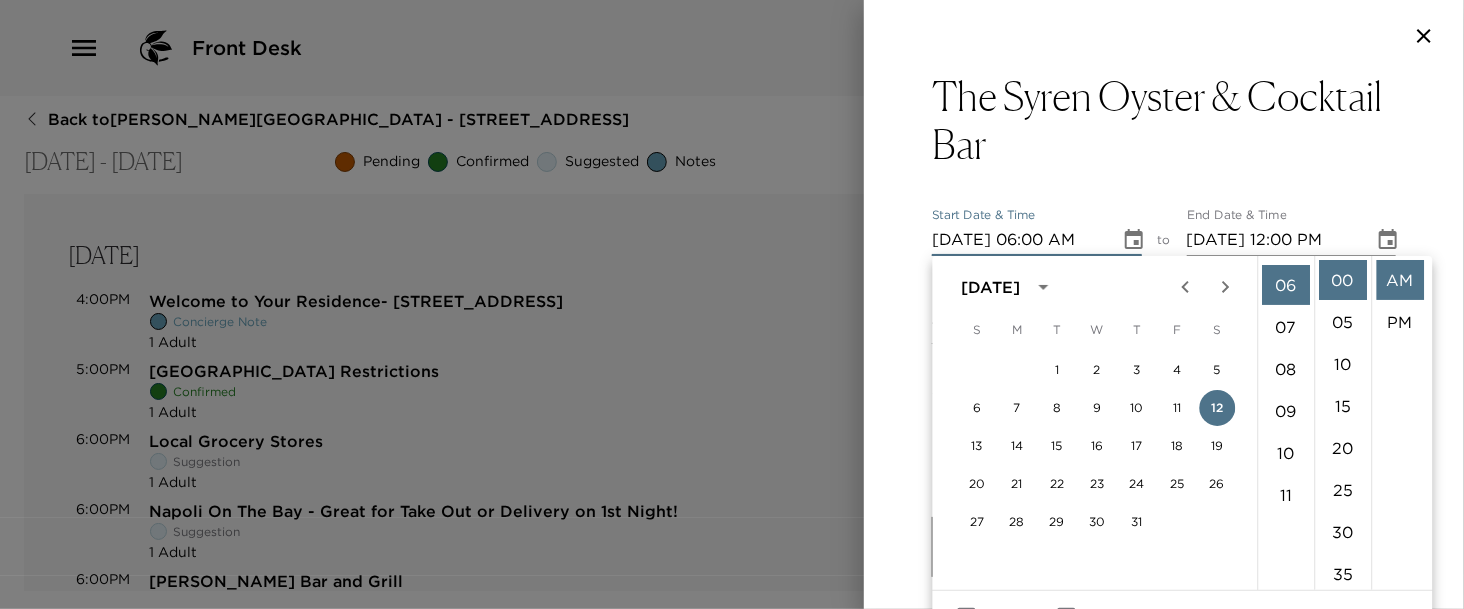 scroll, scrollTop: 252, scrollLeft: 0, axis: vertical 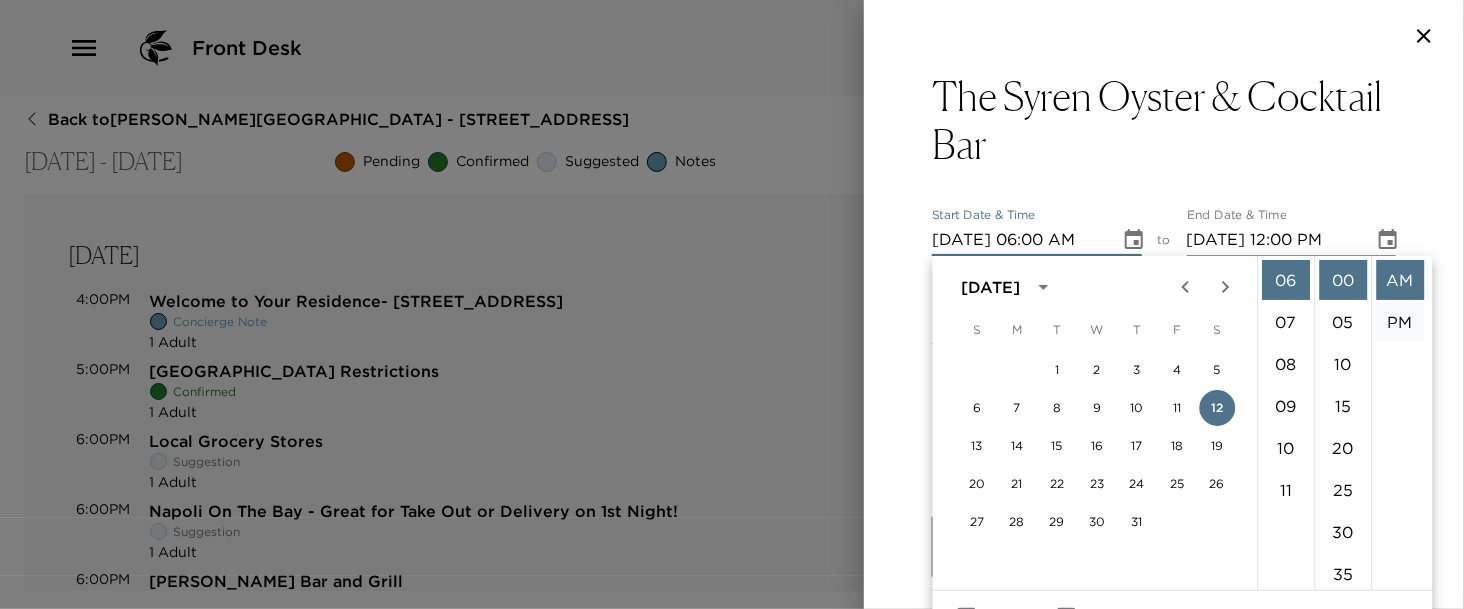 click on "PM" at bounding box center (1400, 322) 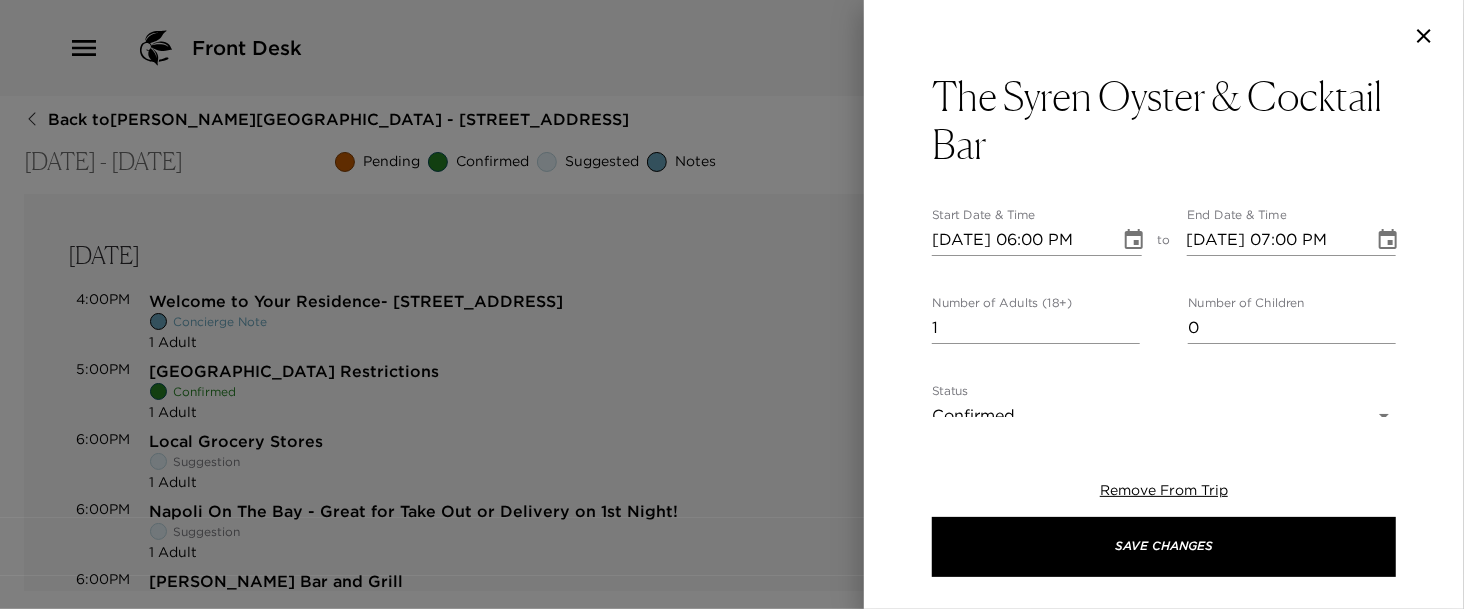 scroll, scrollTop: 41, scrollLeft: 0, axis: vertical 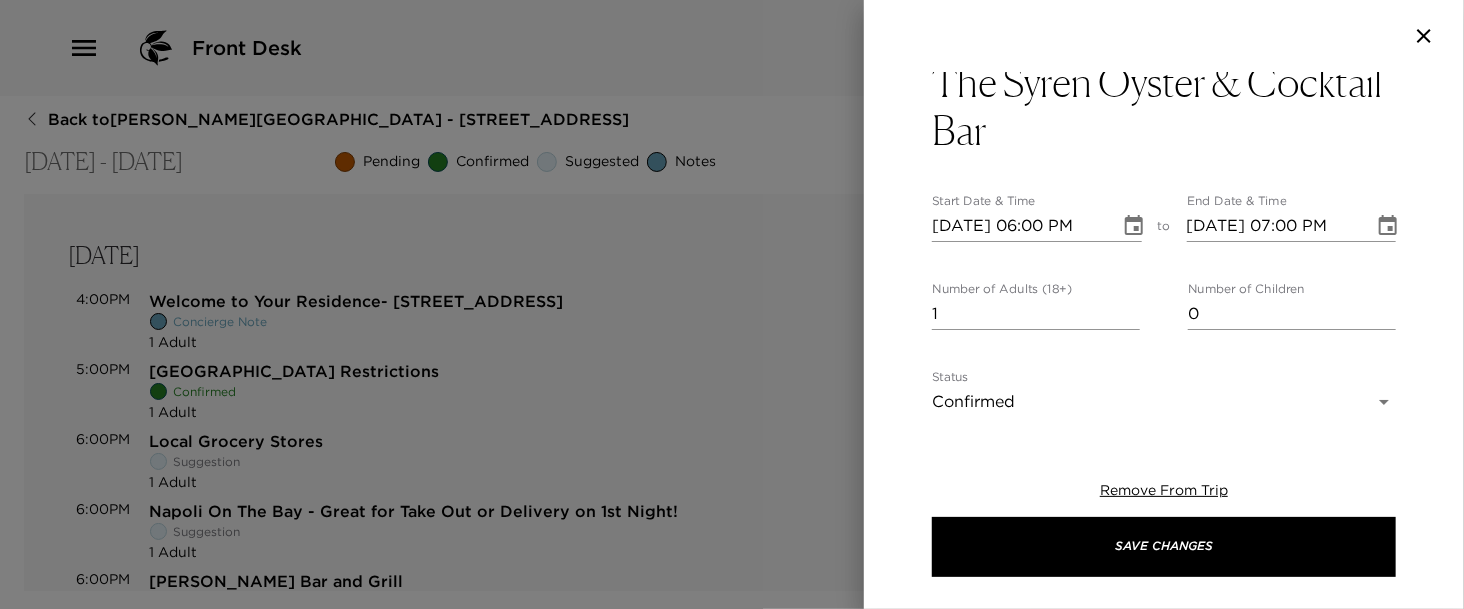 click on "Front Desk Back to  Amy Hollingsworth Reservation - 1325 5th St South  Naples, FL Jul 12 - Jul 13, 2025 Pending Confirmed Suggested Notes Trip View Agenda View PDF View Print Saturday, Jul 12 4:00PM Welcome to Your Residence- 1325 5th Street South Concierge Note 1 Adult Edit 5:00PM Naples Beach Parking Restrictions Confirmed 1 Adult Edit 6:00PM Local Grocery Stores Suggestion 1 Adult Edit 6:00PM Napoli On The Bay - Great for Take Out or Delivery on 1st Night! Suggestion 1 Adult Edit 6:00PM Ridgway's Bar and Grill Suggestion 1 Adult Edit Clone Custom syre ​ Results (1) The Syren Oyster & Cocktail Bar The Syren Oyster & Cocktail Bar Start Date & Time 07/12/2025 06:00 PM to End Date & Time 07/12/2025 07:00 PM Number of Adults (18+) 1 Number of Children 0 Status Confirmed Confirmed Hide From Member Request Transportation Concierge Notes x Cost ​ x Address ​ 909 10th Street South
Naples Florida 34102
United States x Phone Number ​ +1 239-610-1559 Email ​ Website ​ https://www.syrenoysterbar.com ​ ​" at bounding box center [732, 304] 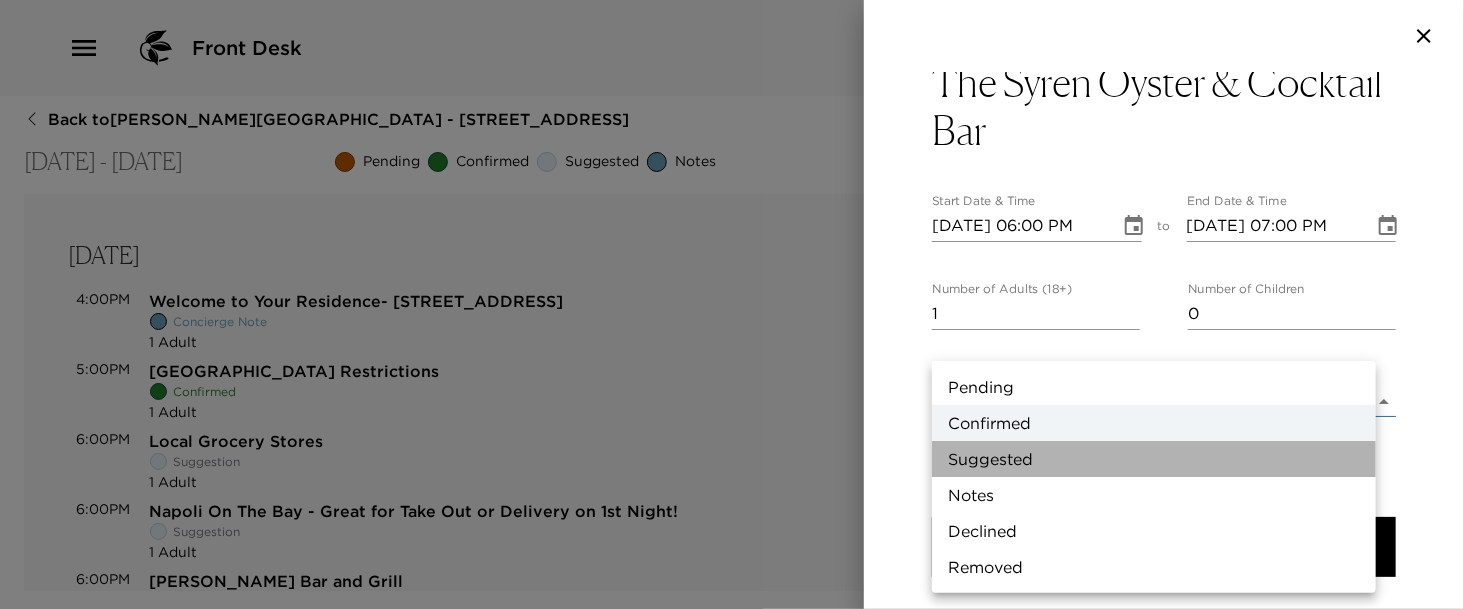 click on "Suggested" at bounding box center [1154, 459] 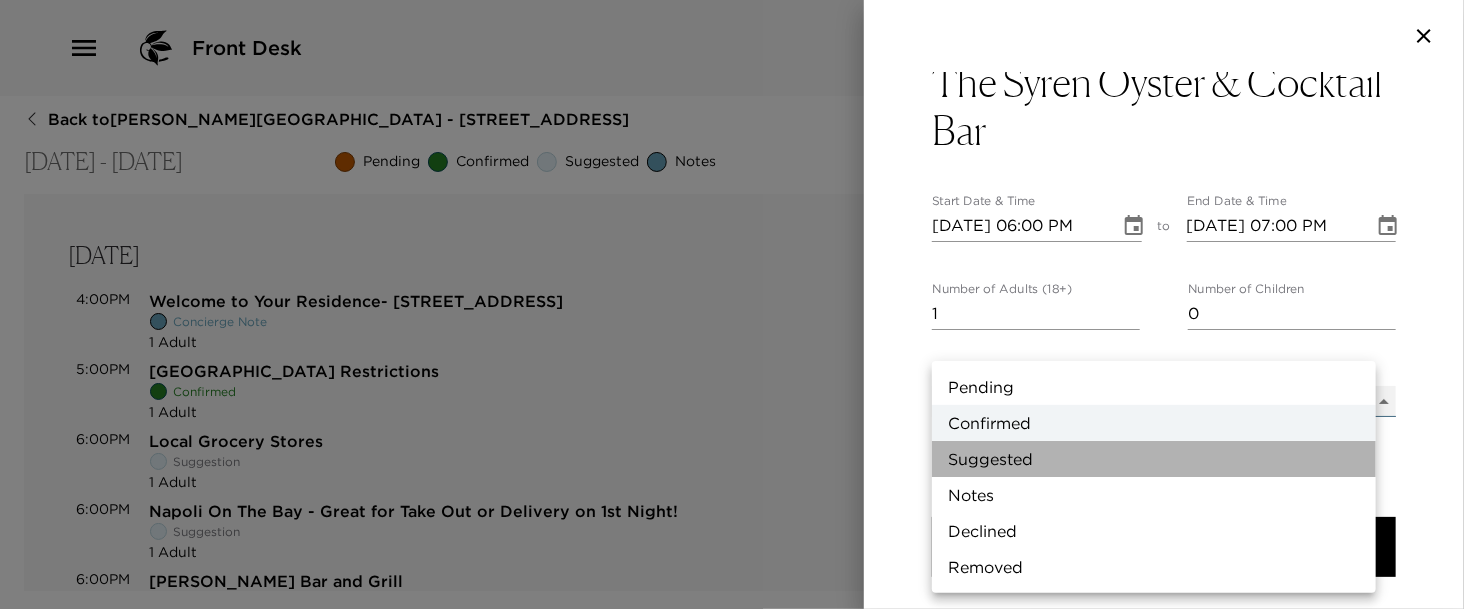 type on "Suggestion" 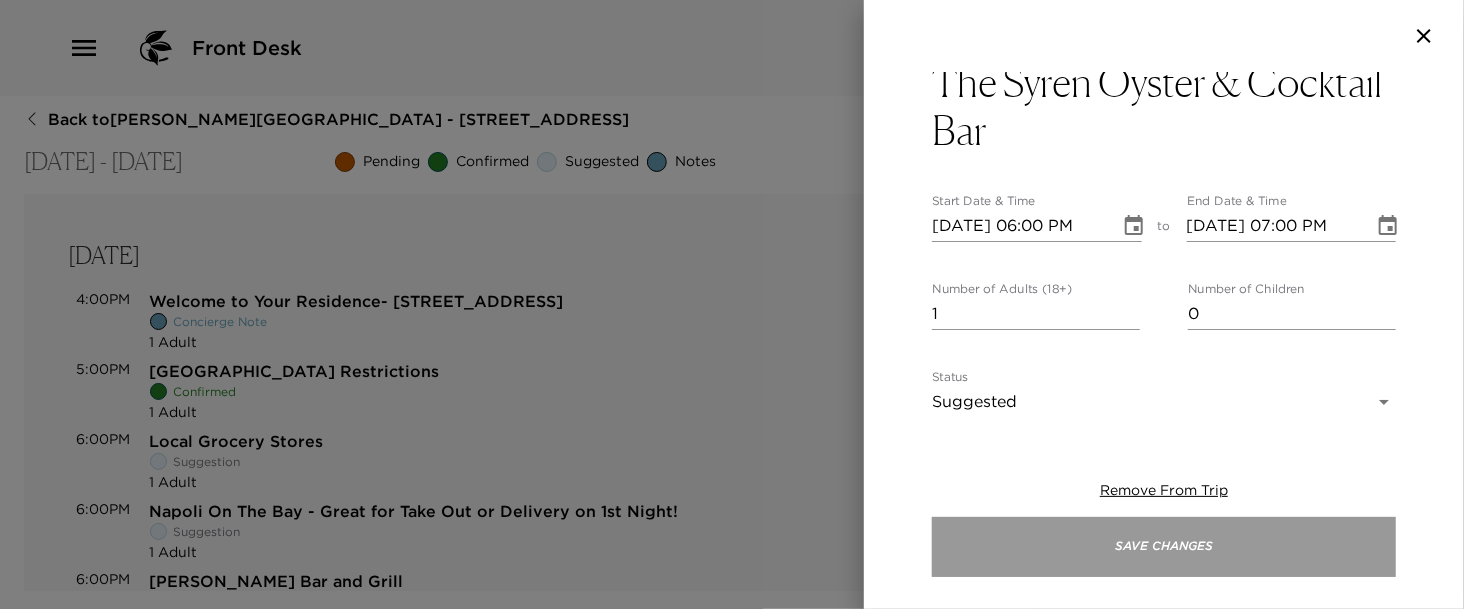 click on "Save Changes" at bounding box center (1164, 547) 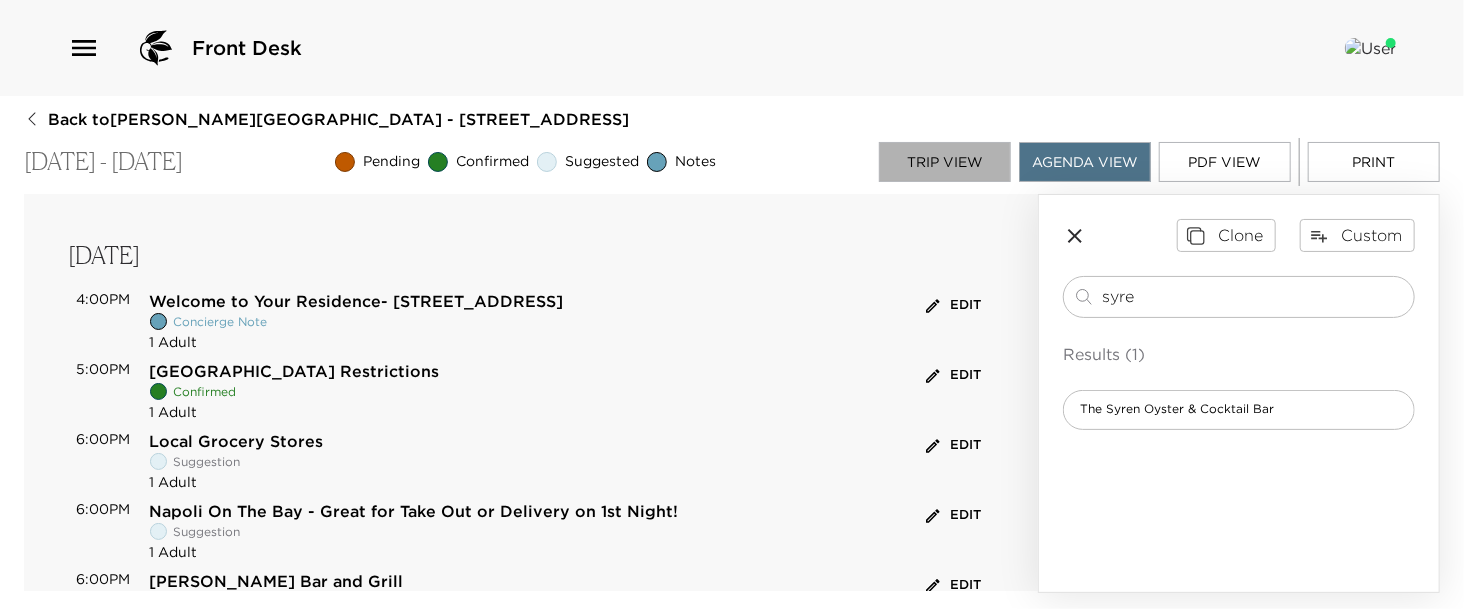 click on "Trip View" at bounding box center [945, 162] 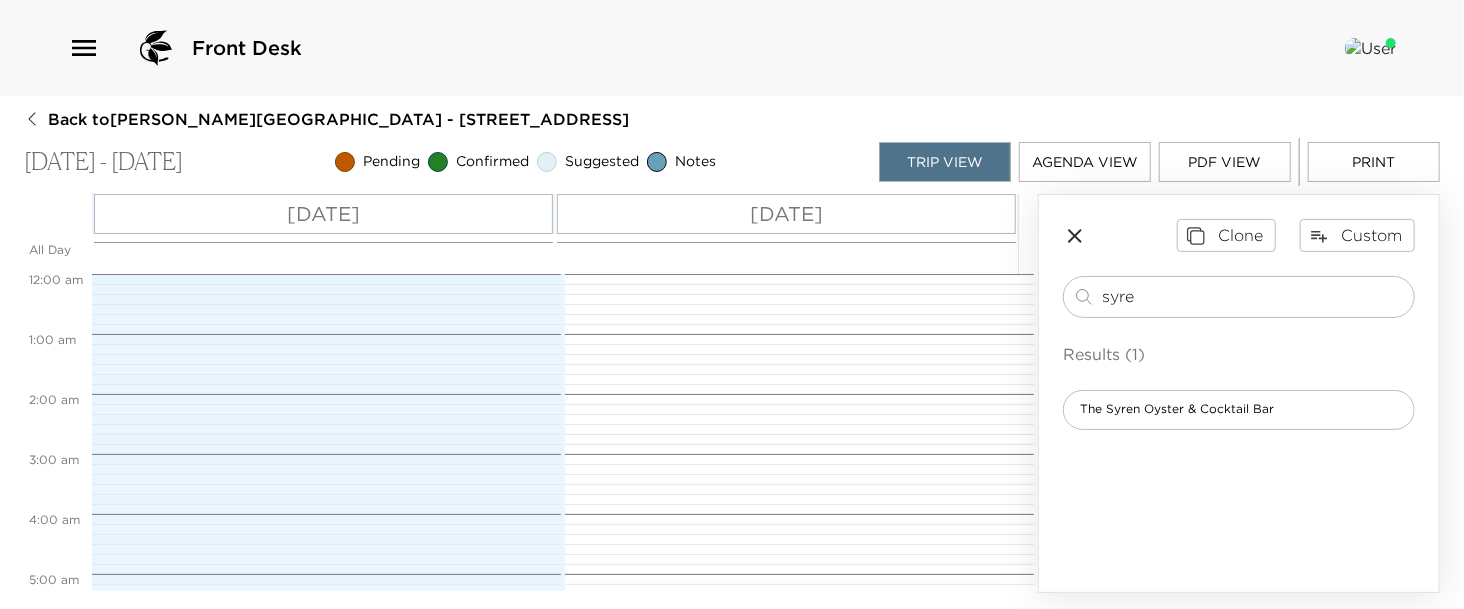 scroll, scrollTop: 960, scrollLeft: 0, axis: vertical 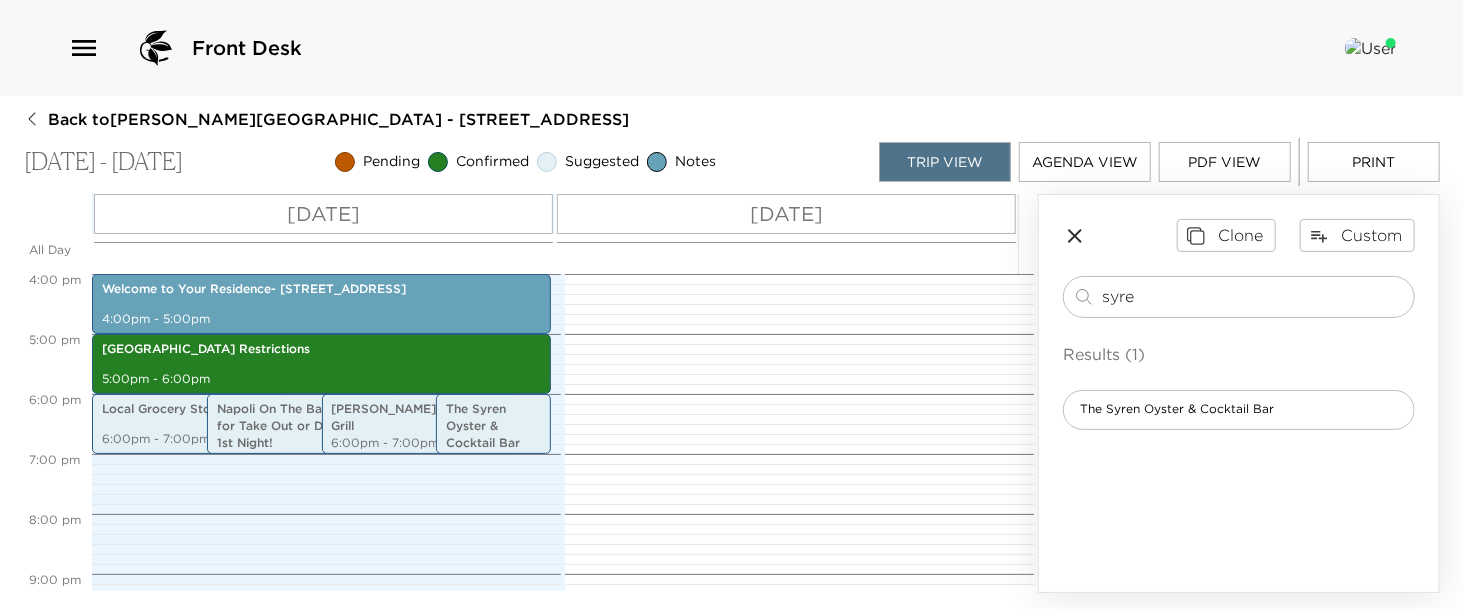 click on "[DATE]" at bounding box center [786, 214] 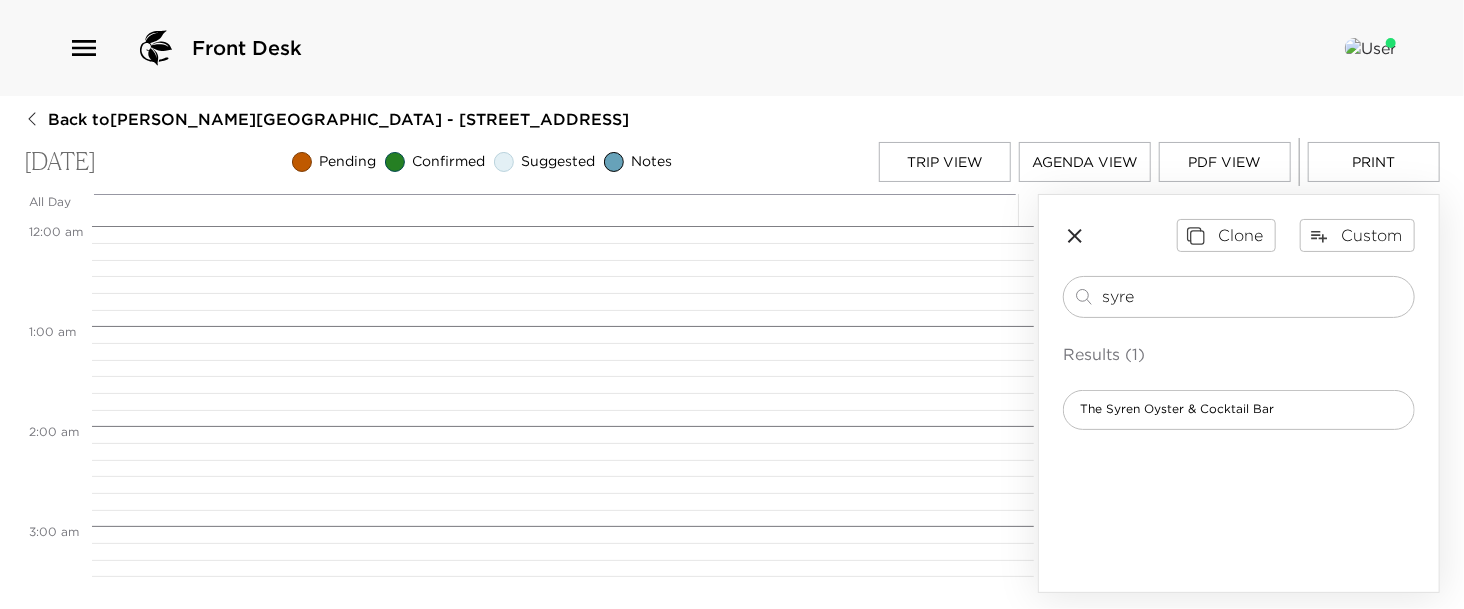 scroll, scrollTop: 800, scrollLeft: 0, axis: vertical 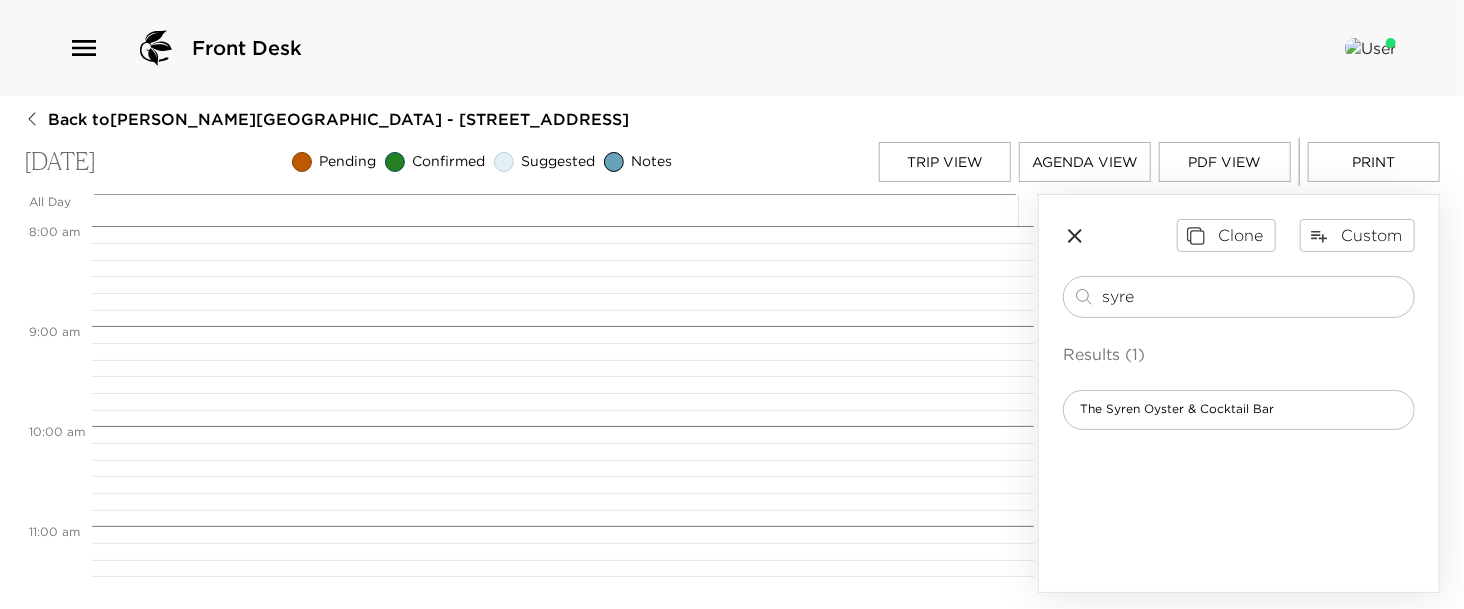drag, startPoint x: 1052, startPoint y: 288, endPoint x: 571, endPoint y: 237, distance: 483.6962 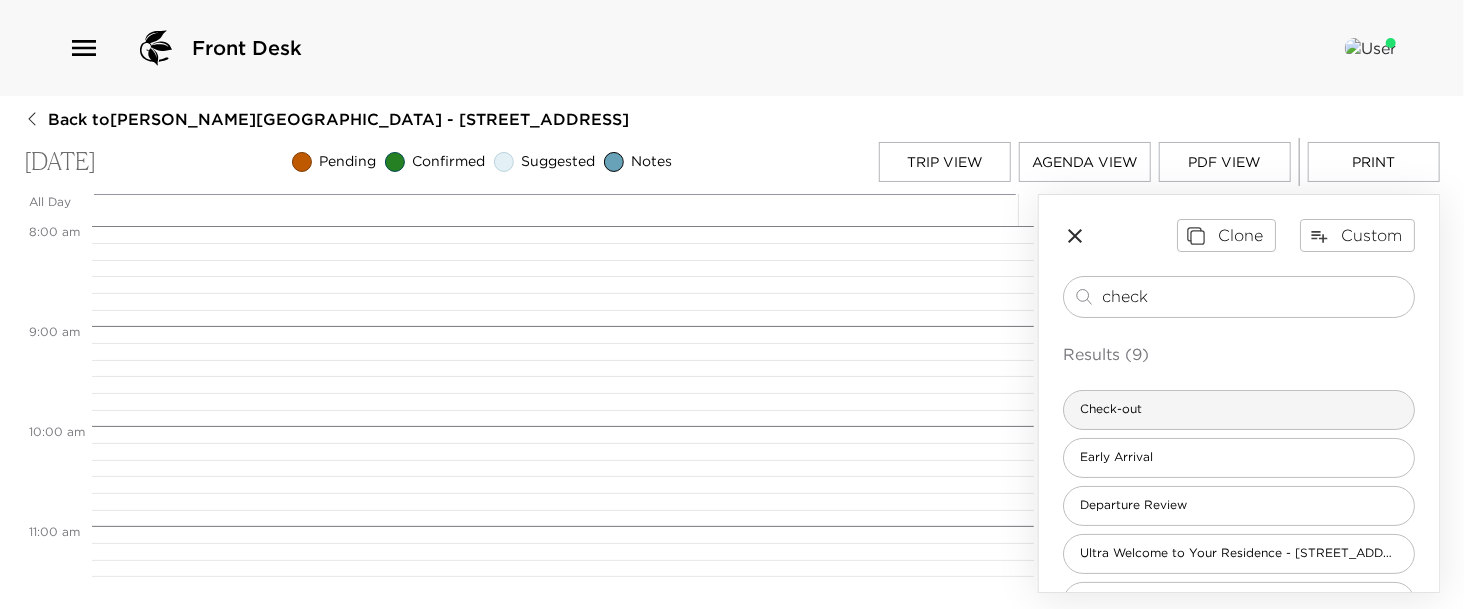 type on "check" 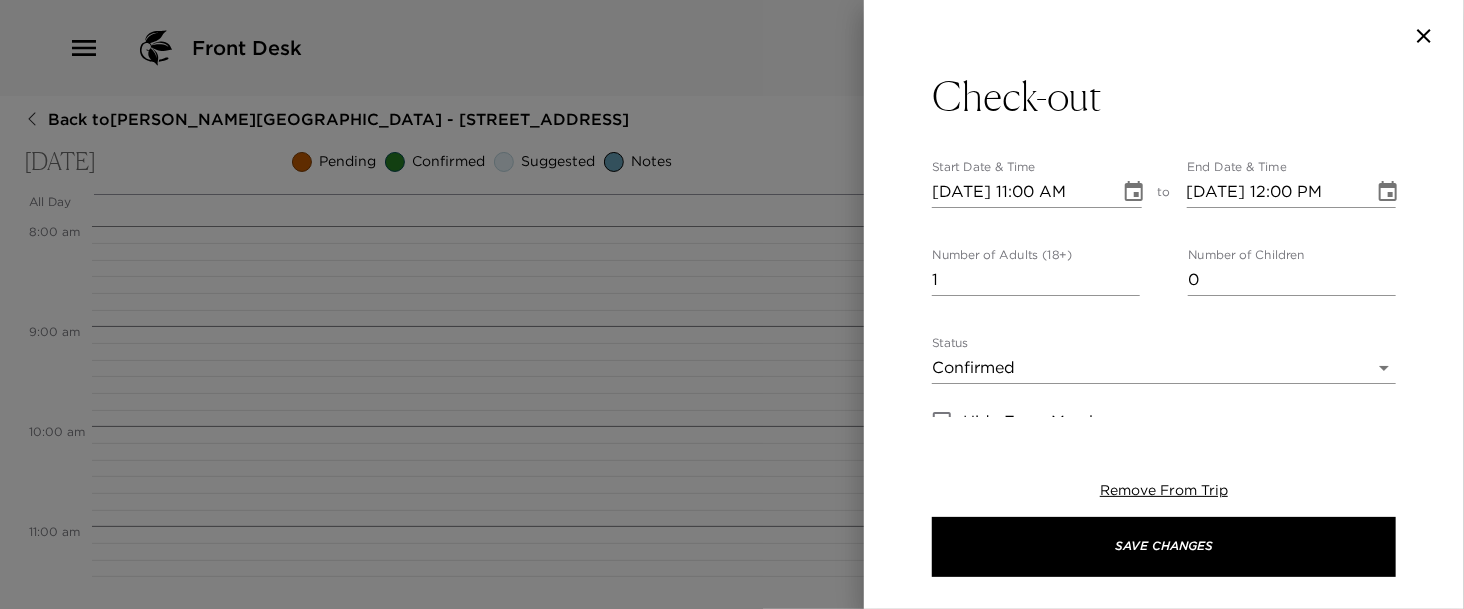 type on "Thank you for observing the 11:00 AM check-out time as it is imperative that we have enough time in each residence to properly prepare it for the next arrival. On your departure, we know you will have wonderful memories to take home with you. We do ask that you remember to leave the house keys and garage door opener behind; and, don't forget to log out of any online TV apps you may have enjoyed during your stay." 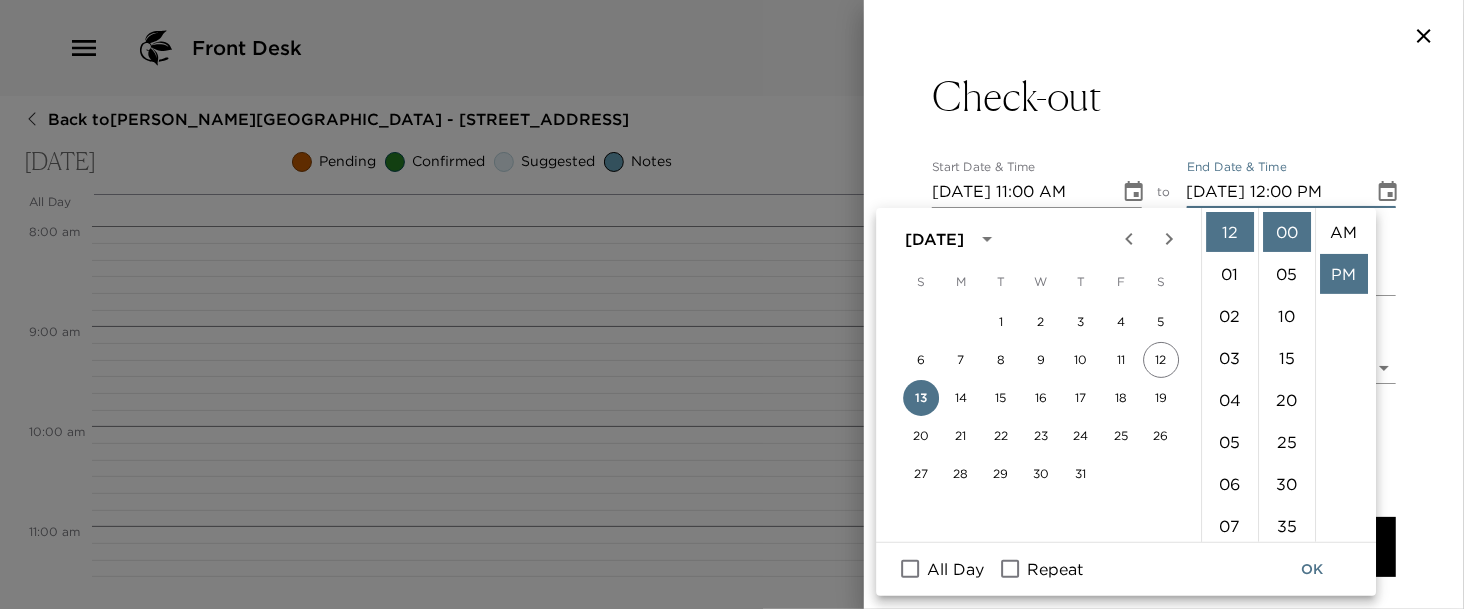 scroll, scrollTop: 41, scrollLeft: 0, axis: vertical 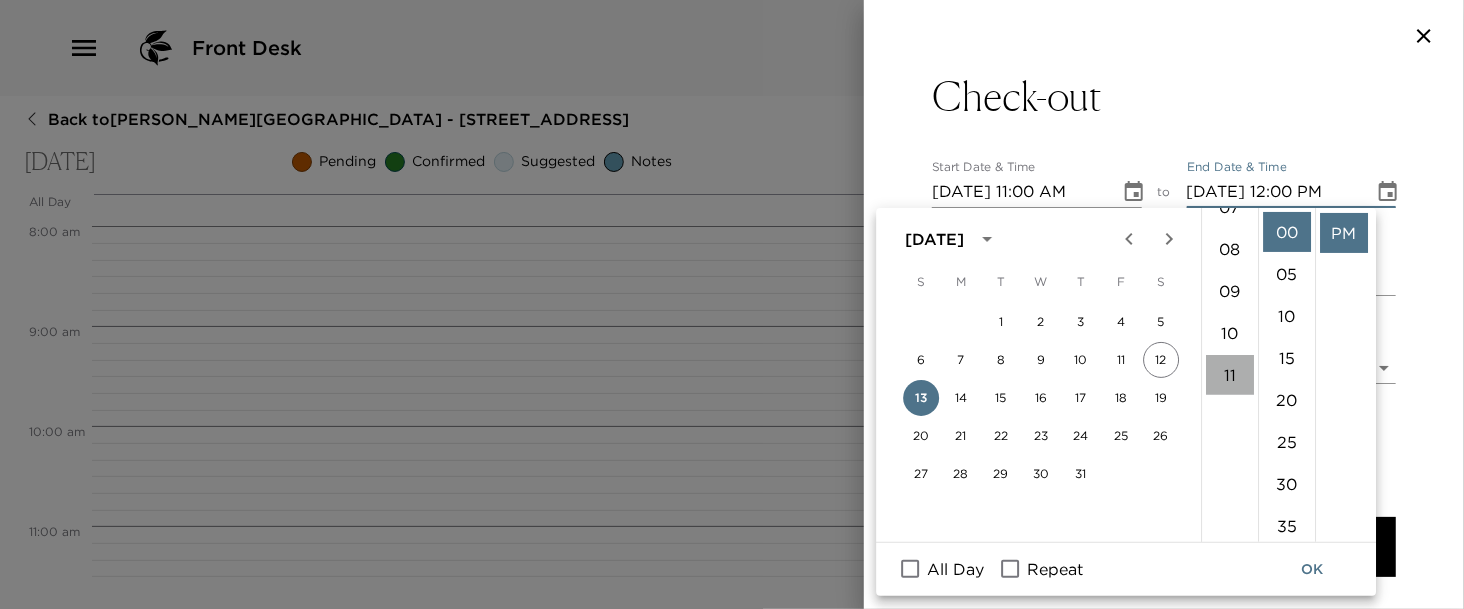 click on "11" at bounding box center [1230, 375] 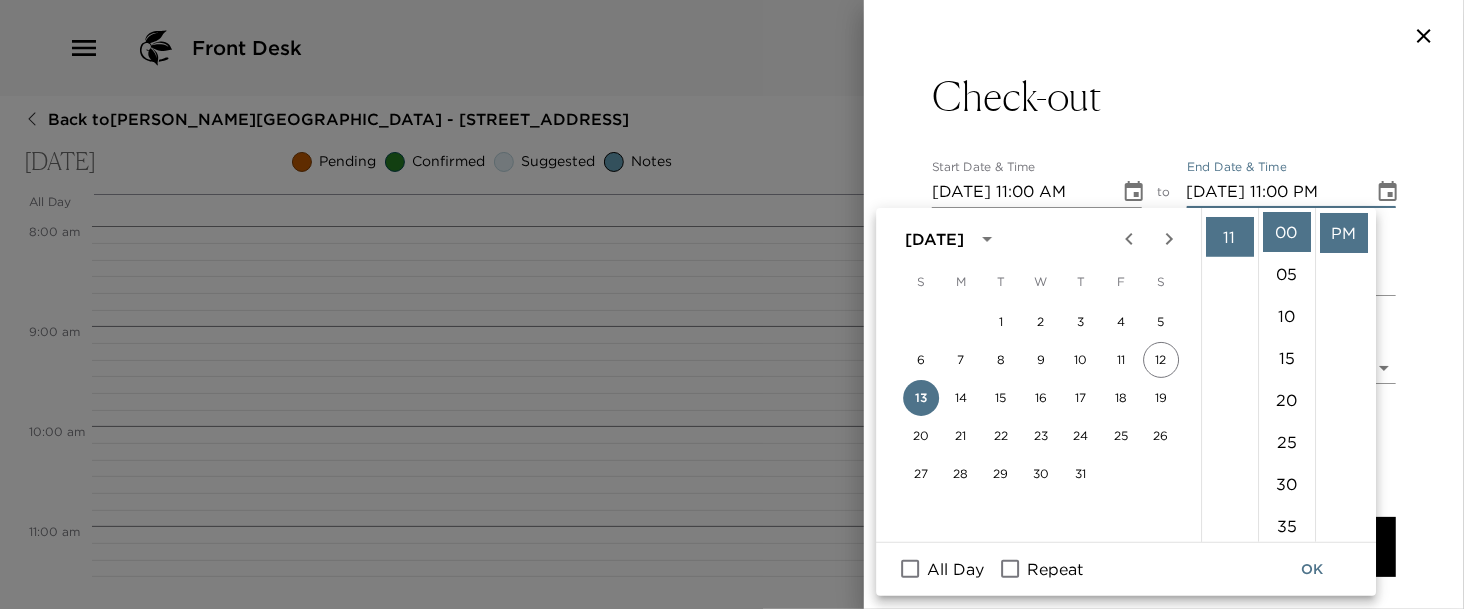 scroll, scrollTop: 461, scrollLeft: 0, axis: vertical 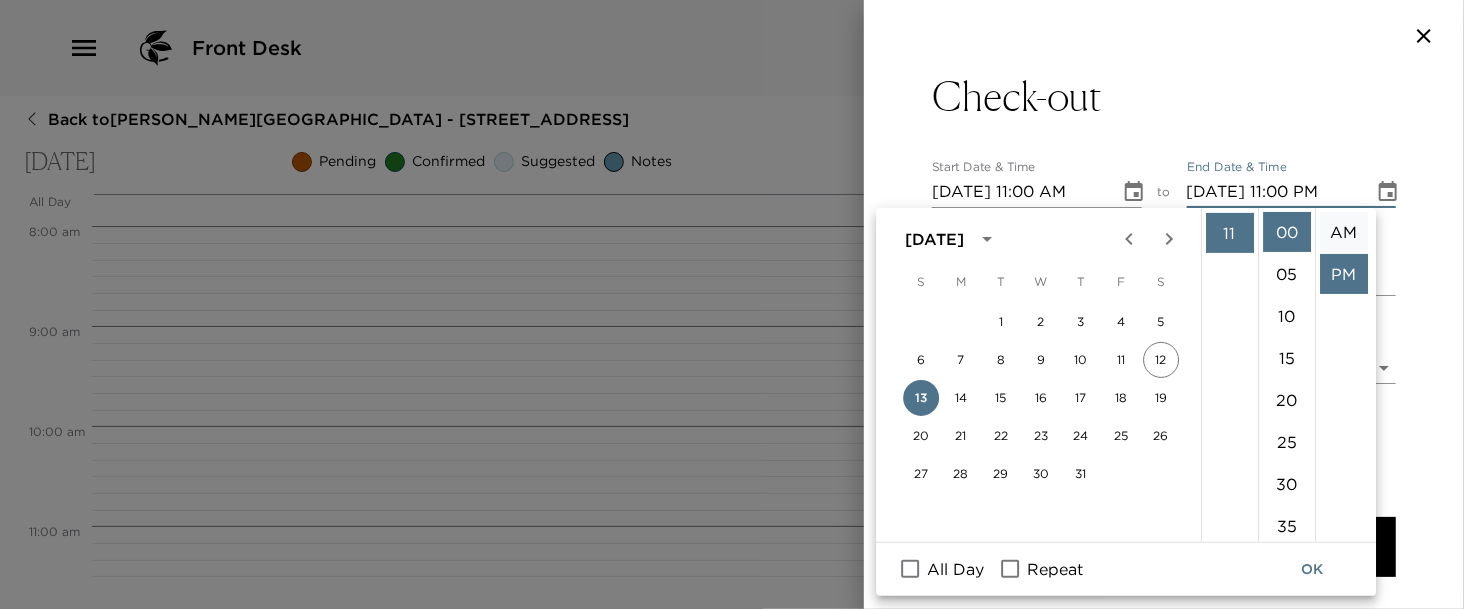 click on "AM" at bounding box center [1344, 232] 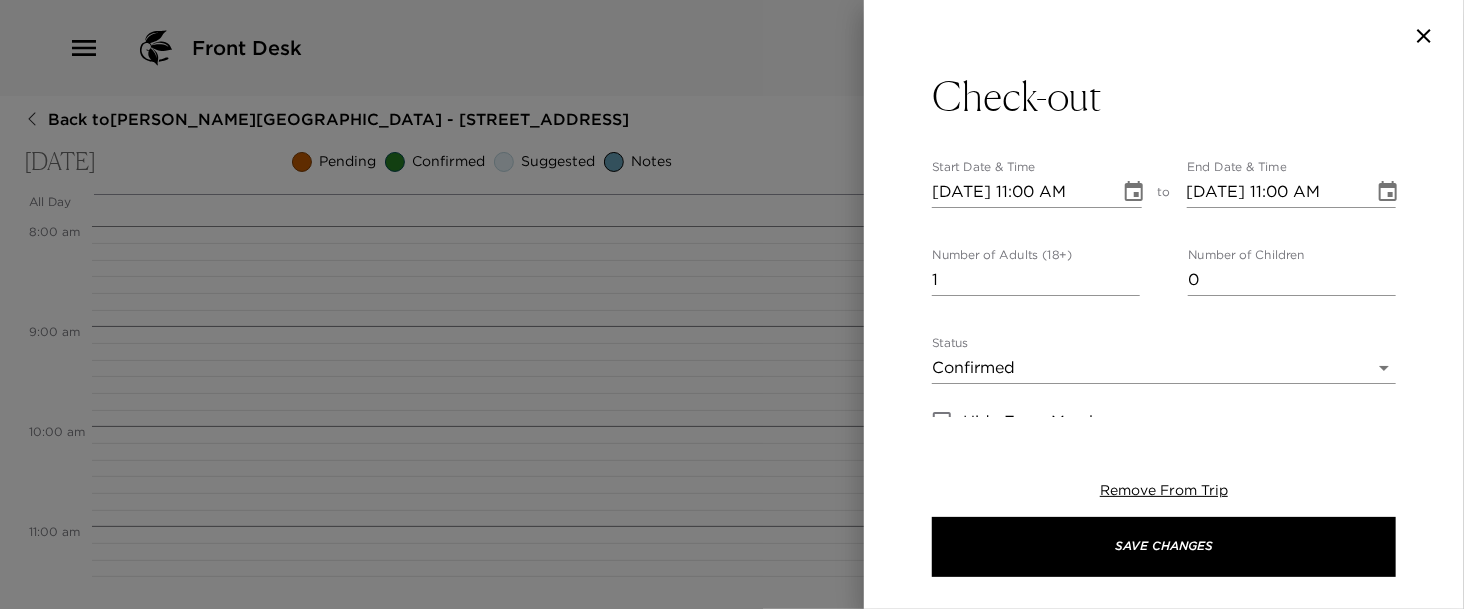 click on "Check-out Start Date & Time 07/13/2025 11:00 AM to End Date & Time 07/13/2025 11:00 AM Number of Adults (18+) 1 Number of Children 0 Status Confirmed Confirmed Hide From Member Request Transportation Concierge Notes Thank you for observing the 11:00 AM check-out time as it is imperative that we have enough time in each residence to properly prepare it for the next arrival. On your departure, we know you will have wonderful memories to take home with you. We do ask that you remember to leave the house keys and garage door opener behind; and, don't forget to log out of any online TV apps you may have enjoyed during your stay. x Cost ​ x Address ​ x Phone Number ​ Email ​ Website ​ Cancellation Policy ​ undefined Recommended Attire ​ undefined Age Range ​ undefined Remove From Trip Save Changes" at bounding box center (1164, 742) 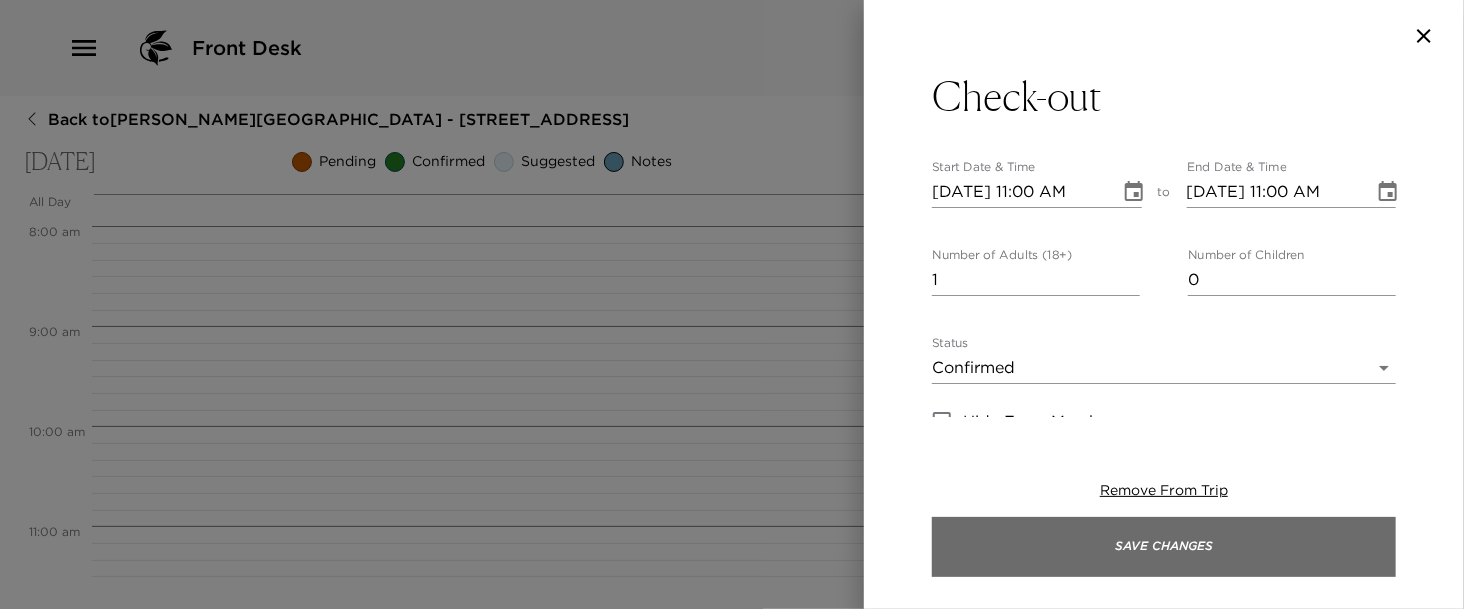 click on "Save Changes" at bounding box center [1164, 547] 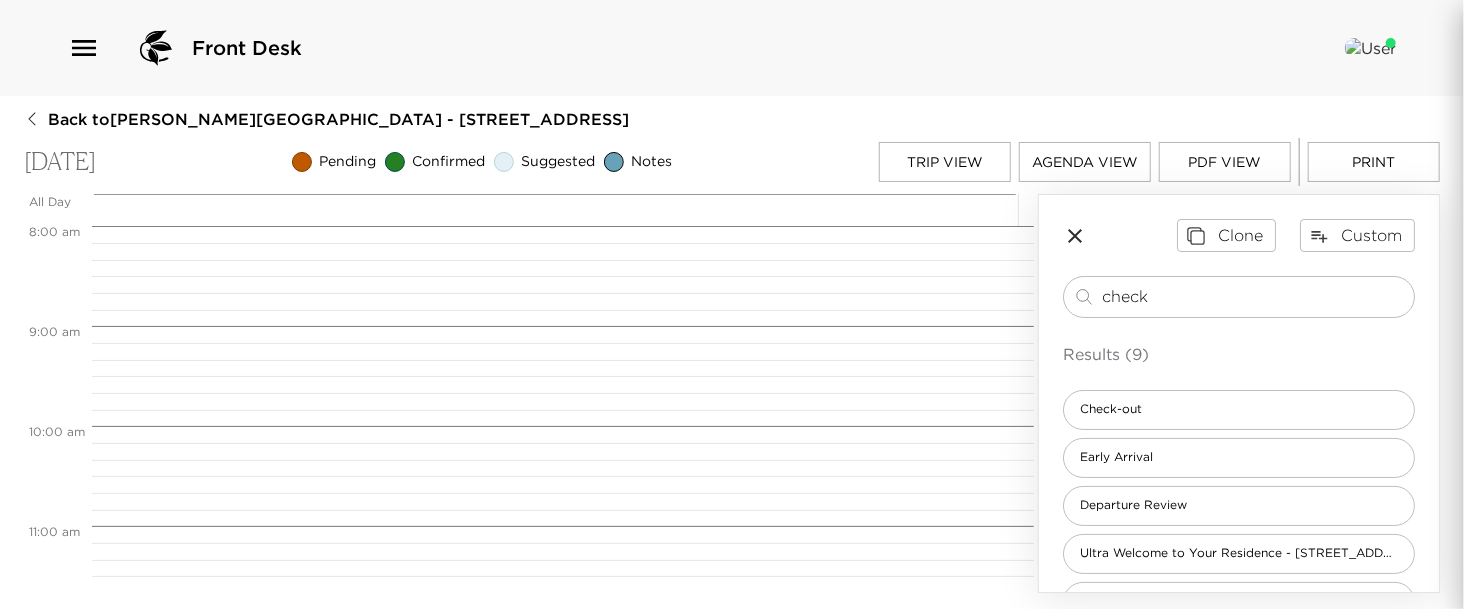 click on "Check-out Start Date & Time 07/13/2025 11:00 AM to End Date & Time 07/13/2025 11:00 AM Number of Adults (18+) 1 Number of Children 0 Status Confirmed Confirmed Hide From Member Request Transportation Concierge Notes Thank you for observing the 11:00 AM check-out time as it is imperative that we have enough time in each residence to properly prepare it for the next arrival. On your departure, we know you will have wonderful memories to take home with you. We do ask that you remember to leave the house keys and garage door opener behind; and, don't forget to log out of any online TV apps you may have enjoyed during your stay. x Cost ​ x Address ​ x Phone Number ​ Email ​ Website ​ Cancellation Policy ​ undefined Recommended Attire ​ undefined Age Range ​ undefined Remove From Trip Save Changes" at bounding box center [732, 304] 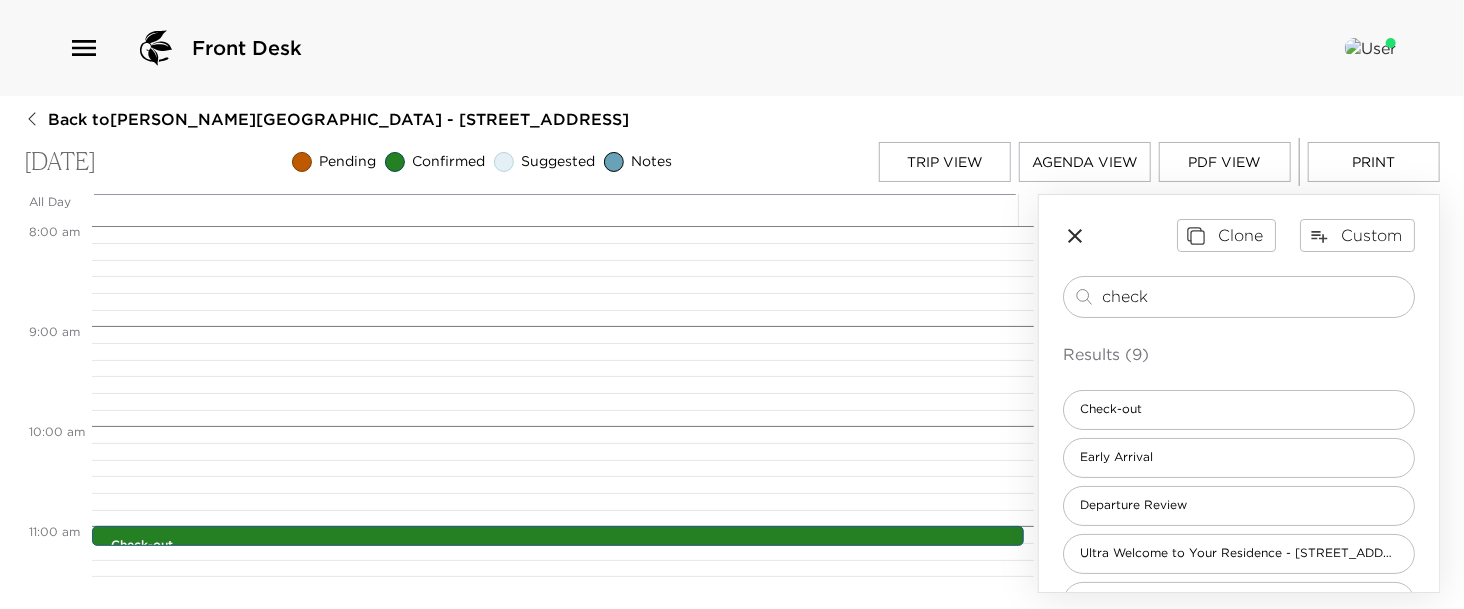click on "PDF View" at bounding box center [1225, 162] 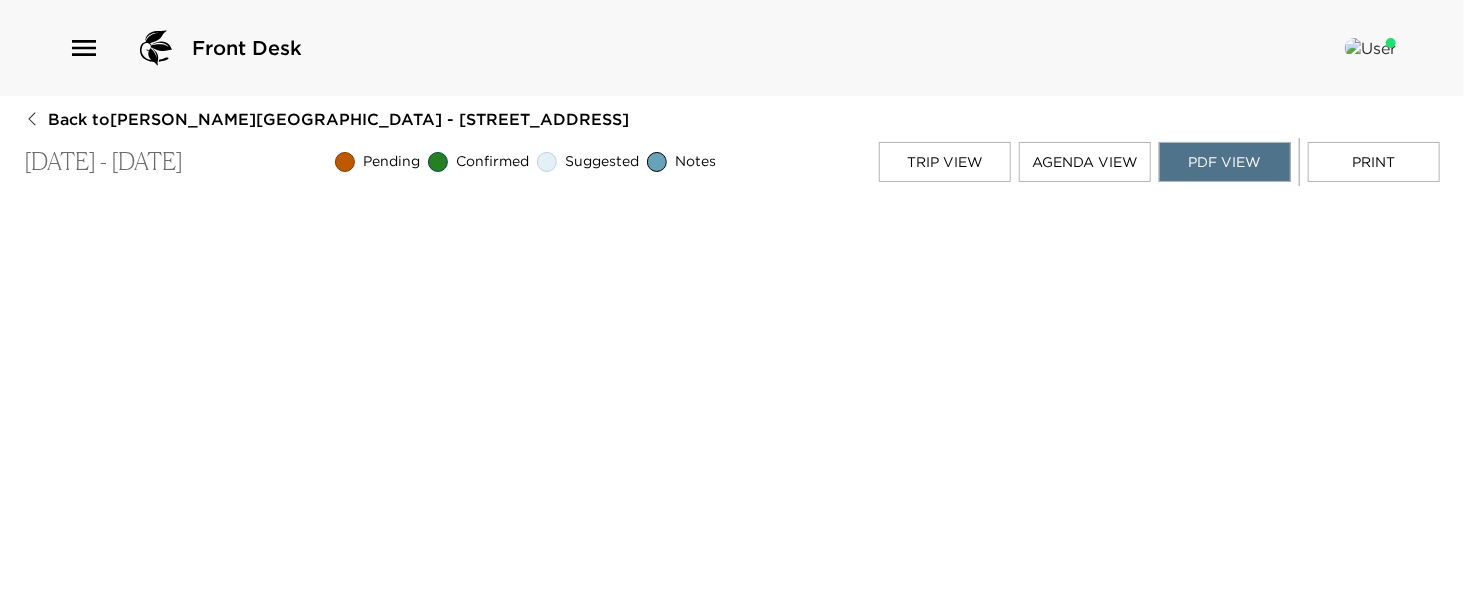 click on "Print" at bounding box center [1374, 162] 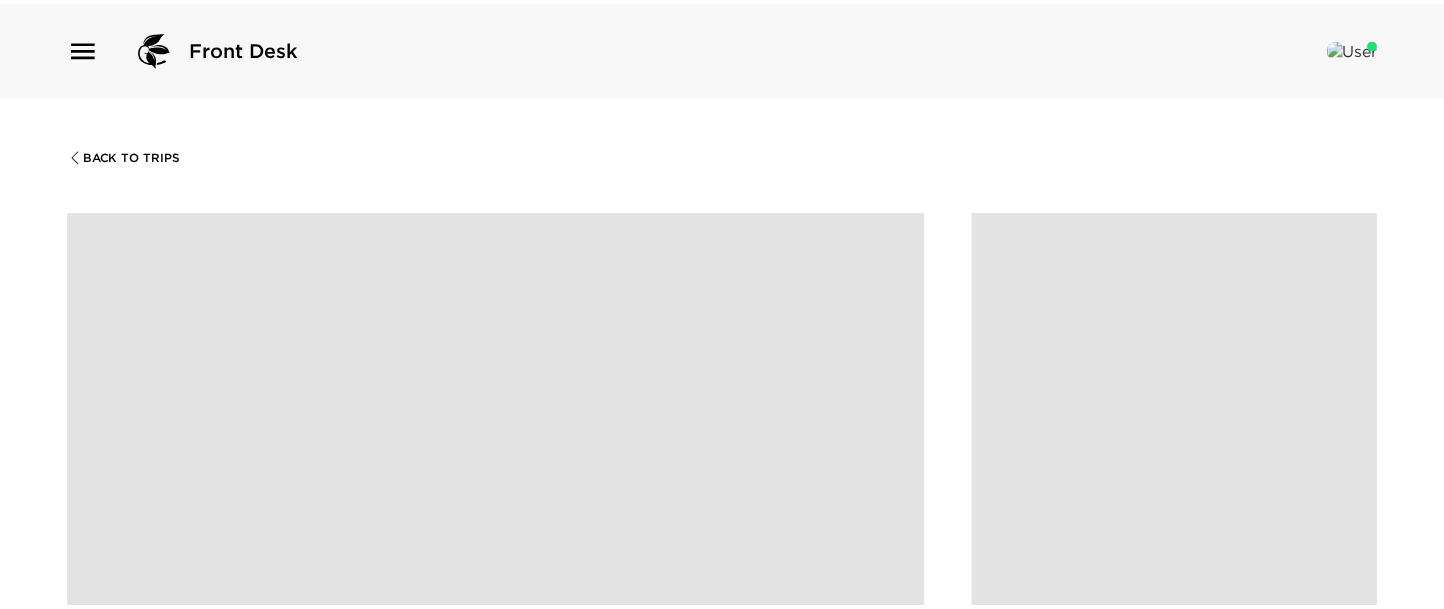 scroll, scrollTop: 0, scrollLeft: 0, axis: both 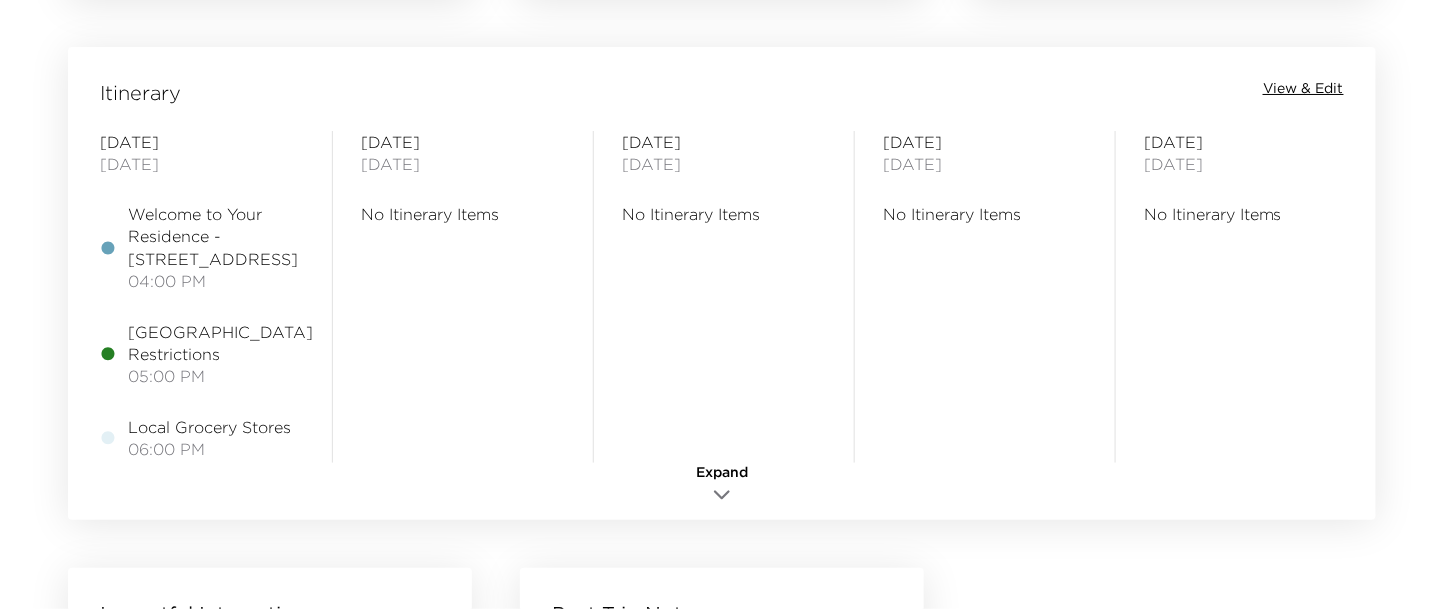 click on "Itinerary View & Edit" at bounding box center (722, 93) 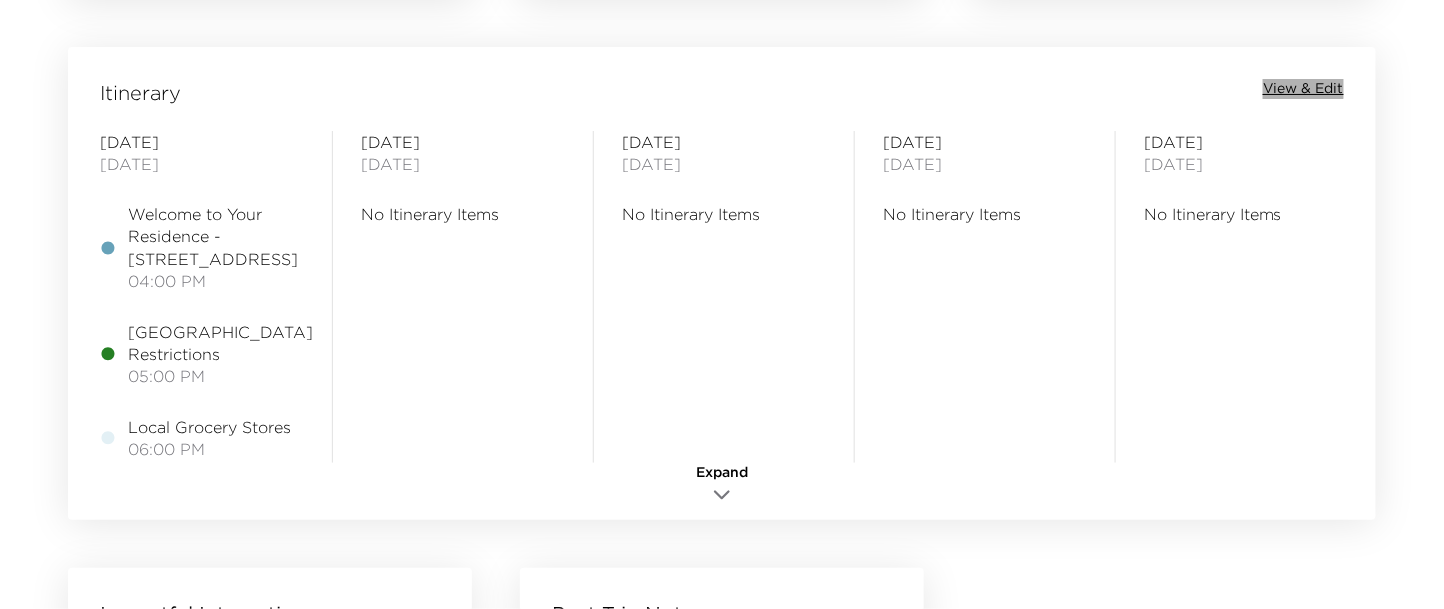 click on "View & Edit" at bounding box center [1303, 89] 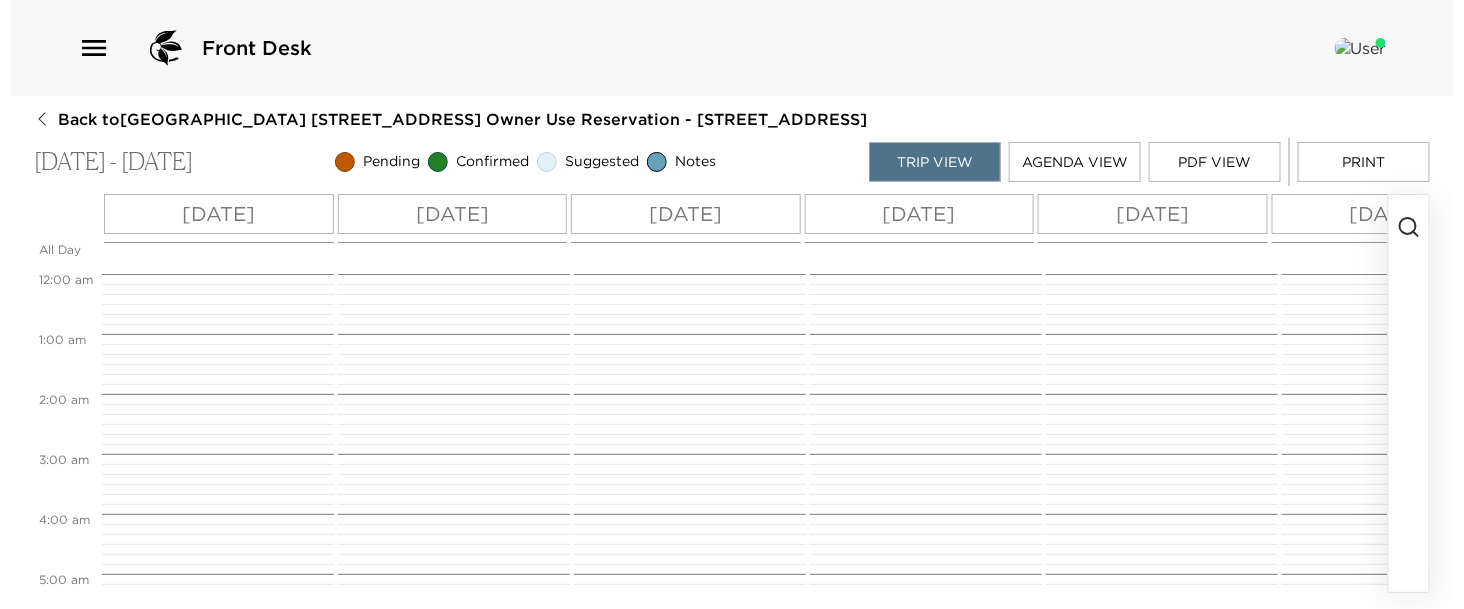 scroll, scrollTop: 0, scrollLeft: 0, axis: both 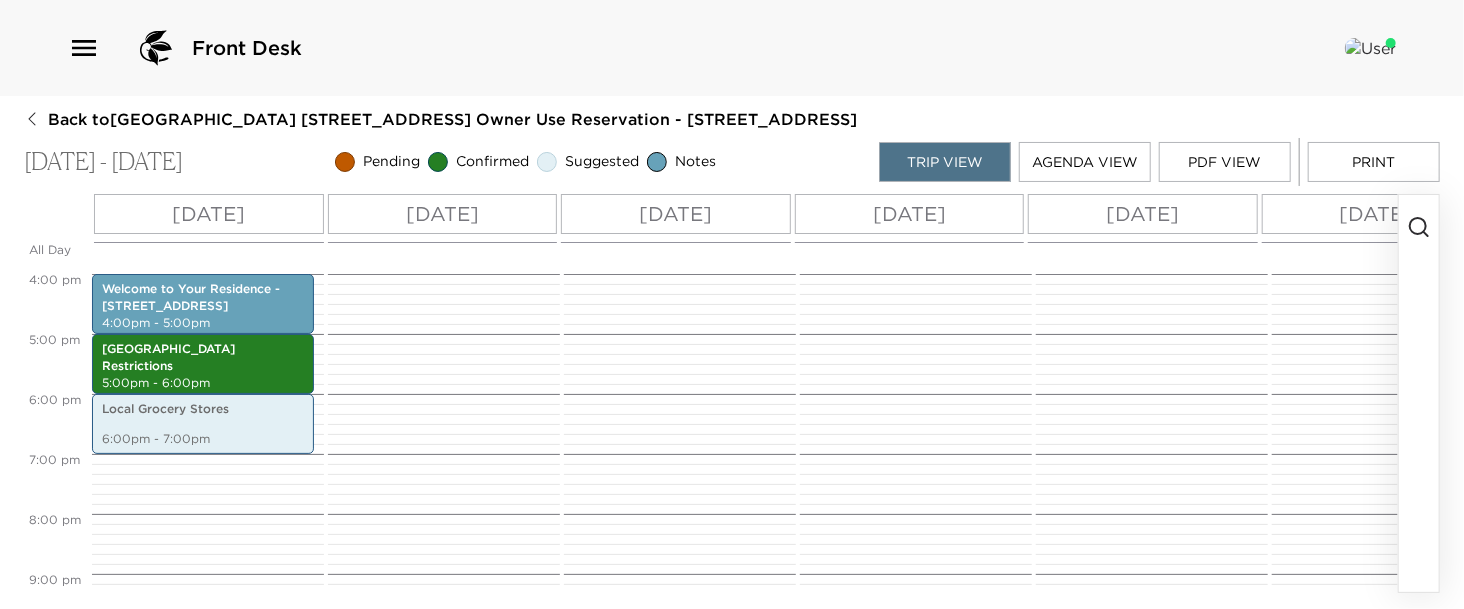 click on "Agenda View" at bounding box center (1085, 162) 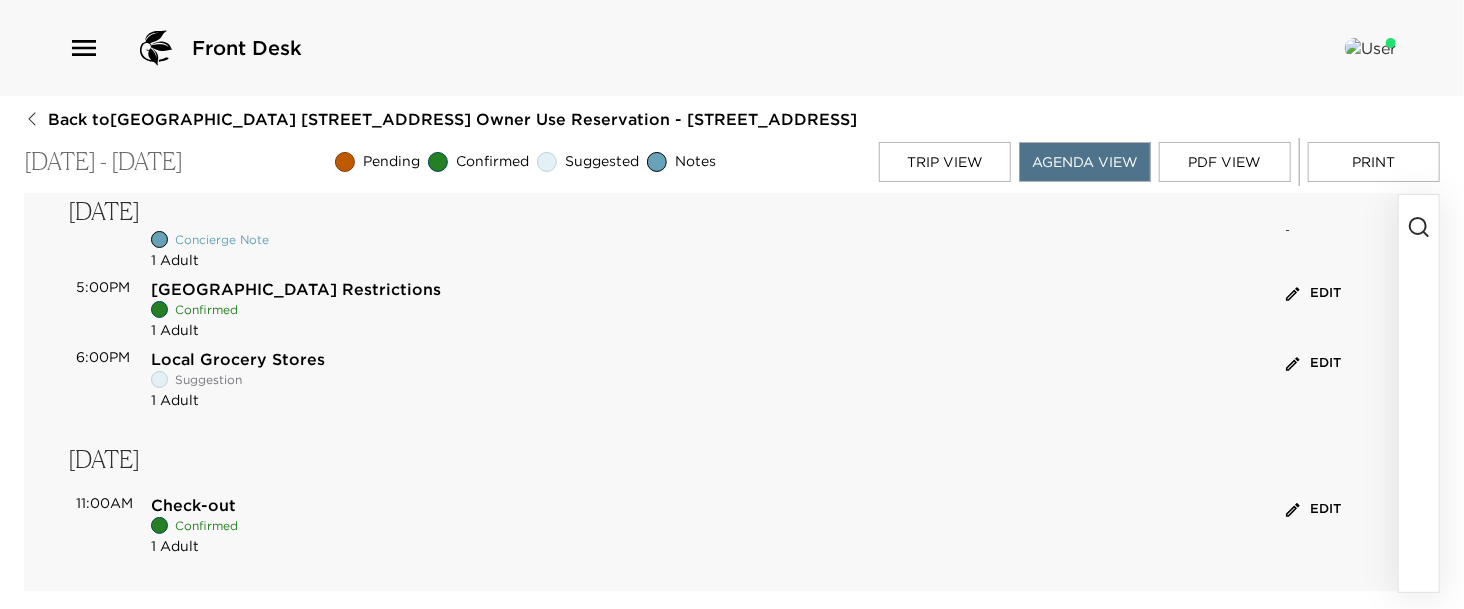 scroll, scrollTop: 90, scrollLeft: 0, axis: vertical 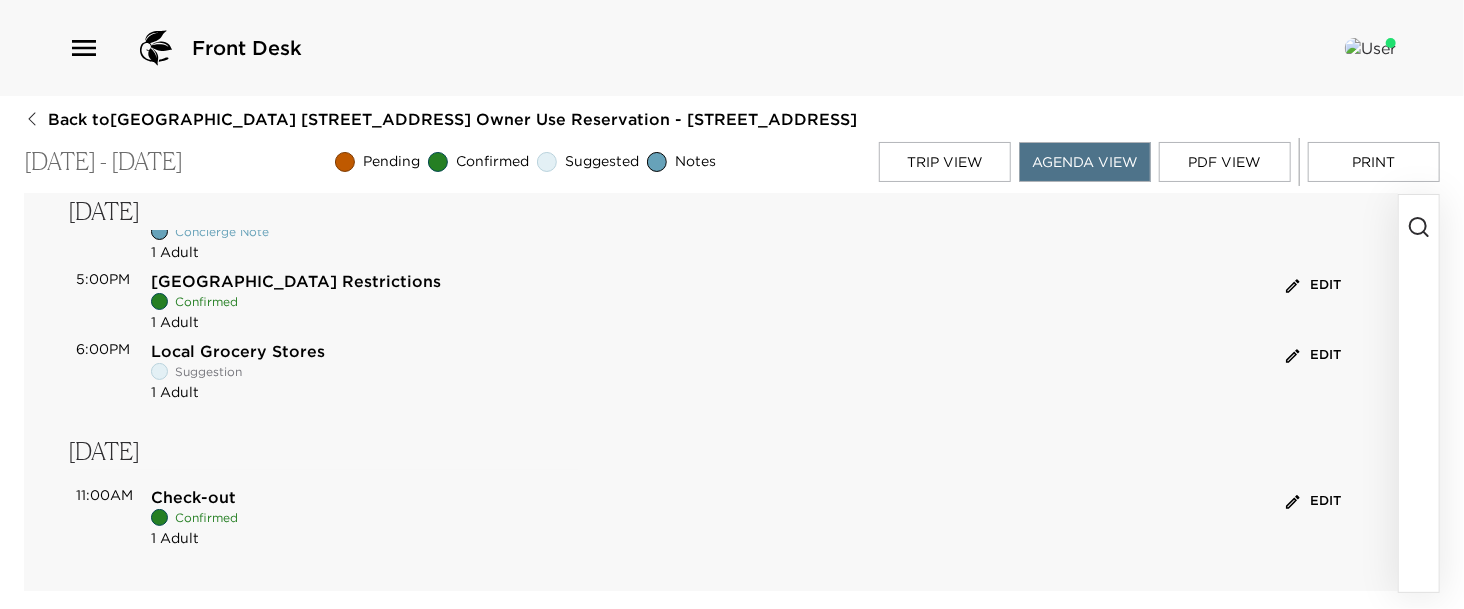 click on "Trip View" at bounding box center [945, 162] 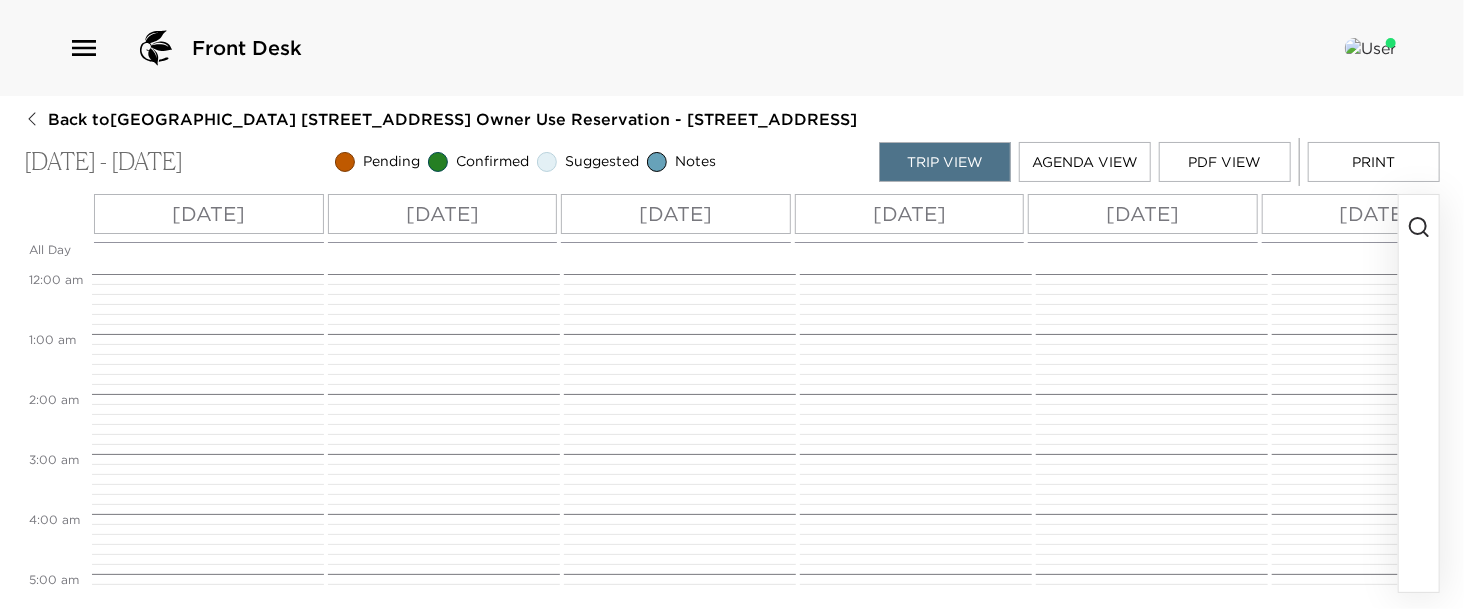 scroll, scrollTop: 960, scrollLeft: 0, axis: vertical 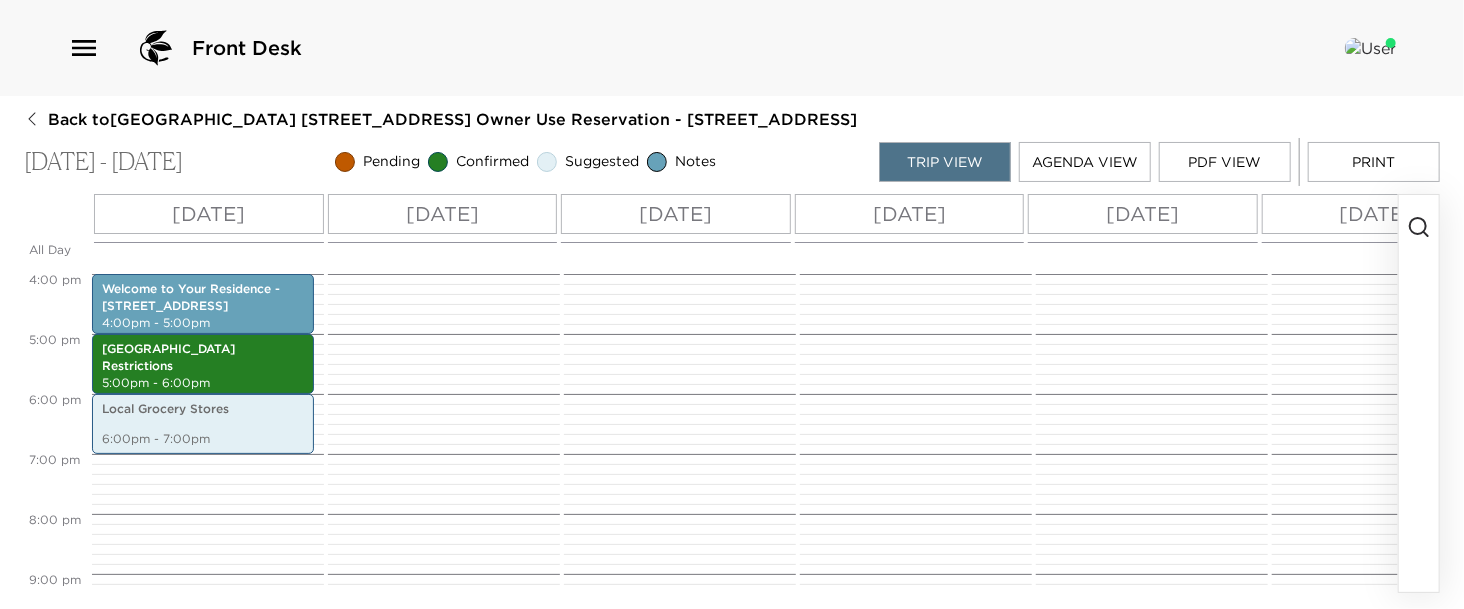 click on "[DATE]" at bounding box center [208, 214] 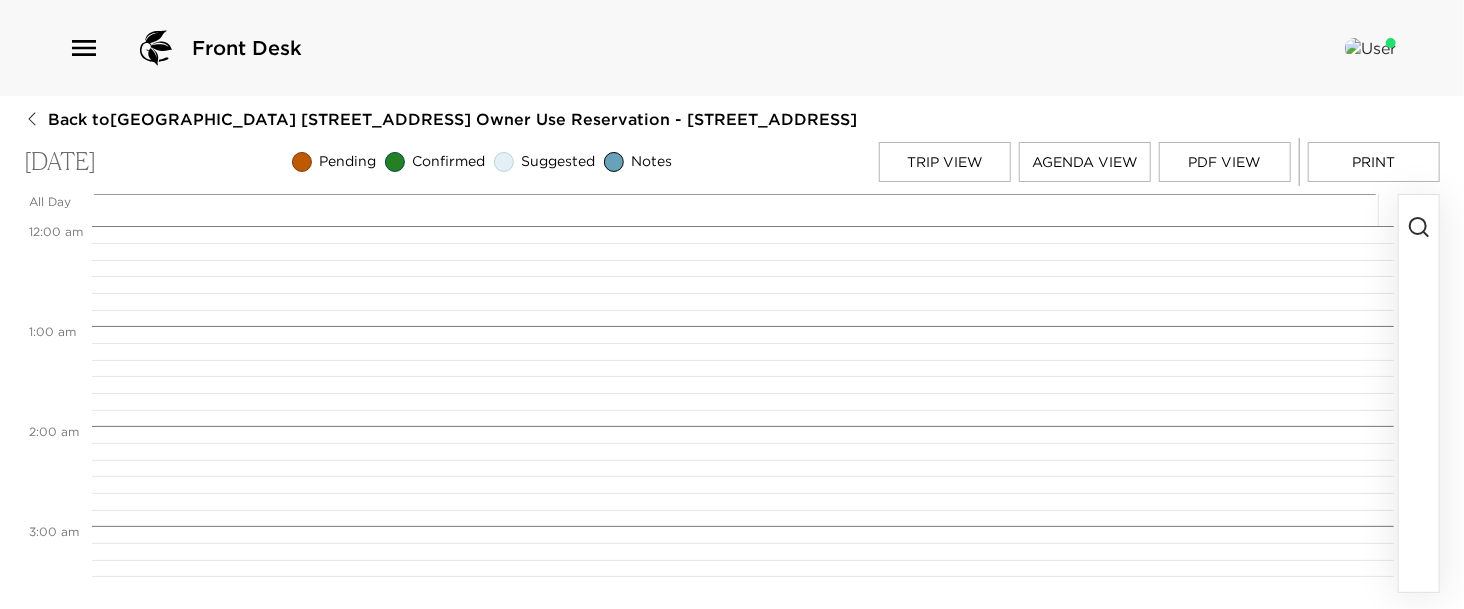scroll, scrollTop: 1600, scrollLeft: 0, axis: vertical 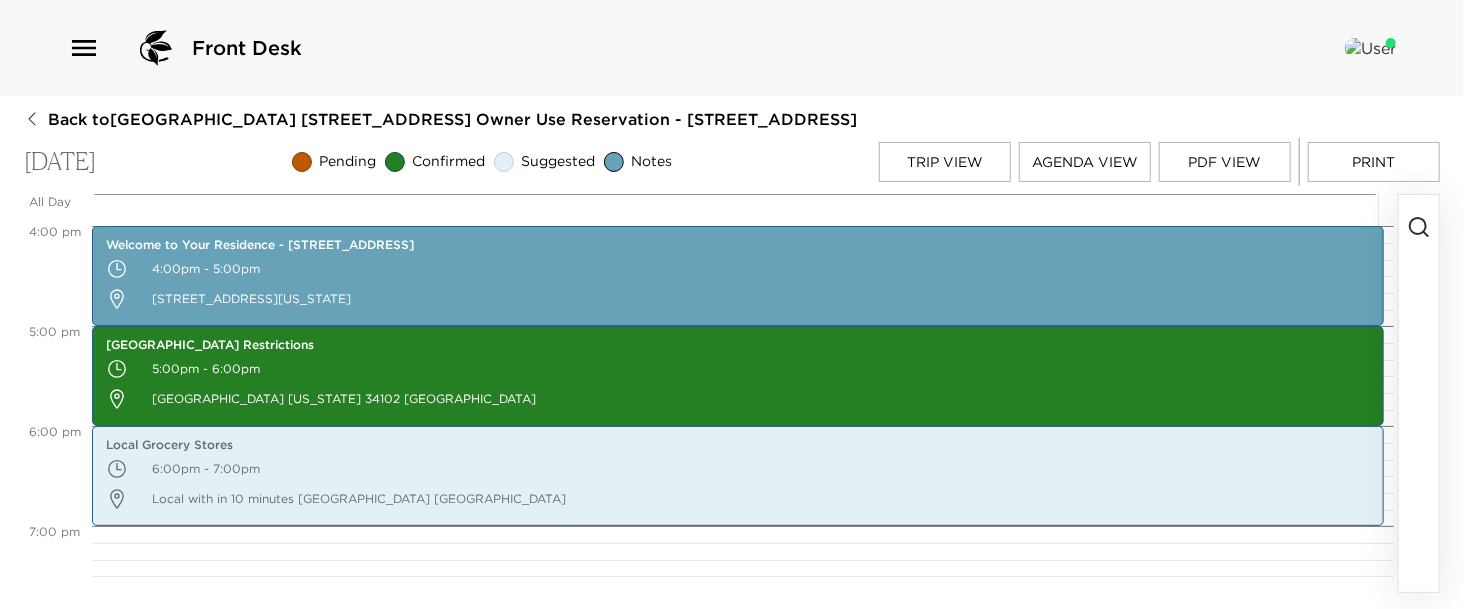 click at bounding box center [1419, 393] 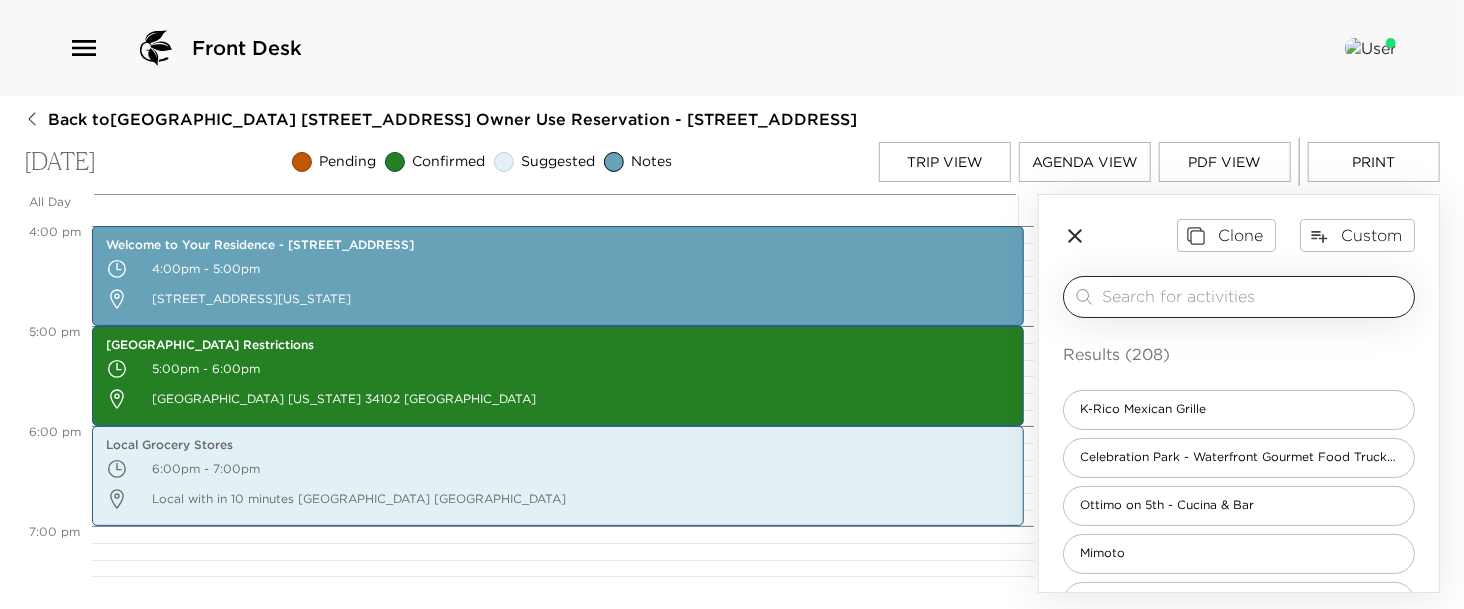 click at bounding box center [1254, 296] 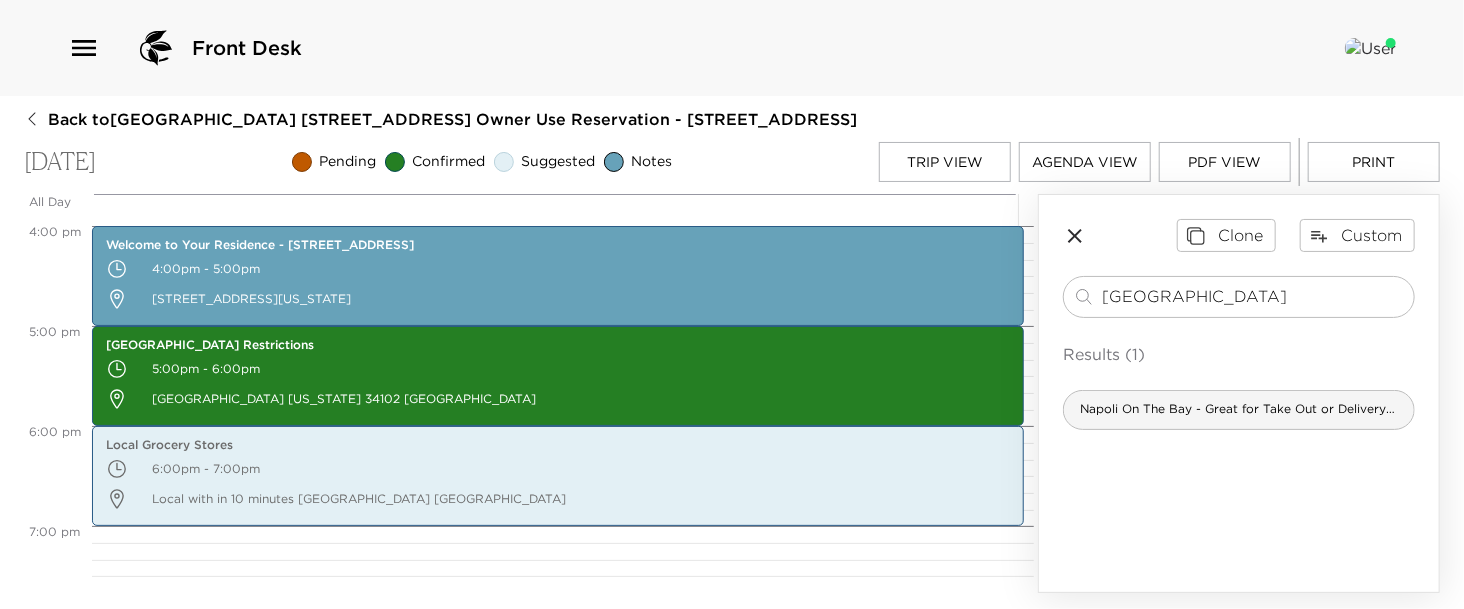 type on "[GEOGRAPHIC_DATA]" 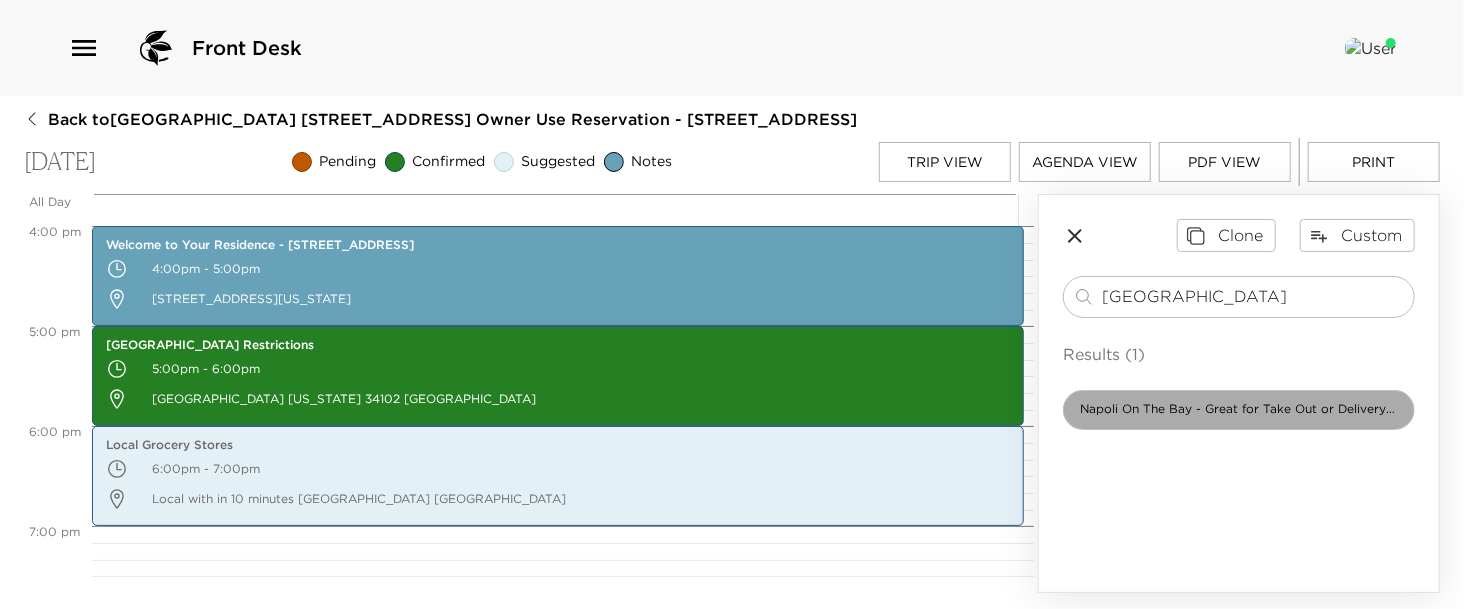 click on "Napoli On The Bay - Great for Take Out or Delivery on 1st Night!" at bounding box center [1239, 409] 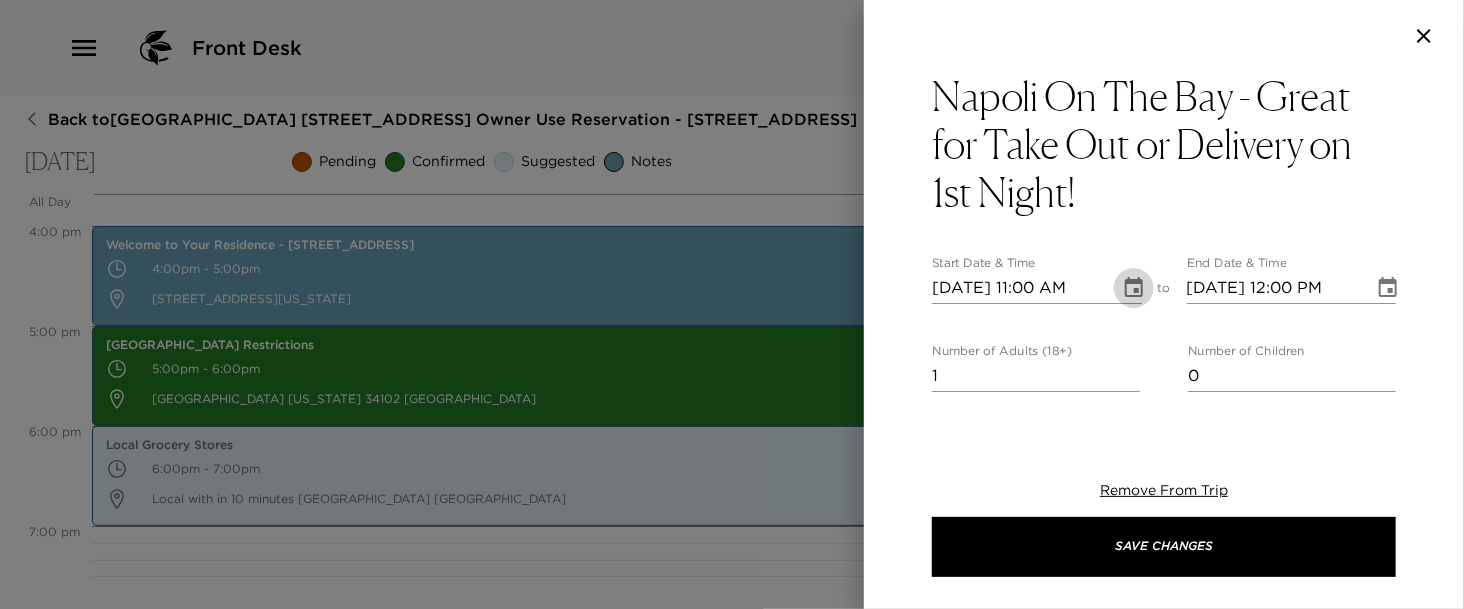 click 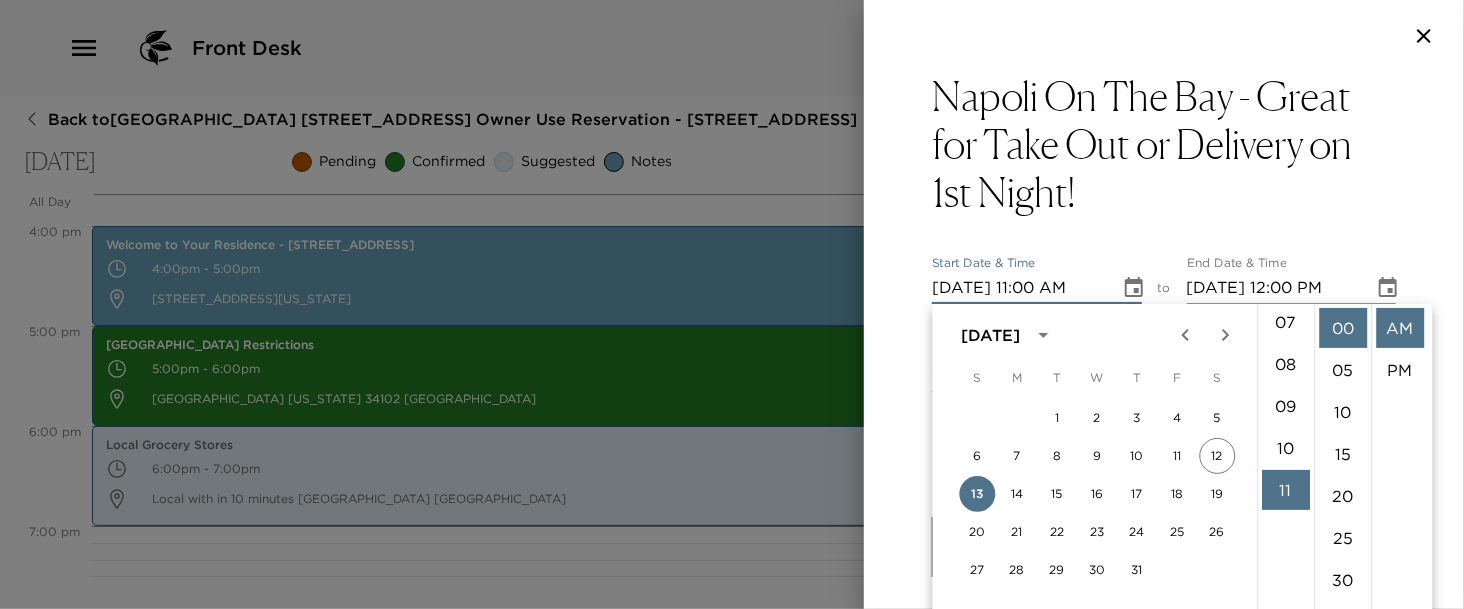 scroll, scrollTop: 248, scrollLeft: 0, axis: vertical 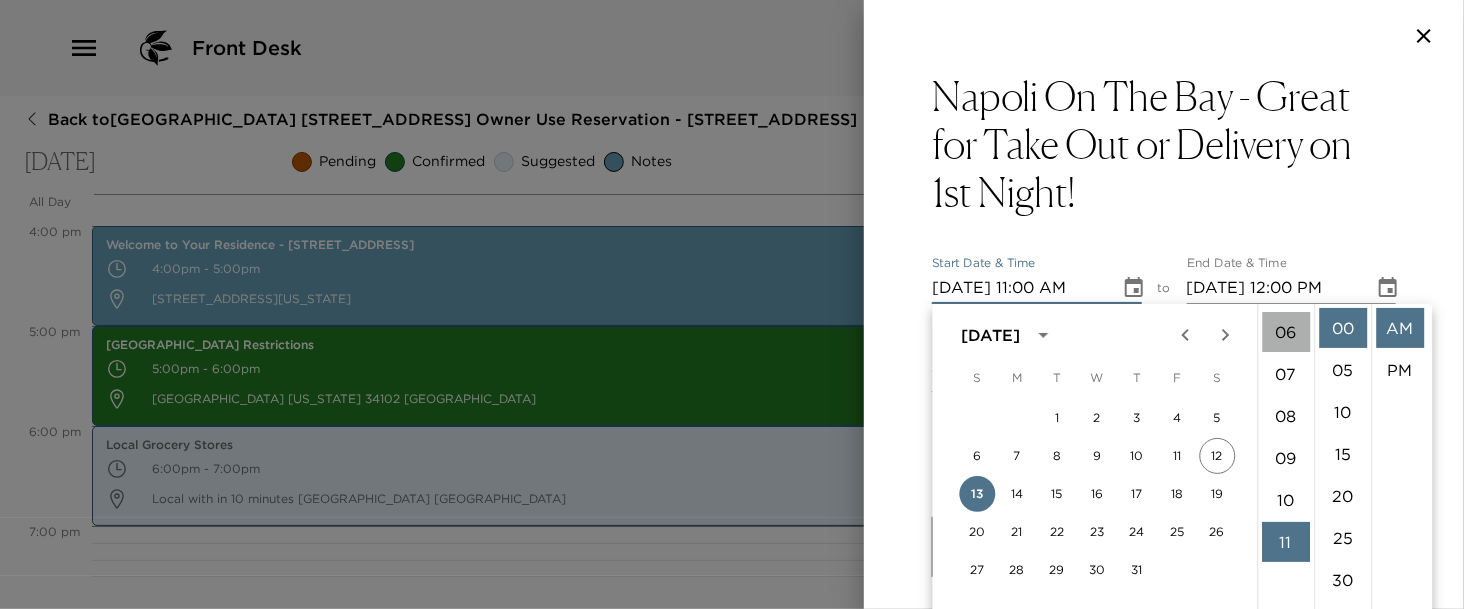 click on "06" at bounding box center (1286, 332) 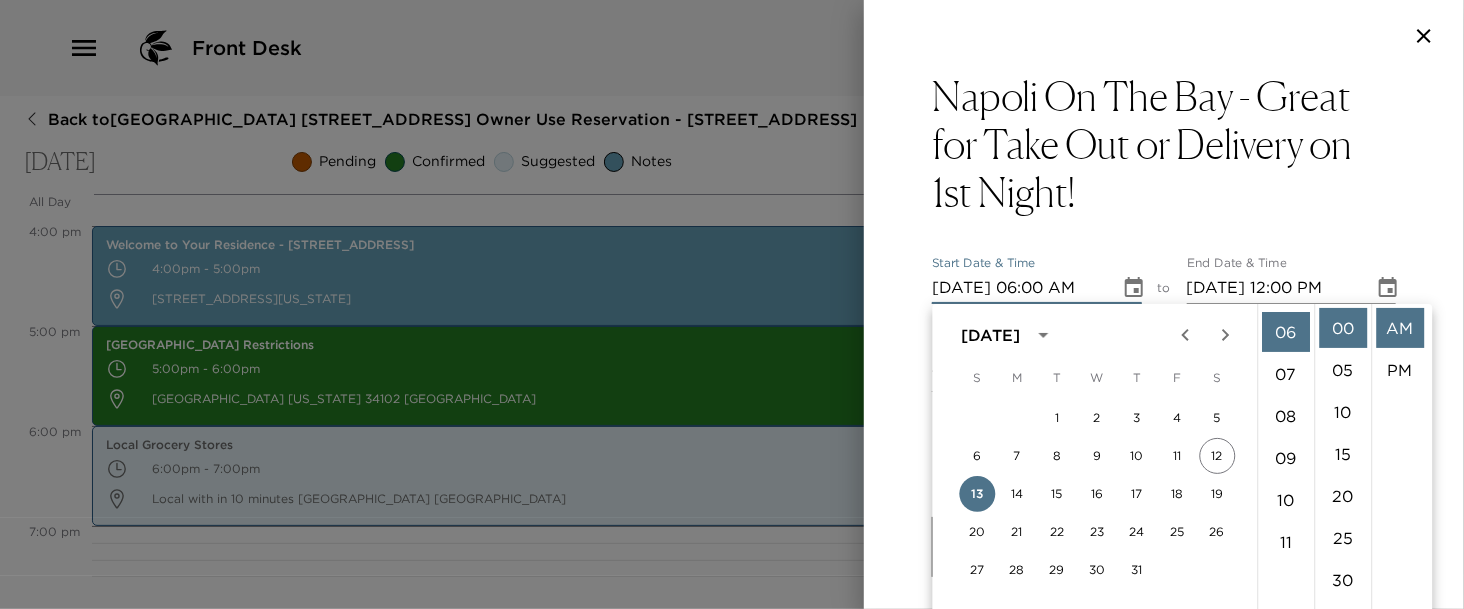 scroll, scrollTop: 252, scrollLeft: 0, axis: vertical 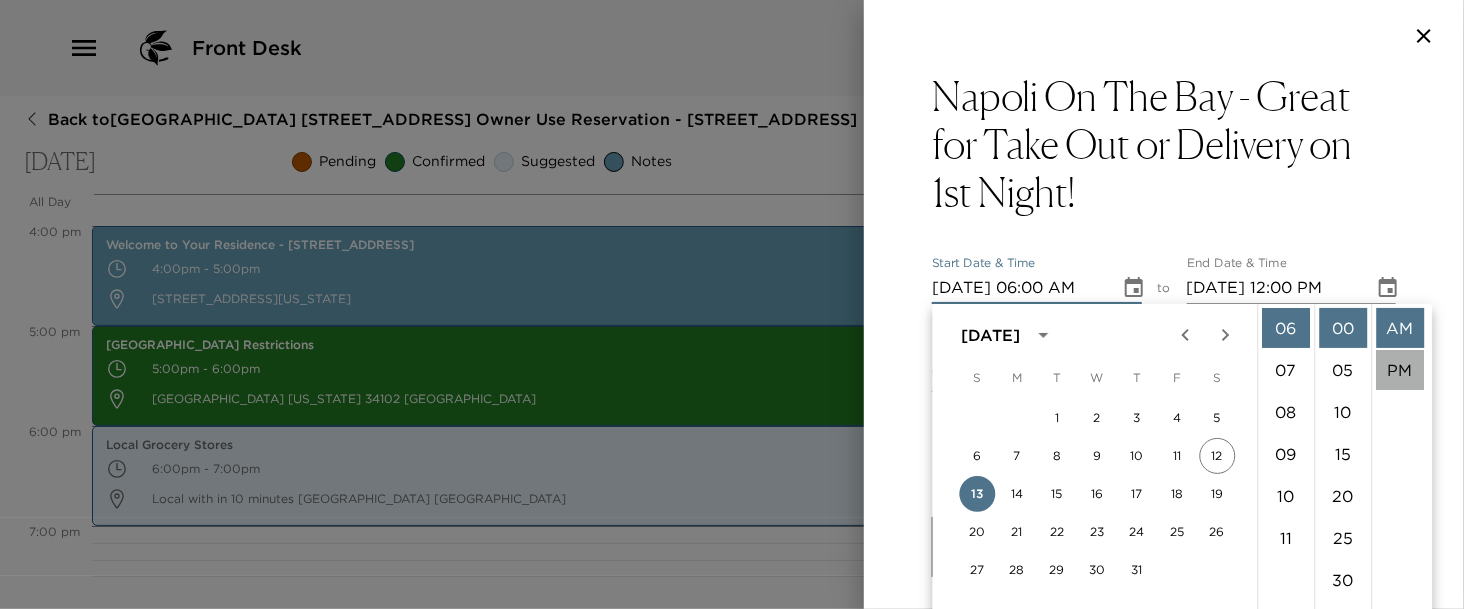 click on "PM" at bounding box center (1400, 370) 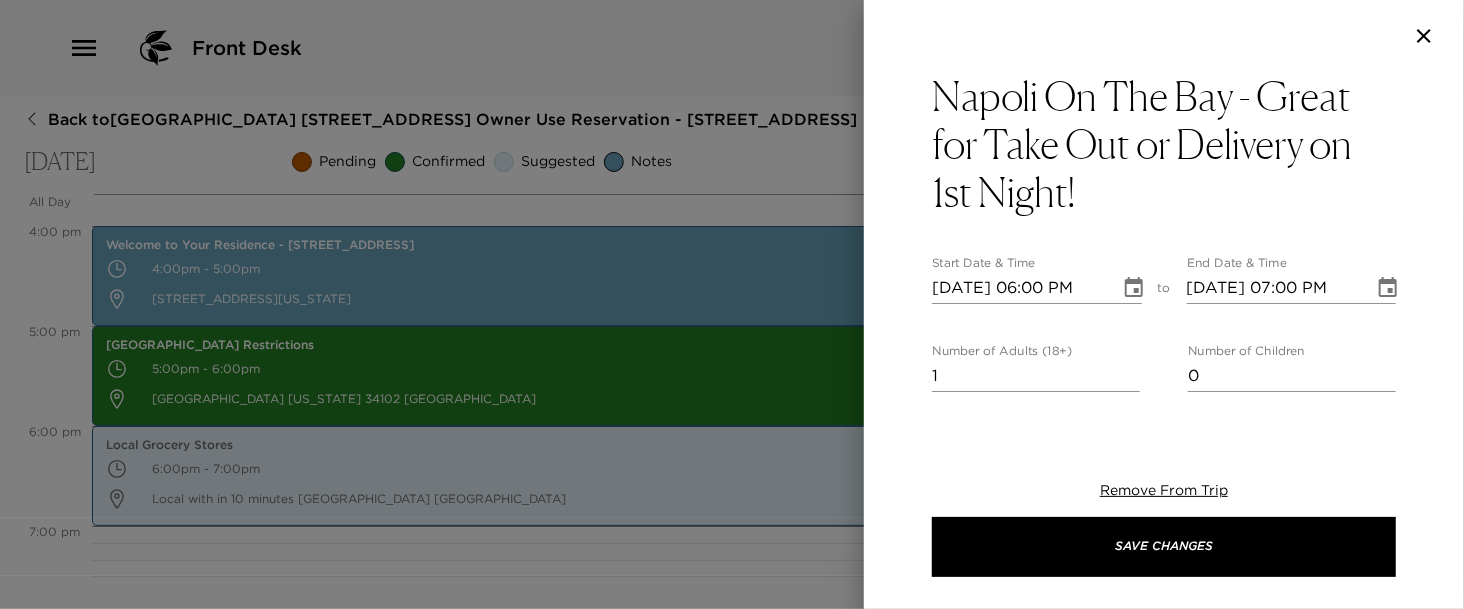 scroll, scrollTop: 41, scrollLeft: 0, axis: vertical 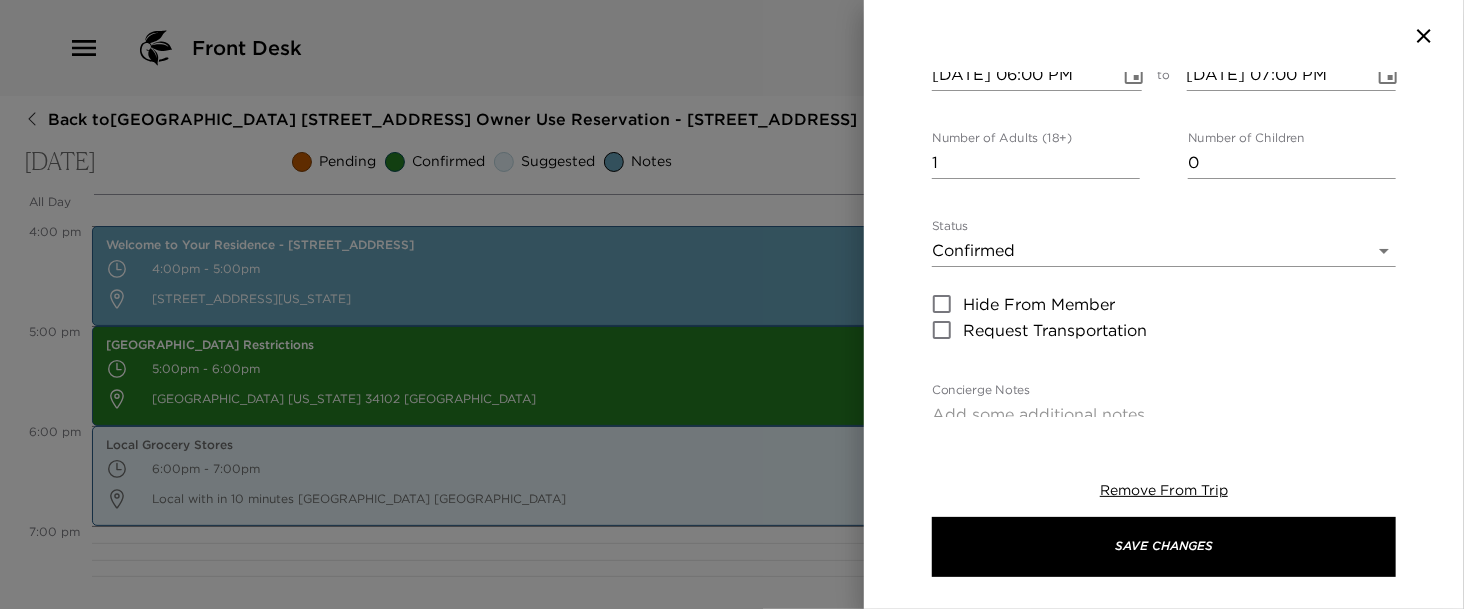 click on "Front Desk Back to  [GEOGRAPHIC_DATA] [STREET_ADDRESS] Owner Use Reservation - [STREET_ADDRESS] [DATE] Pending Confirmed Suggested Notes Trip View Agenda View PDF View Print All Day [DATE] 12:00 AM 1:00 AM 2:00 AM 3:00 AM 4:00 AM 5:00 AM 6:00 AM 7:00 AM 8:00 AM 9:00 AM 10:00 AM 11:00 AM 12:00 PM 1:00 PM 2:00 PM 3:00 PM 4:00 PM 5:00 PM 6:00 PM 7:00 PM 8:00 PM 9:00 PM 10:00 PM 11:00 PM Welcome to Your Residence -  [STREET_ADDRESS] 4:00pm - 5:00pm [STREET_ADDRESS][US_STATE] [GEOGRAPHIC_DATA] Restrictions 5:00pm - 6:00pm [GEOGRAPHIC_DATA][US_STATE]
[GEOGRAPHIC_DATA] Local Grocery Stores 6:00pm - 7:00pm Local with in 10 minutes
[GEOGRAPHIC_DATA]
[GEOGRAPHIC_DATA] Clone Custom napoli ​ Results (1) [GEOGRAPHIC_DATA] On The Bay - Great for Take Out or Delivery on 1st Night! Napoli On The Bay - Great for Take Out or Delivery on 1st Night! Start Date & Time [DATE] 06:00 PM to End Date & Time [DATE] 07:00 PM Number of Adults (18+) 1 Number of Children 0 Status Confirmed x Cost" at bounding box center [732, 304] 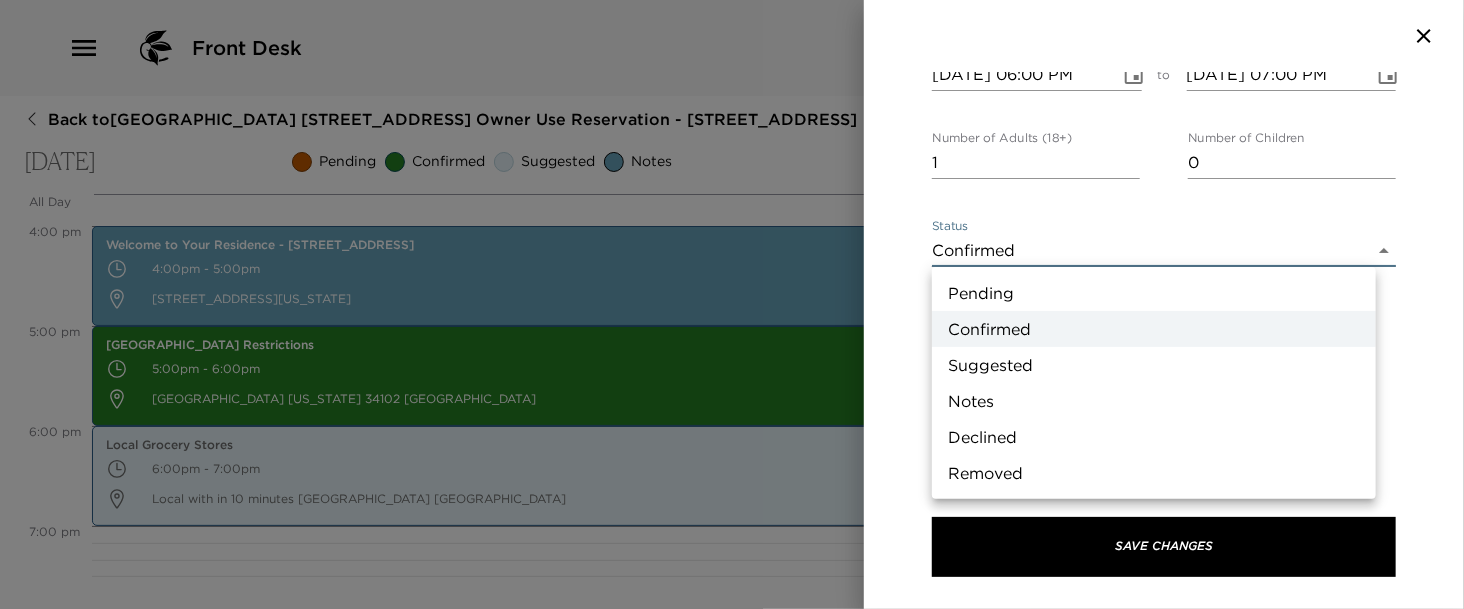 click on "Suggested" at bounding box center [1154, 365] 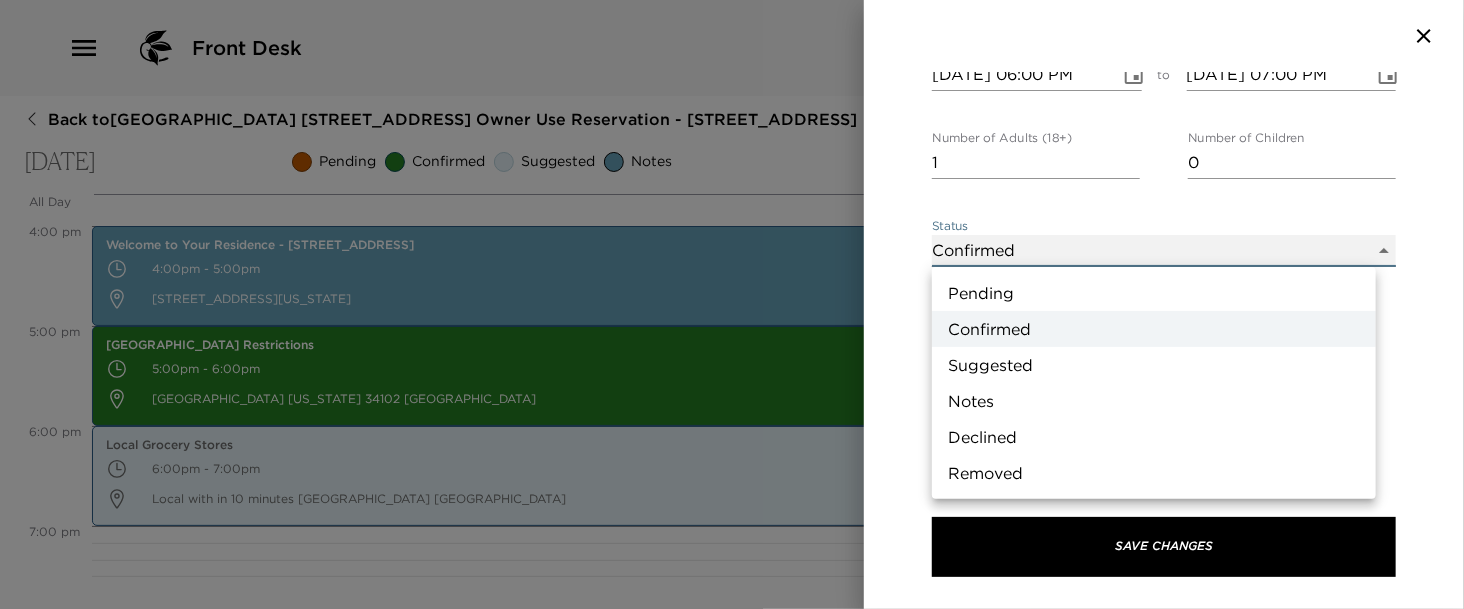 type on "Suggestion" 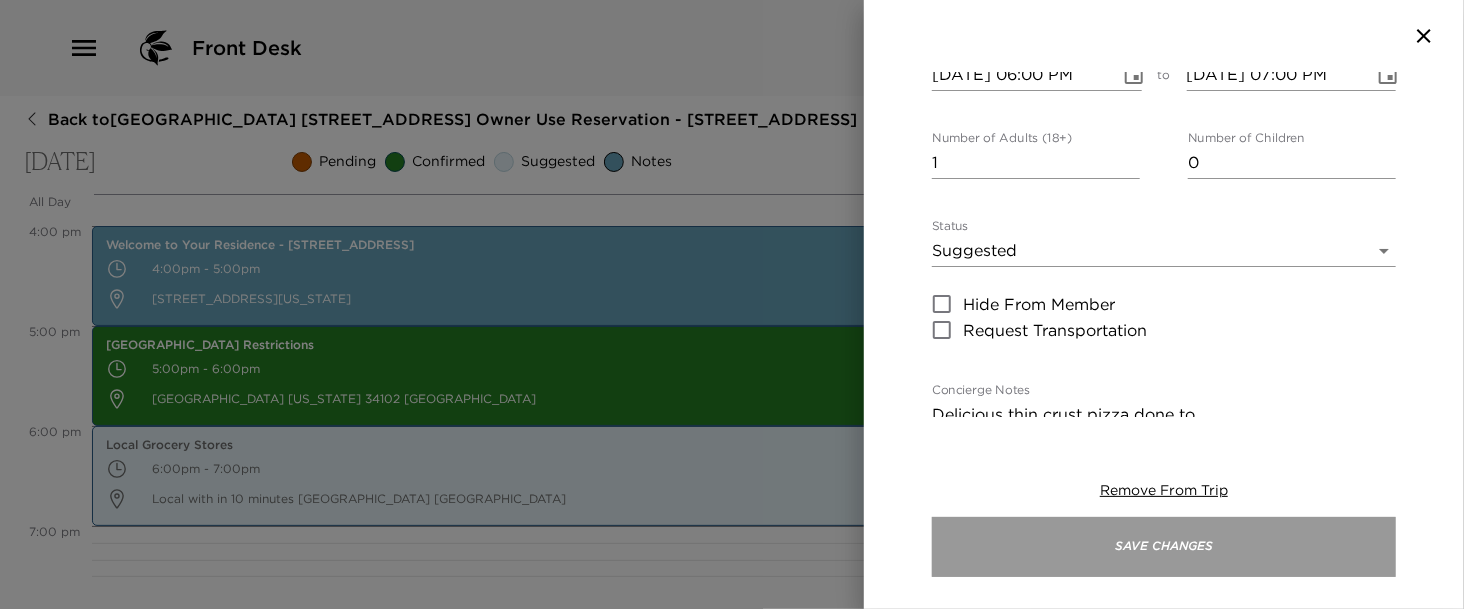 click on "Save Changes" at bounding box center (1164, 547) 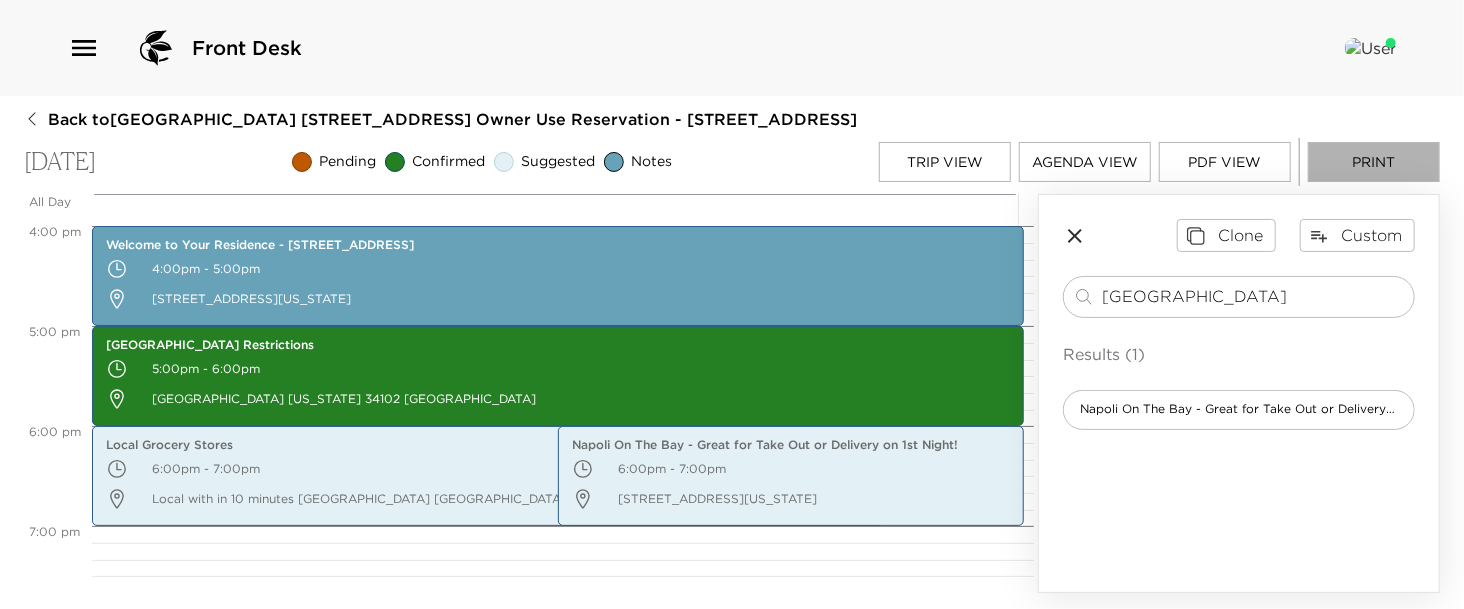 click on "Print" at bounding box center (1374, 162) 